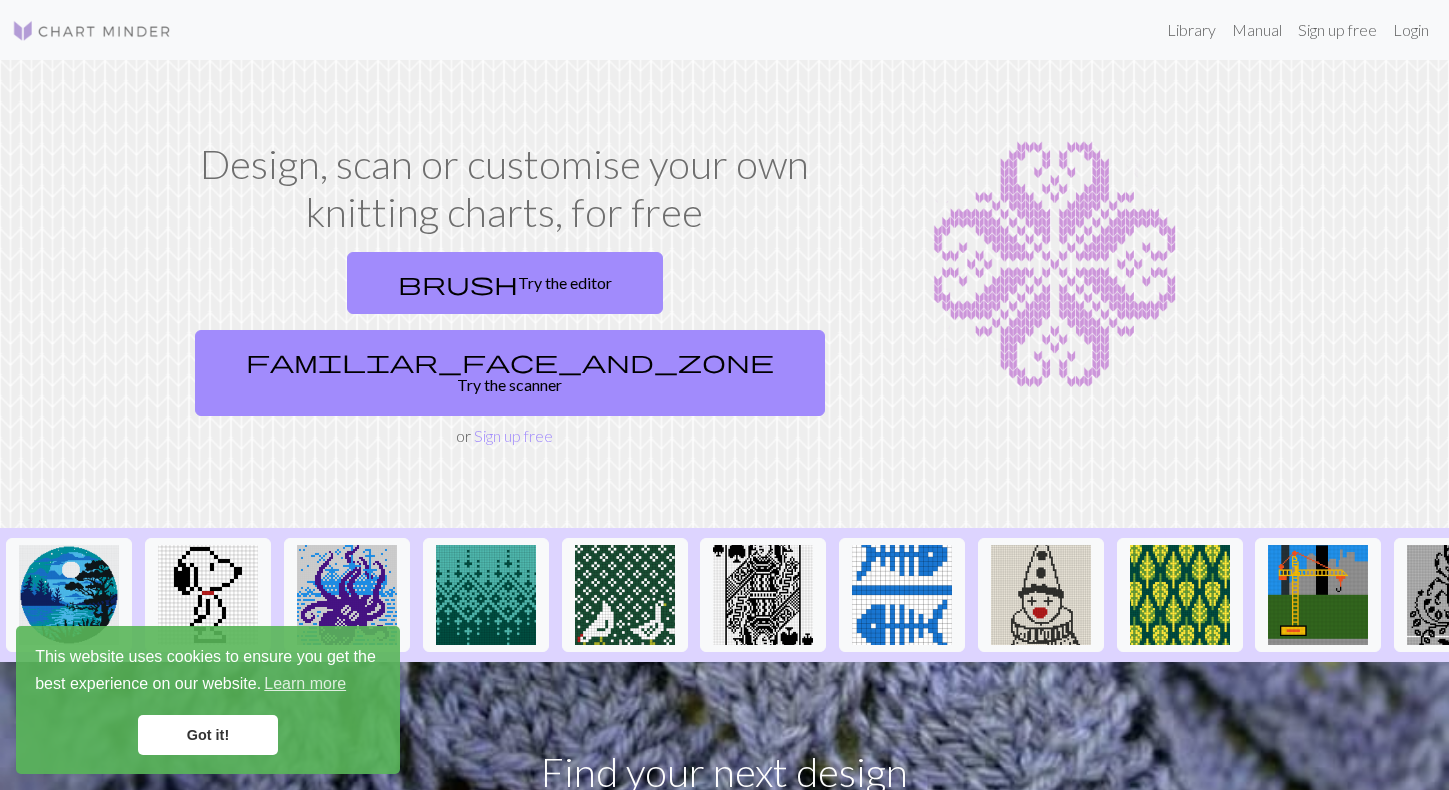 scroll, scrollTop: 0, scrollLeft: 0, axis: both 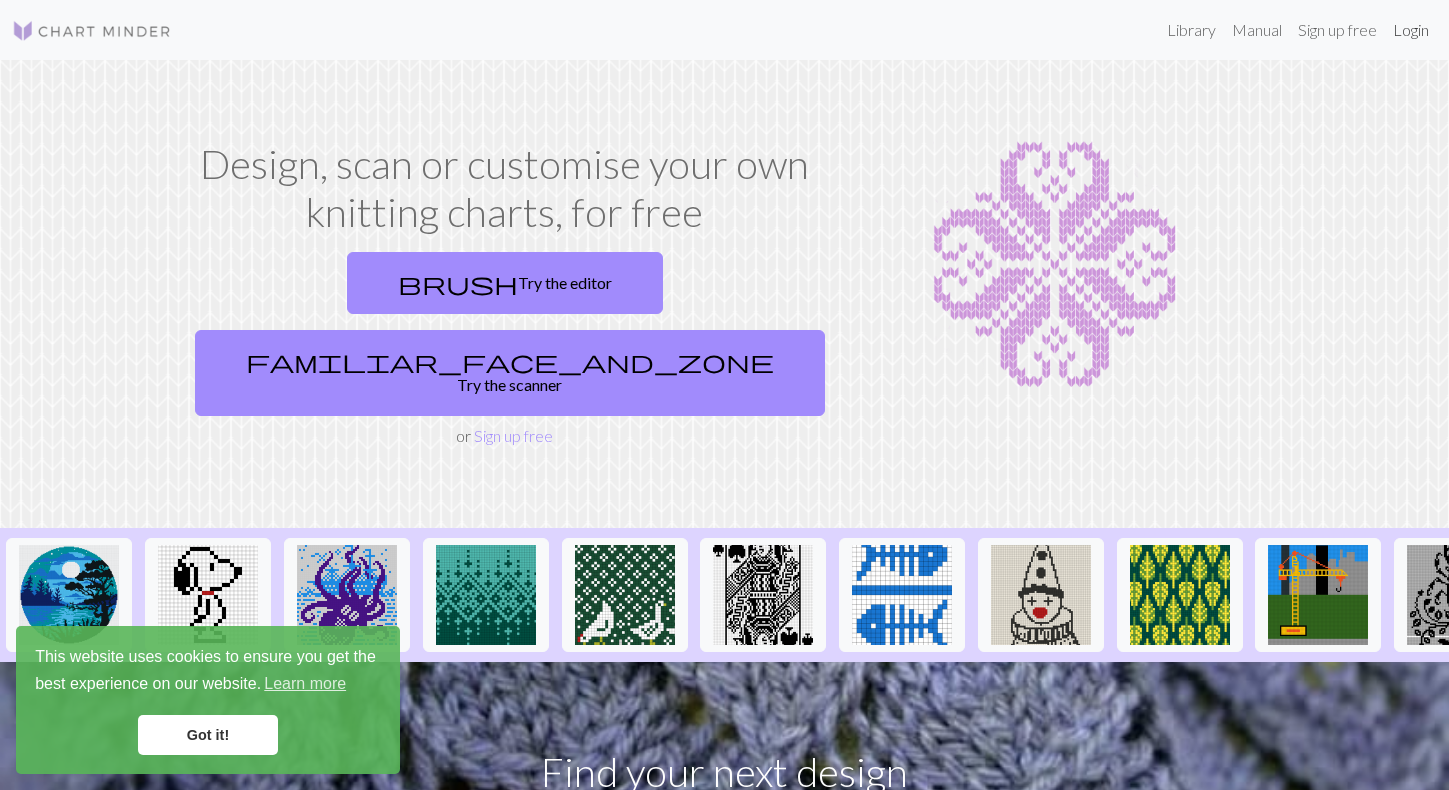 click on "Login" at bounding box center [1411, 30] 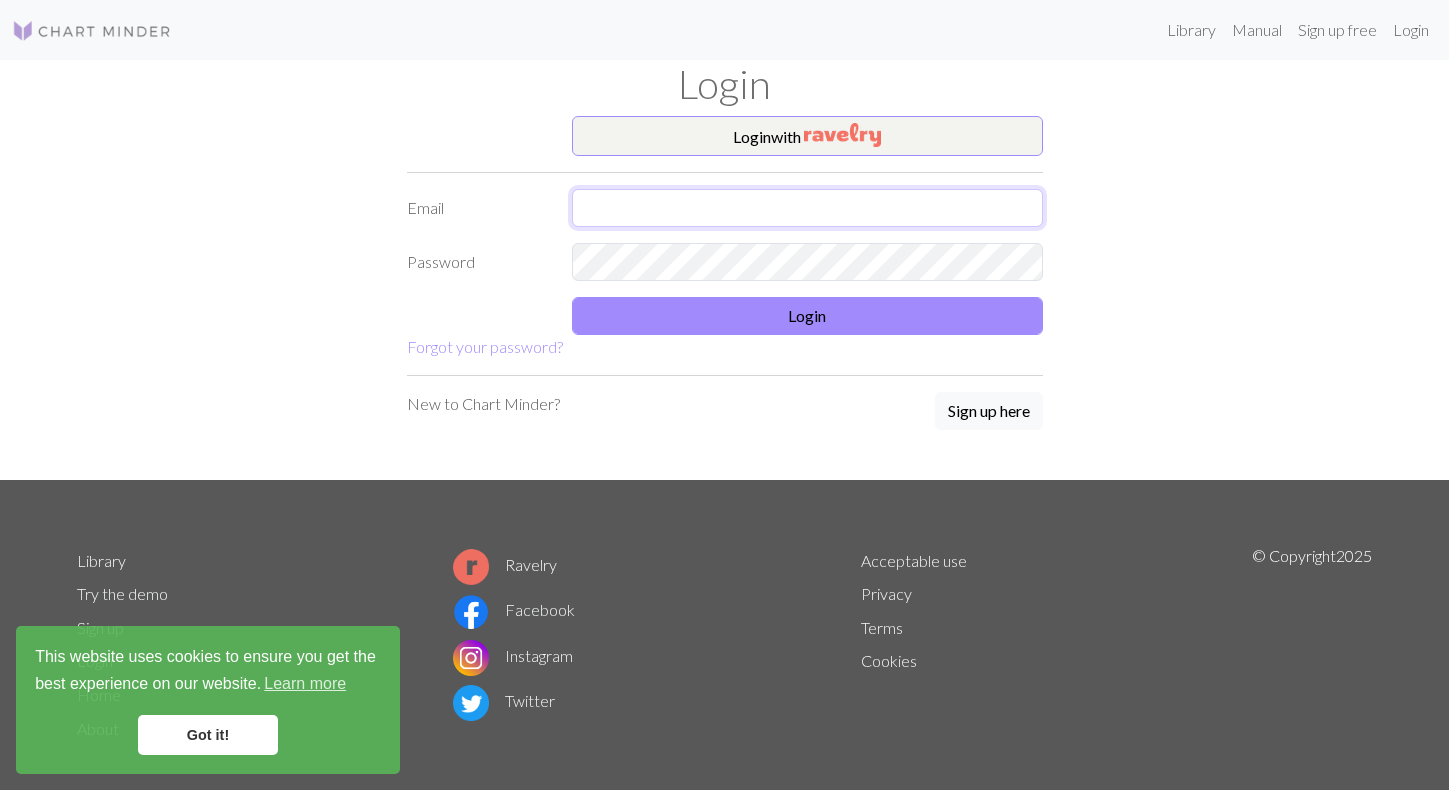 type on "[EMAIL]" 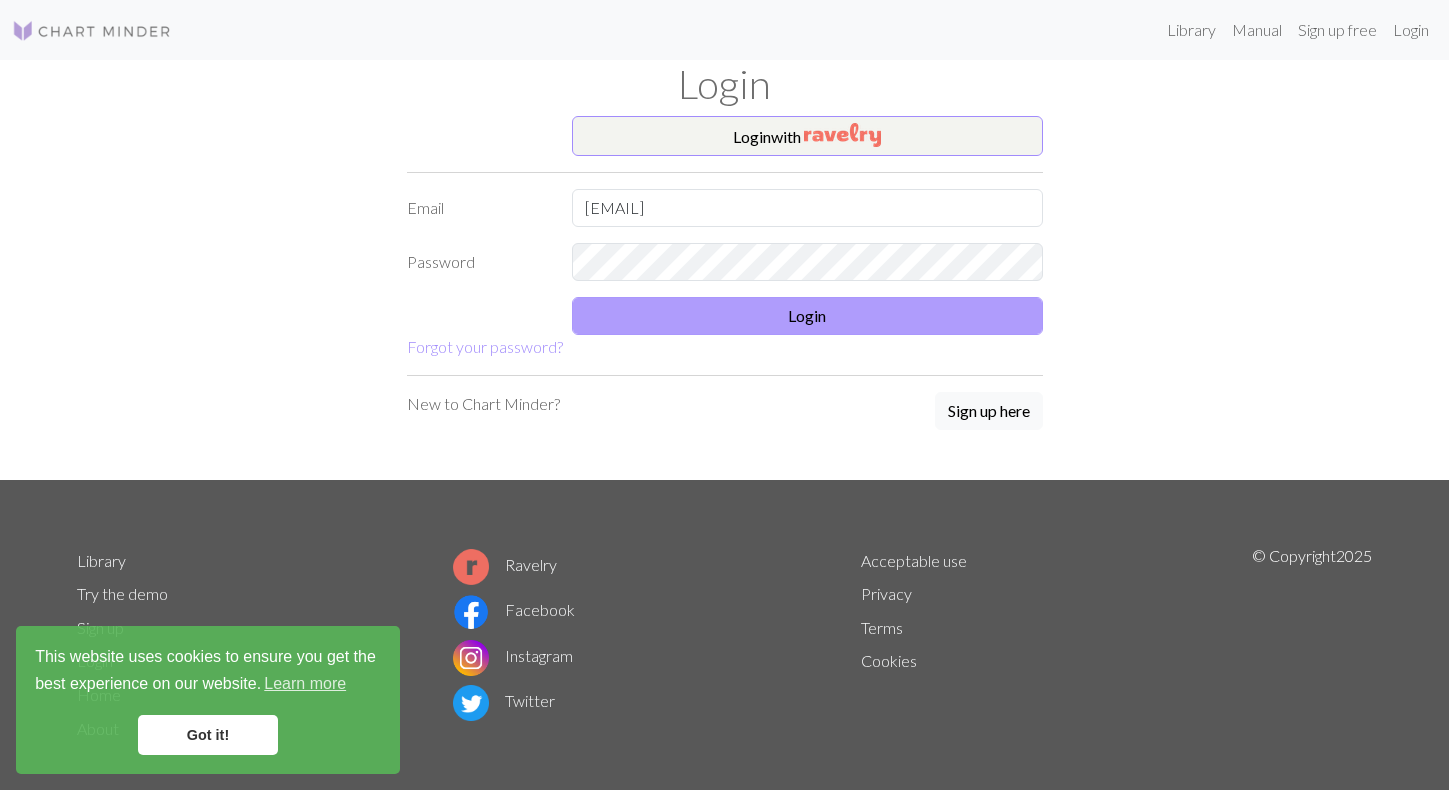 click on "Login" at bounding box center [807, 316] 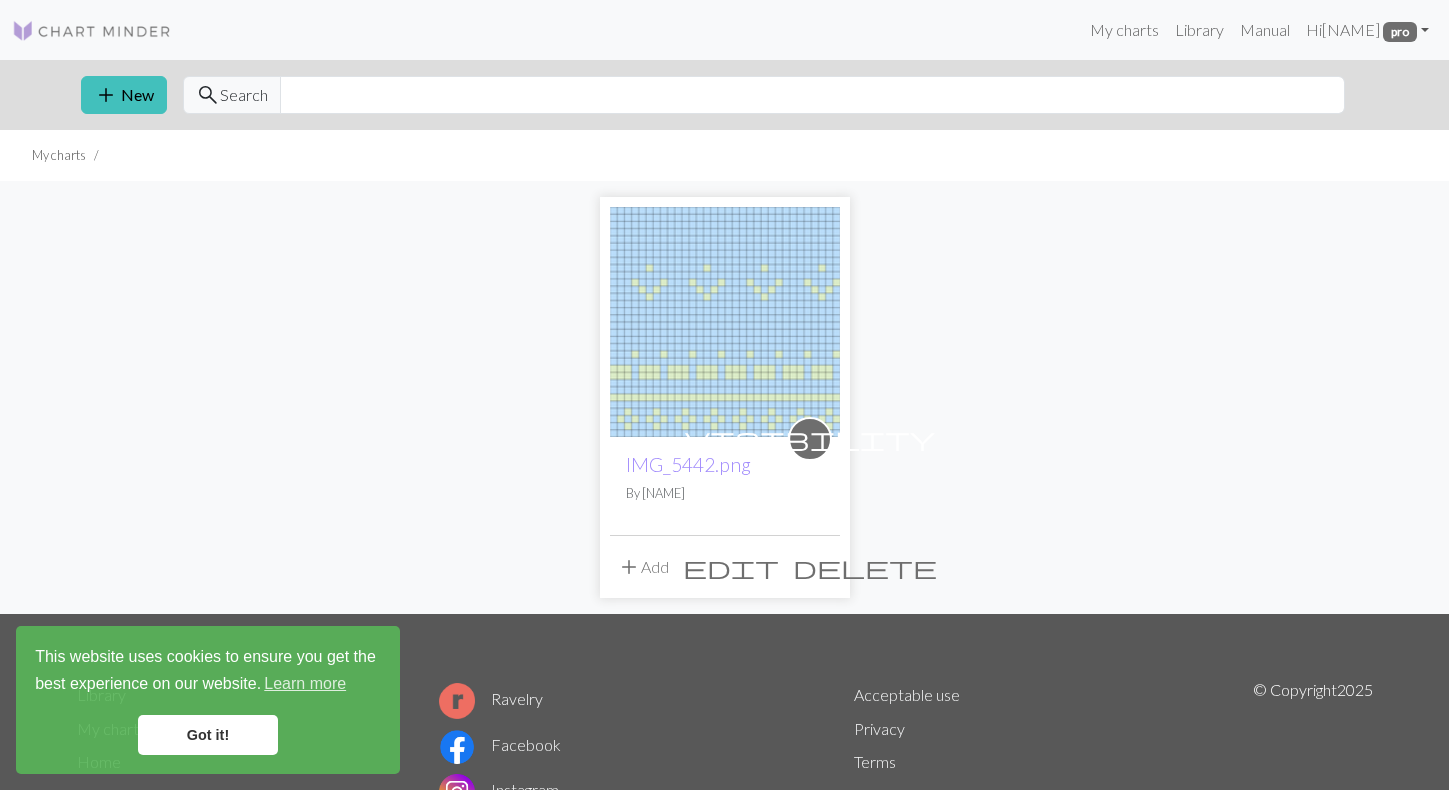 click on "My charts" at bounding box center [59, 155] 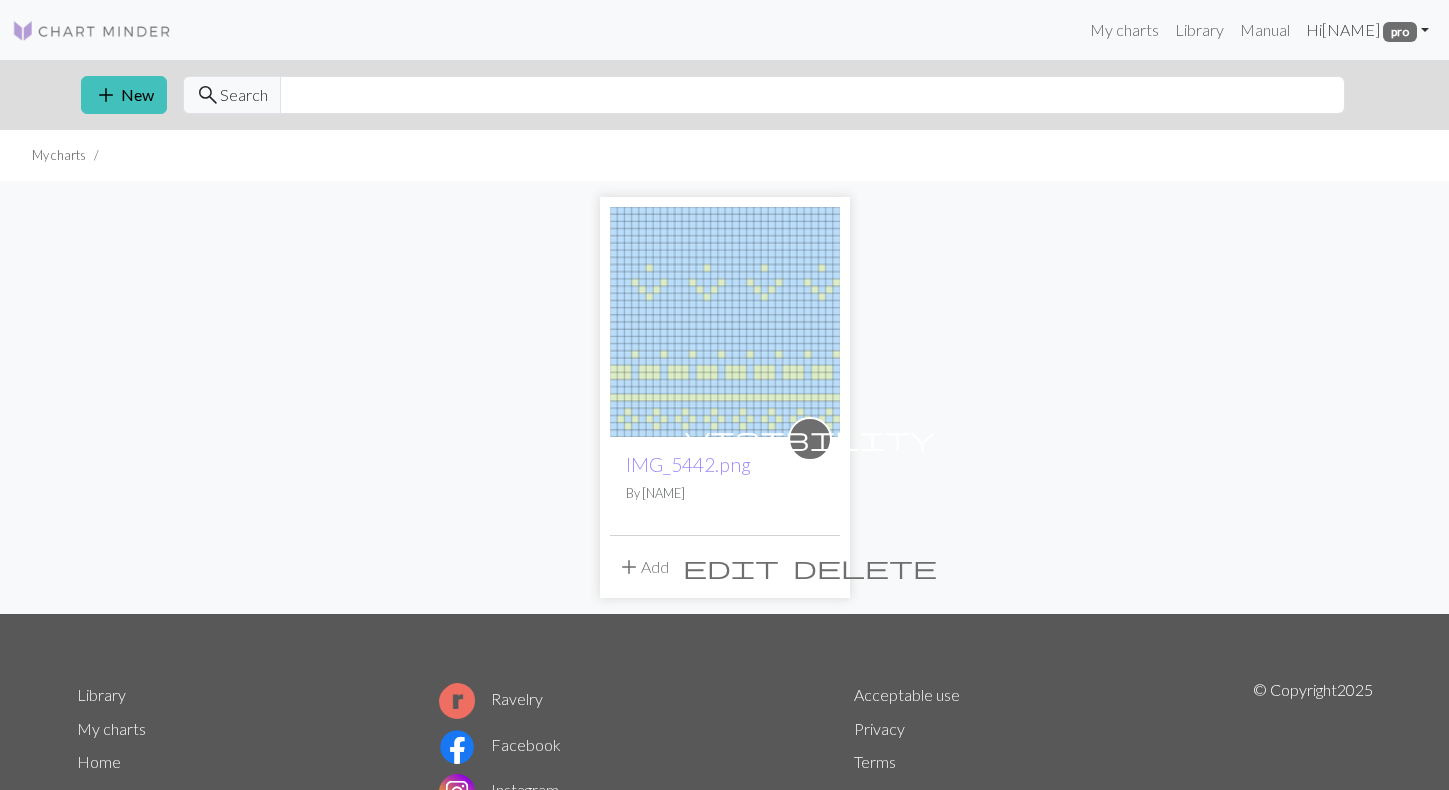 click on "Hi [NAME] pro" at bounding box center (1367, 30) 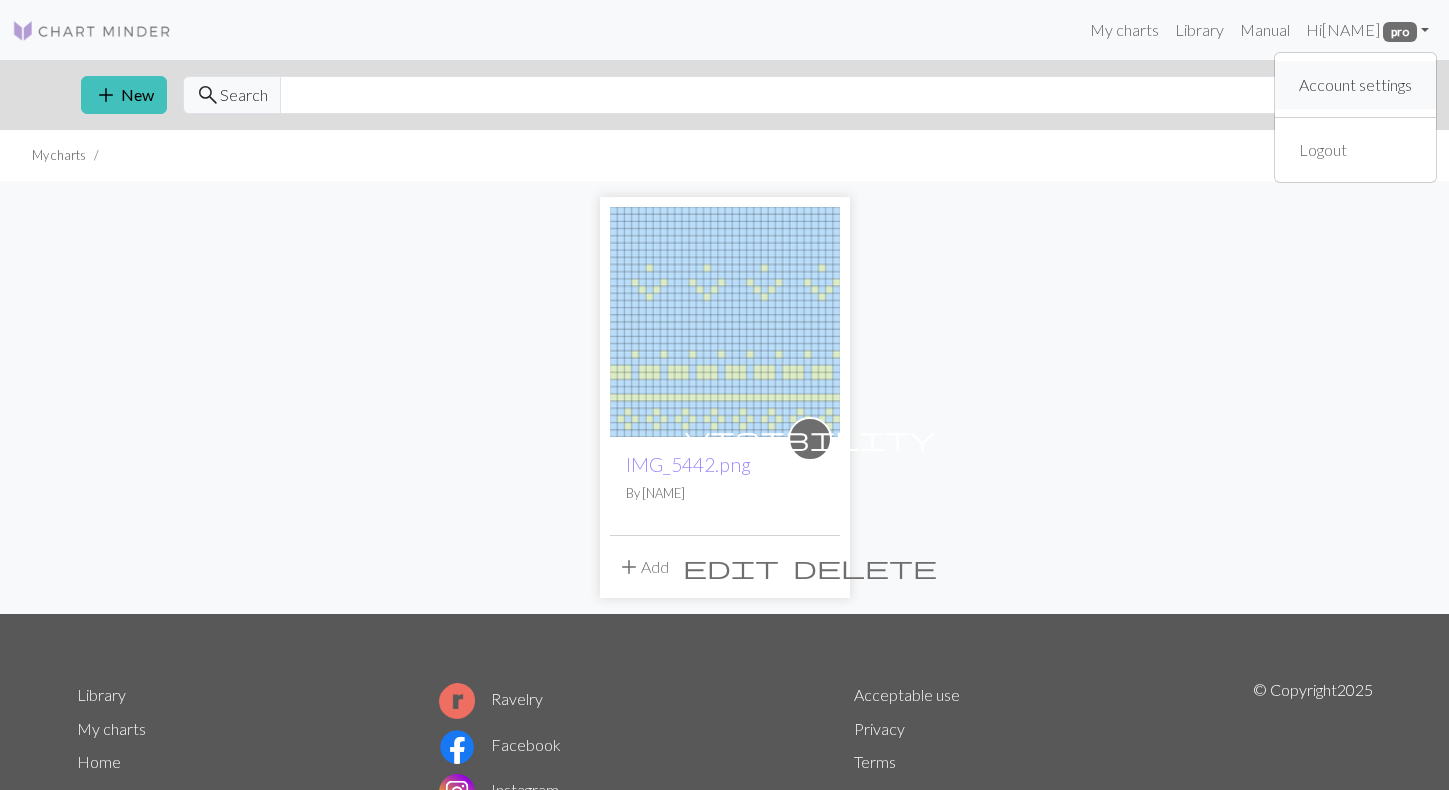 click on "Account settings" at bounding box center [1355, 85] 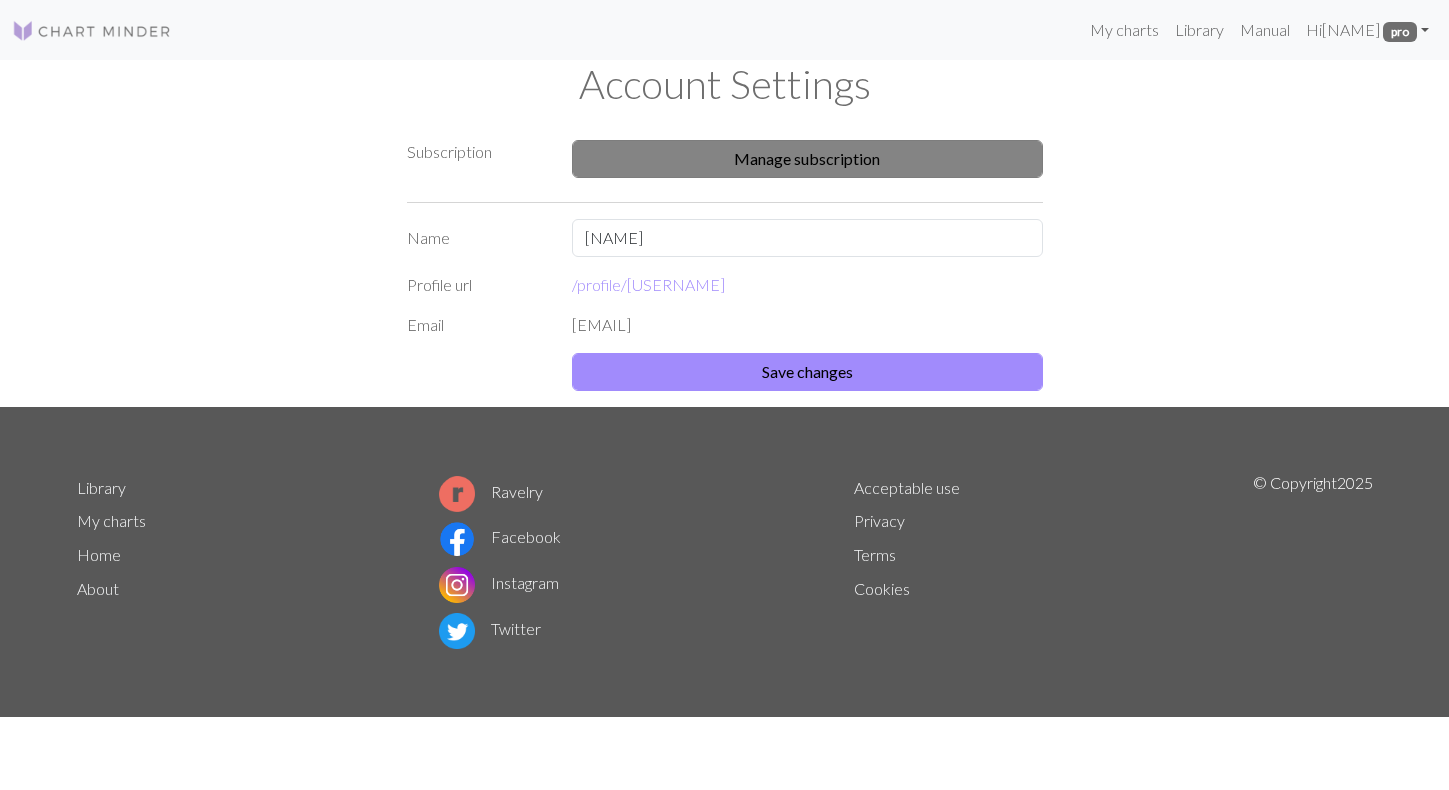 click on "Manage subscription" at bounding box center [807, 159] 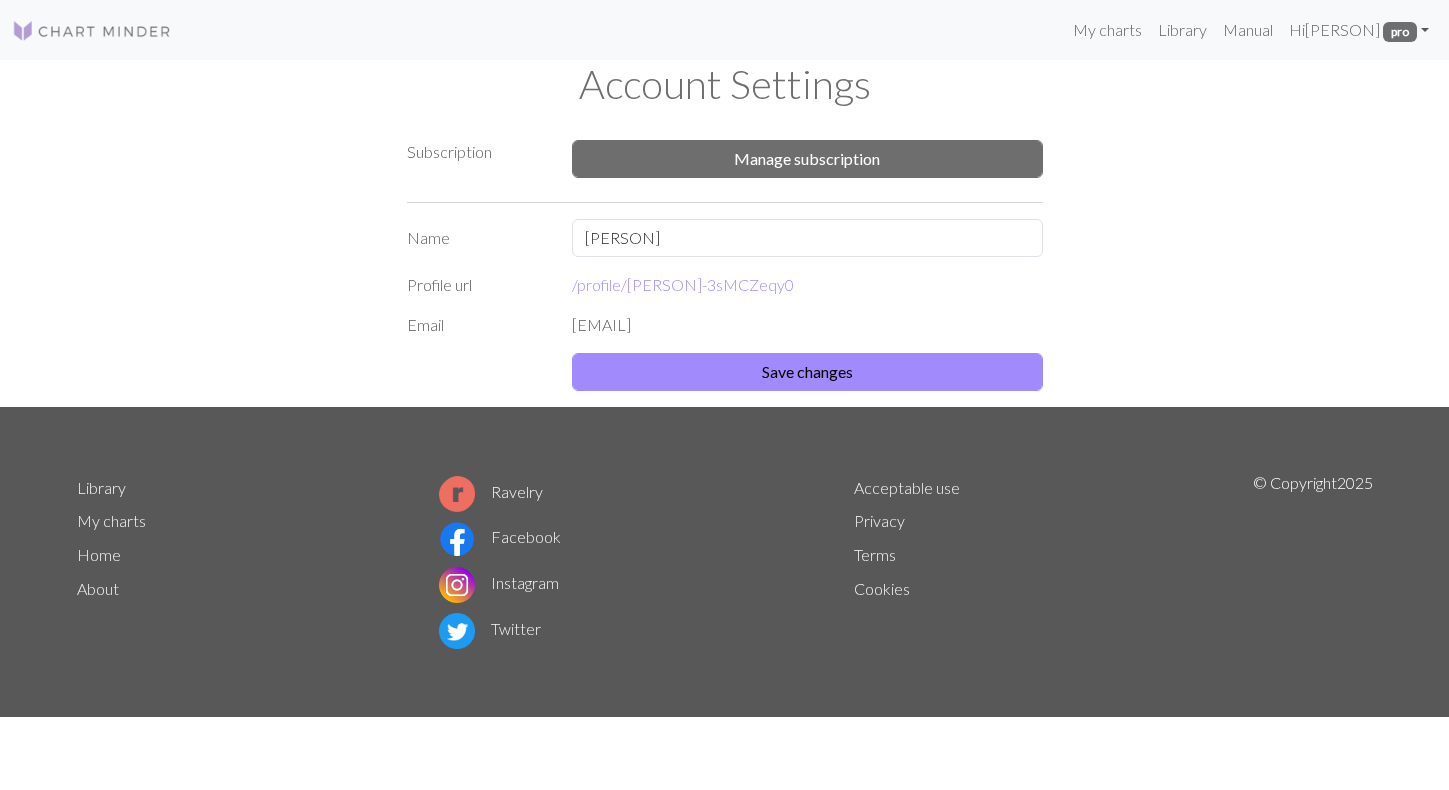 scroll, scrollTop: 0, scrollLeft: 0, axis: both 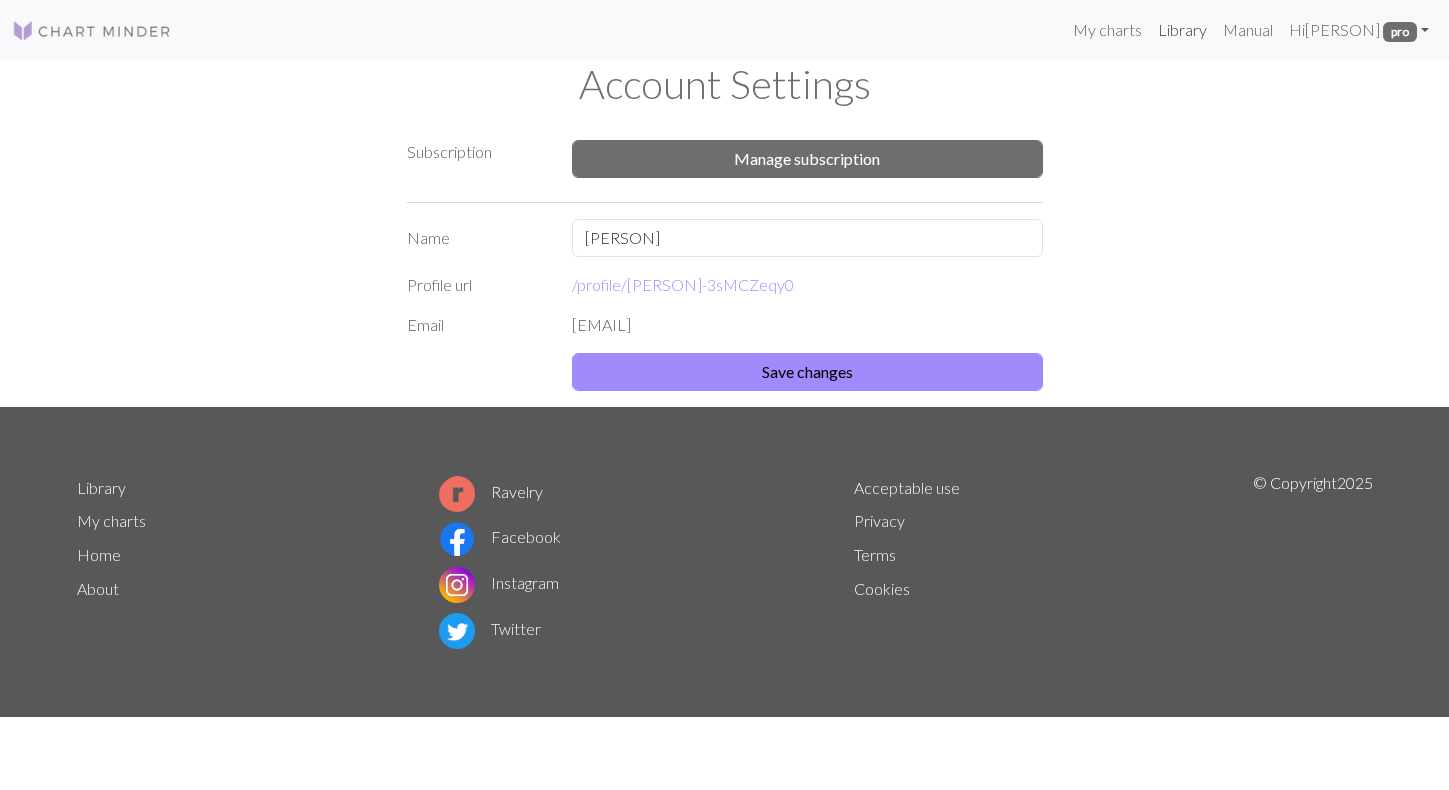 click on "Library" at bounding box center [1182, 30] 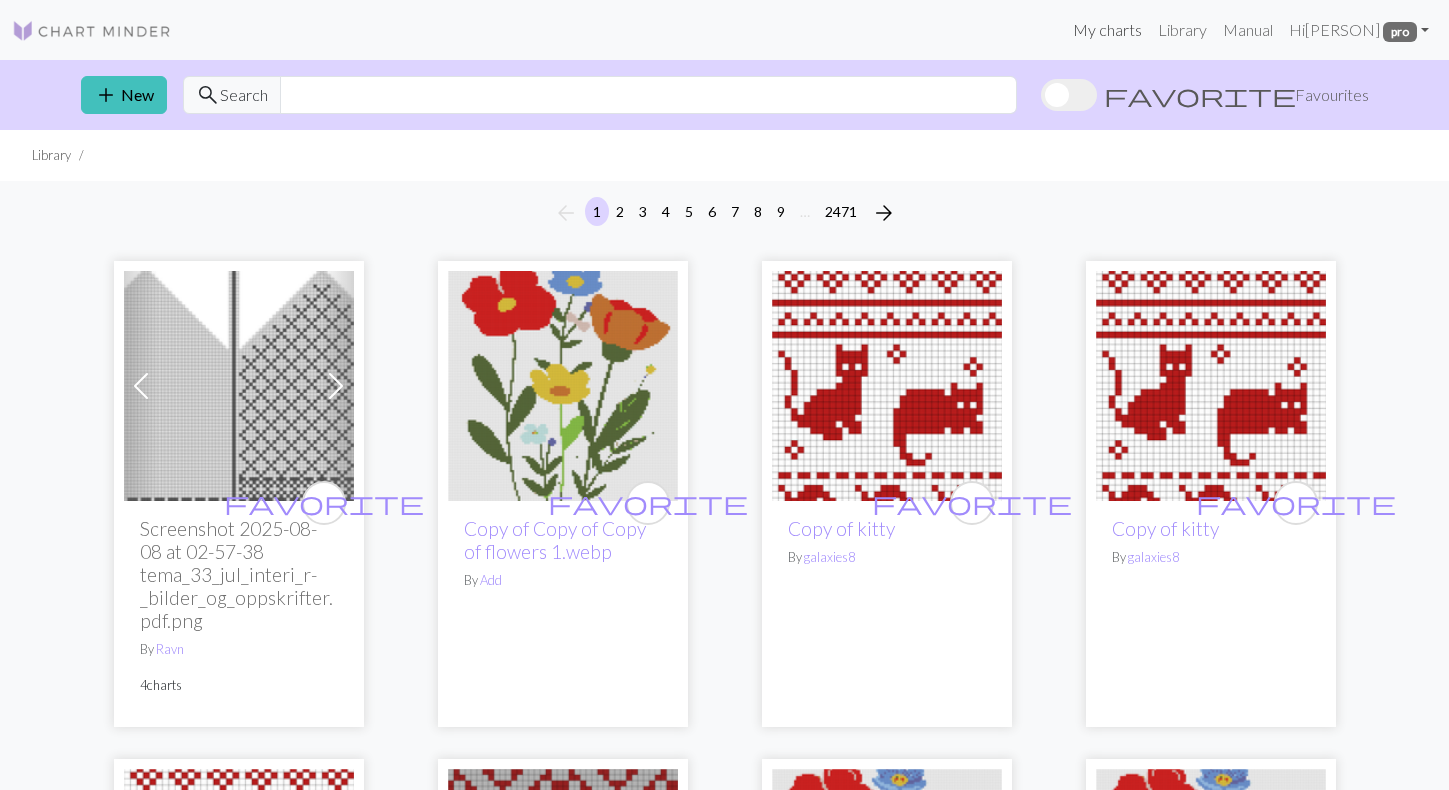 click on "My charts" at bounding box center (1107, 30) 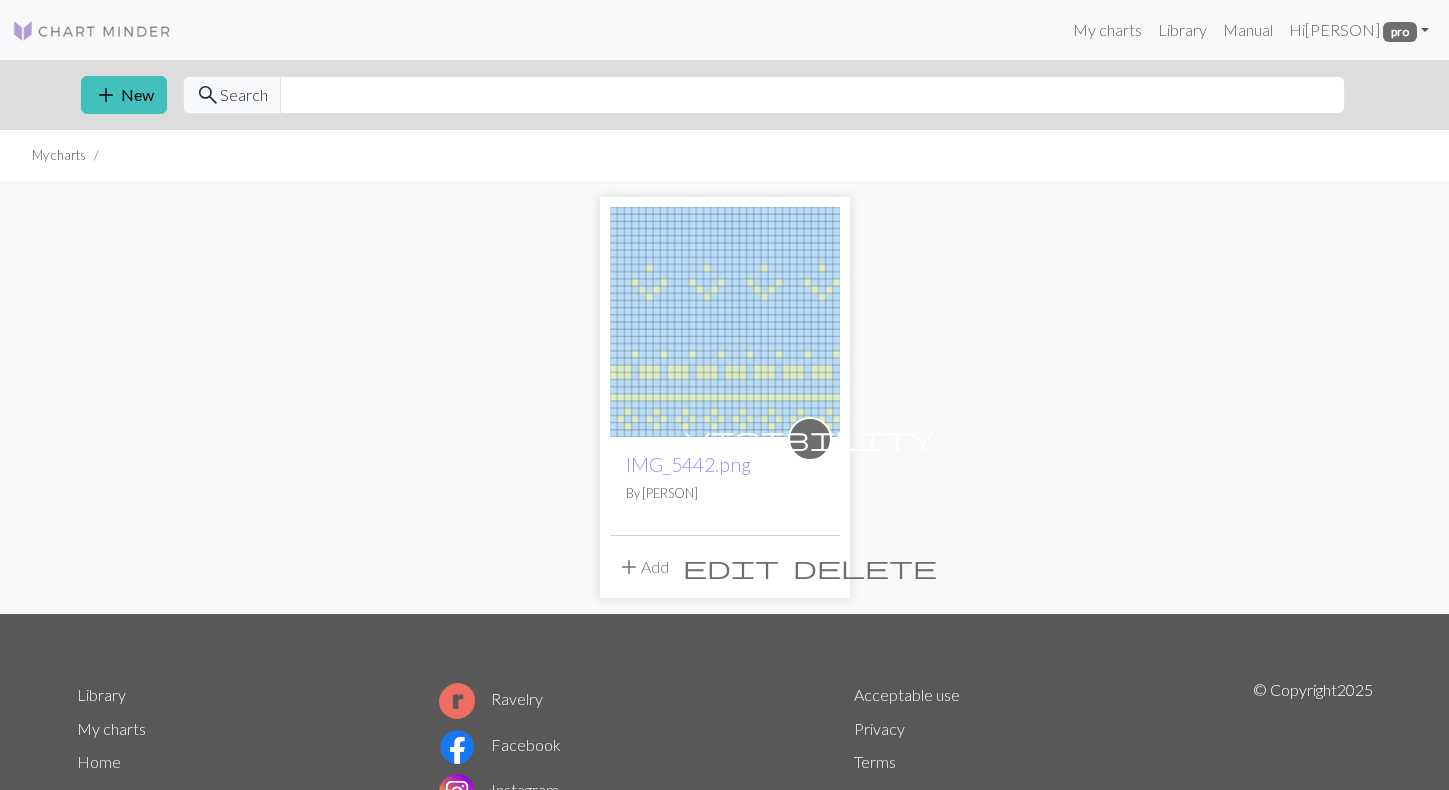 click at bounding box center [725, 322] 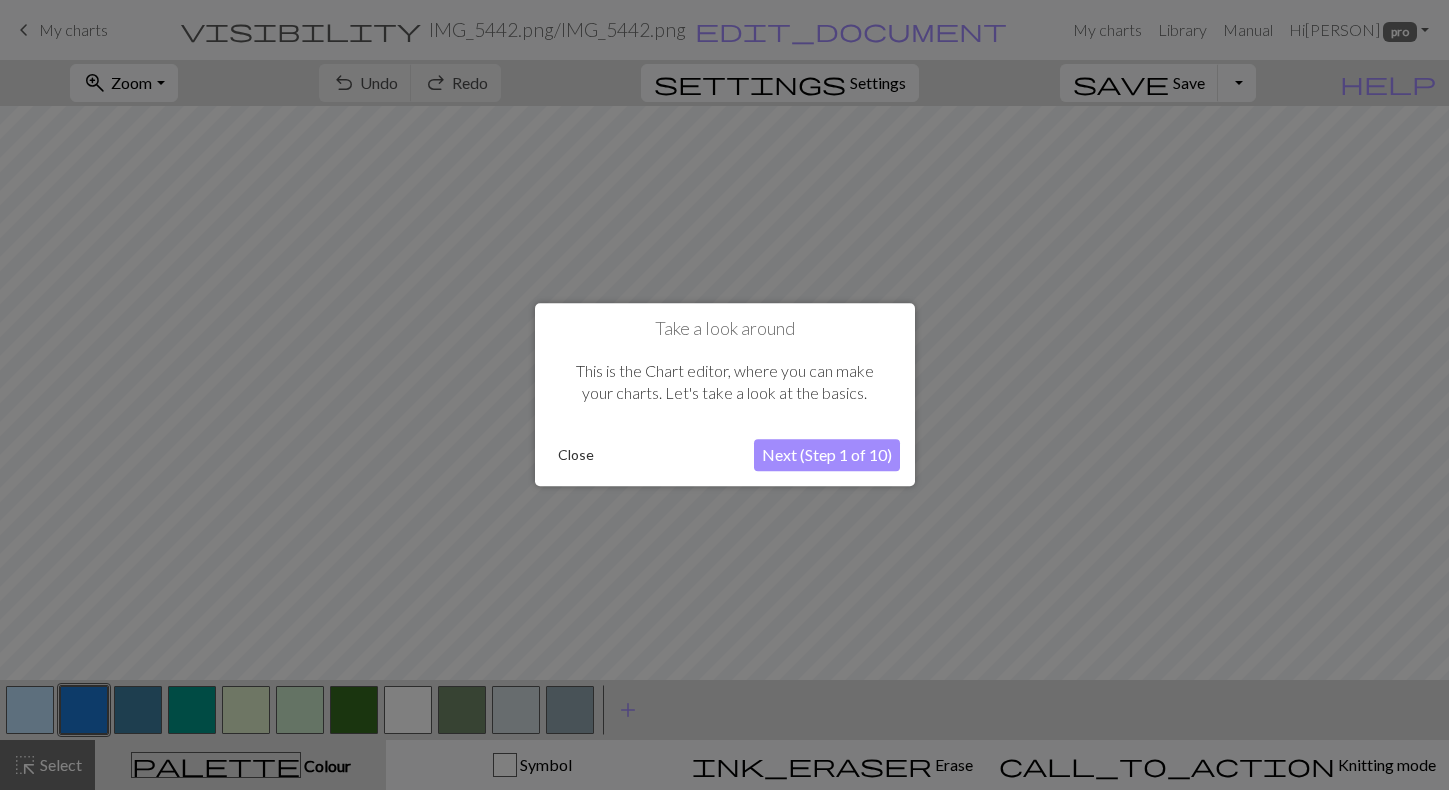 click on "Next (Step 1 of 10)" at bounding box center [827, 456] 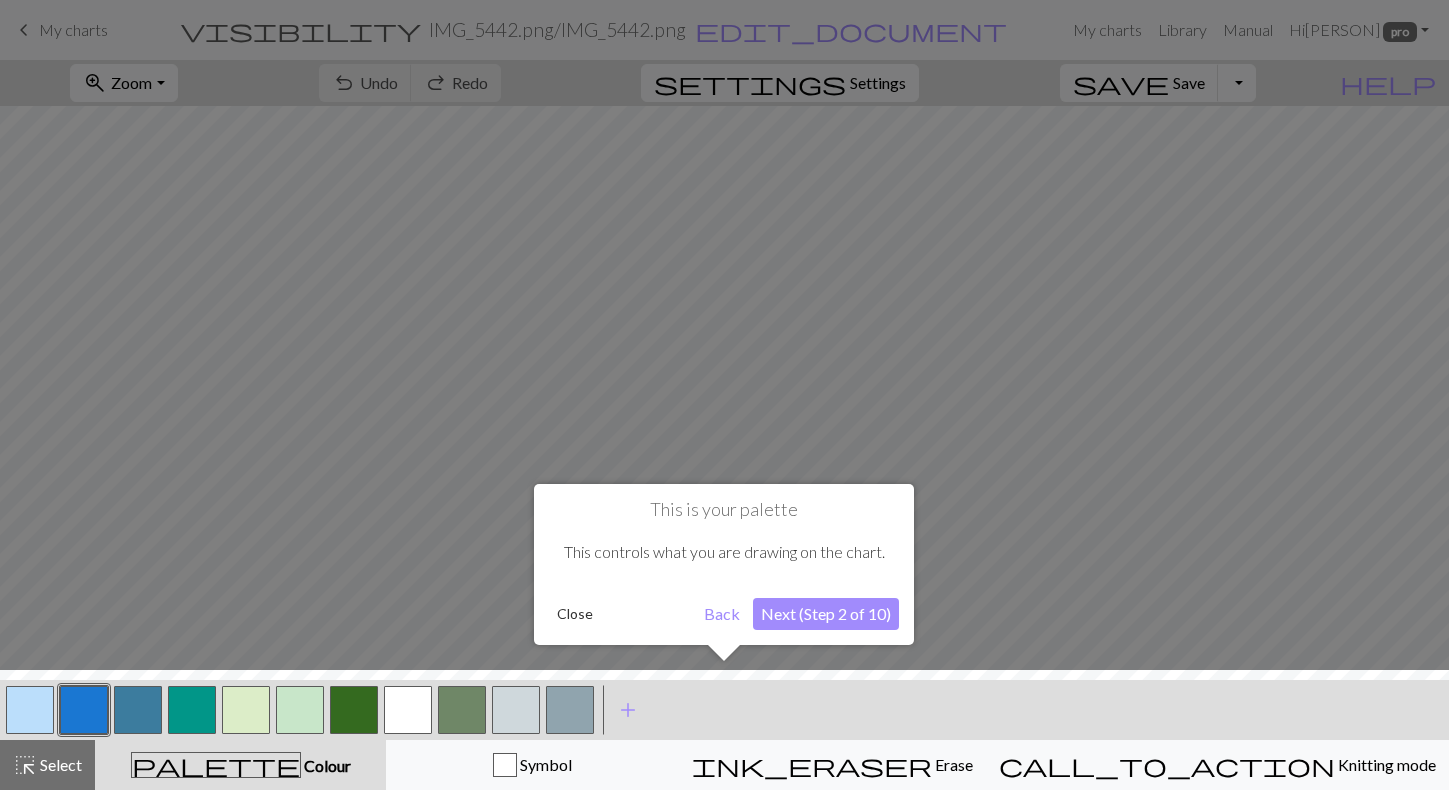 click on "Next (Step 2 of 10)" at bounding box center [826, 614] 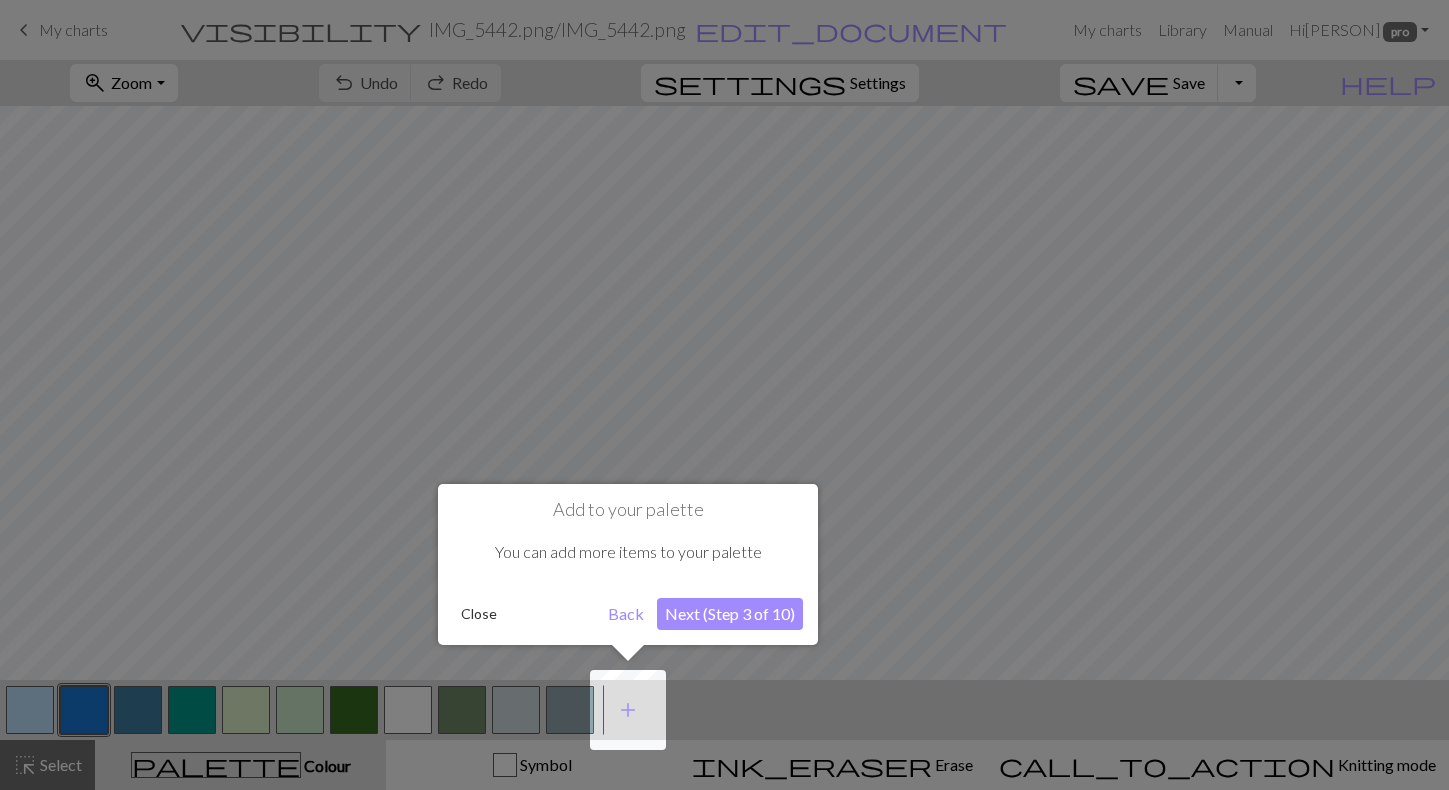 click on "Next (Step 3 of 10)" at bounding box center [730, 614] 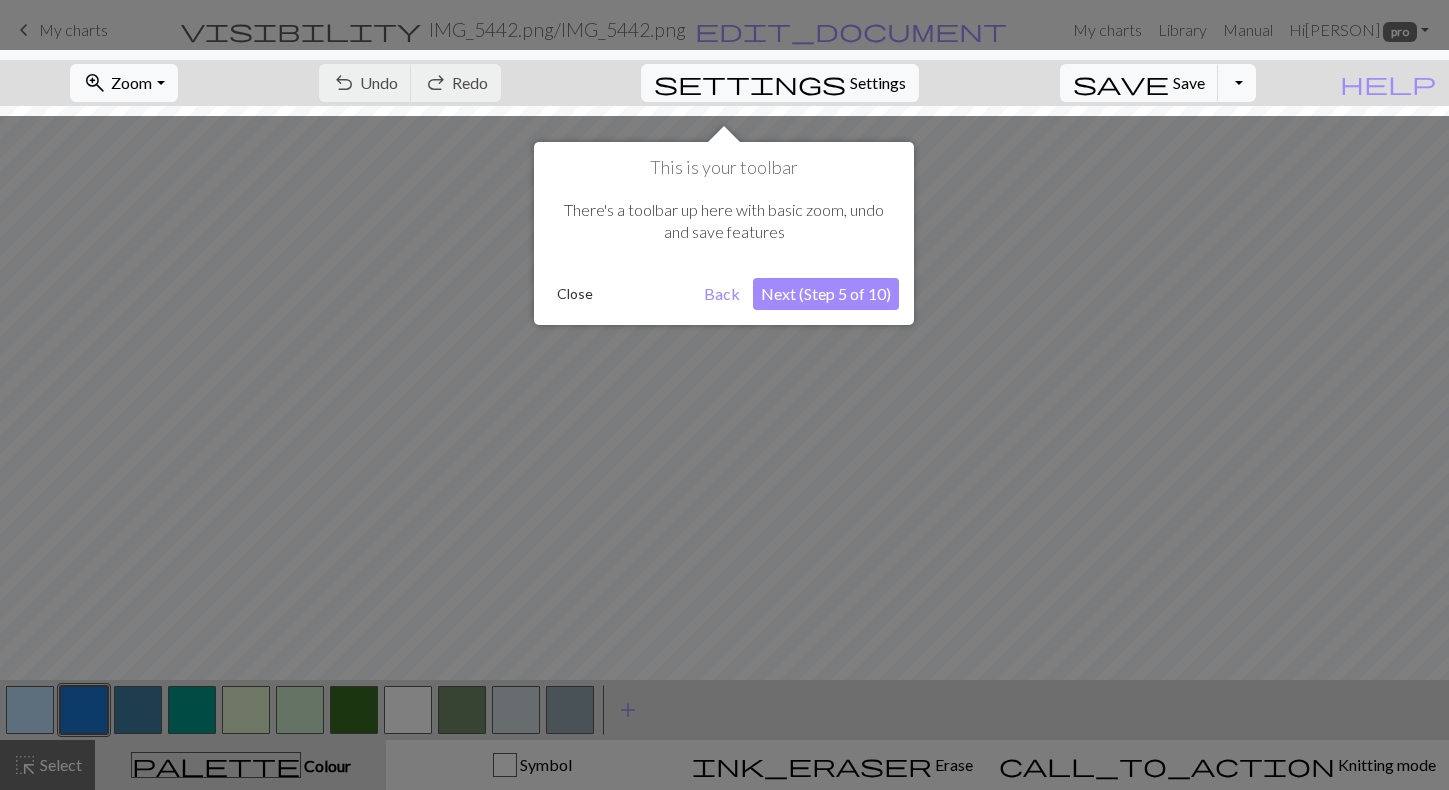 click on "Next (Step 5 of 10)" at bounding box center (826, 294) 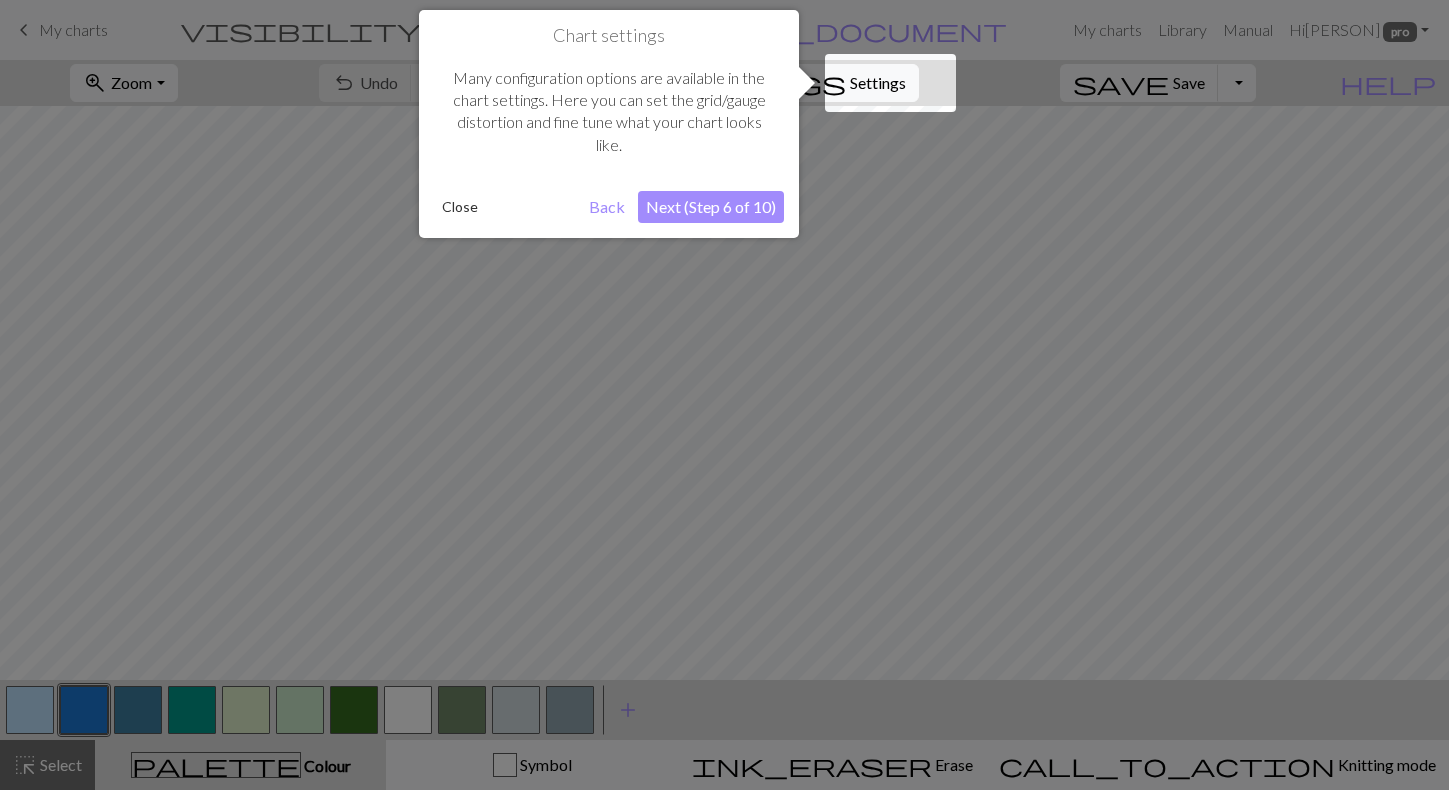 click on "Next (Step 6 of 10)" at bounding box center [711, 207] 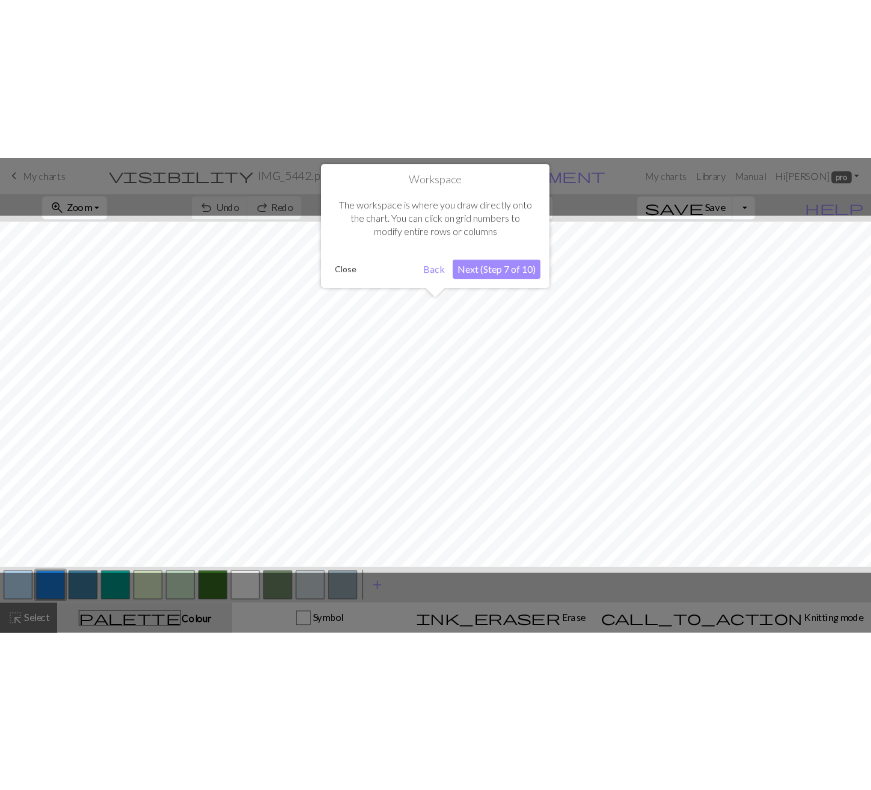 scroll, scrollTop: 76, scrollLeft: 0, axis: vertical 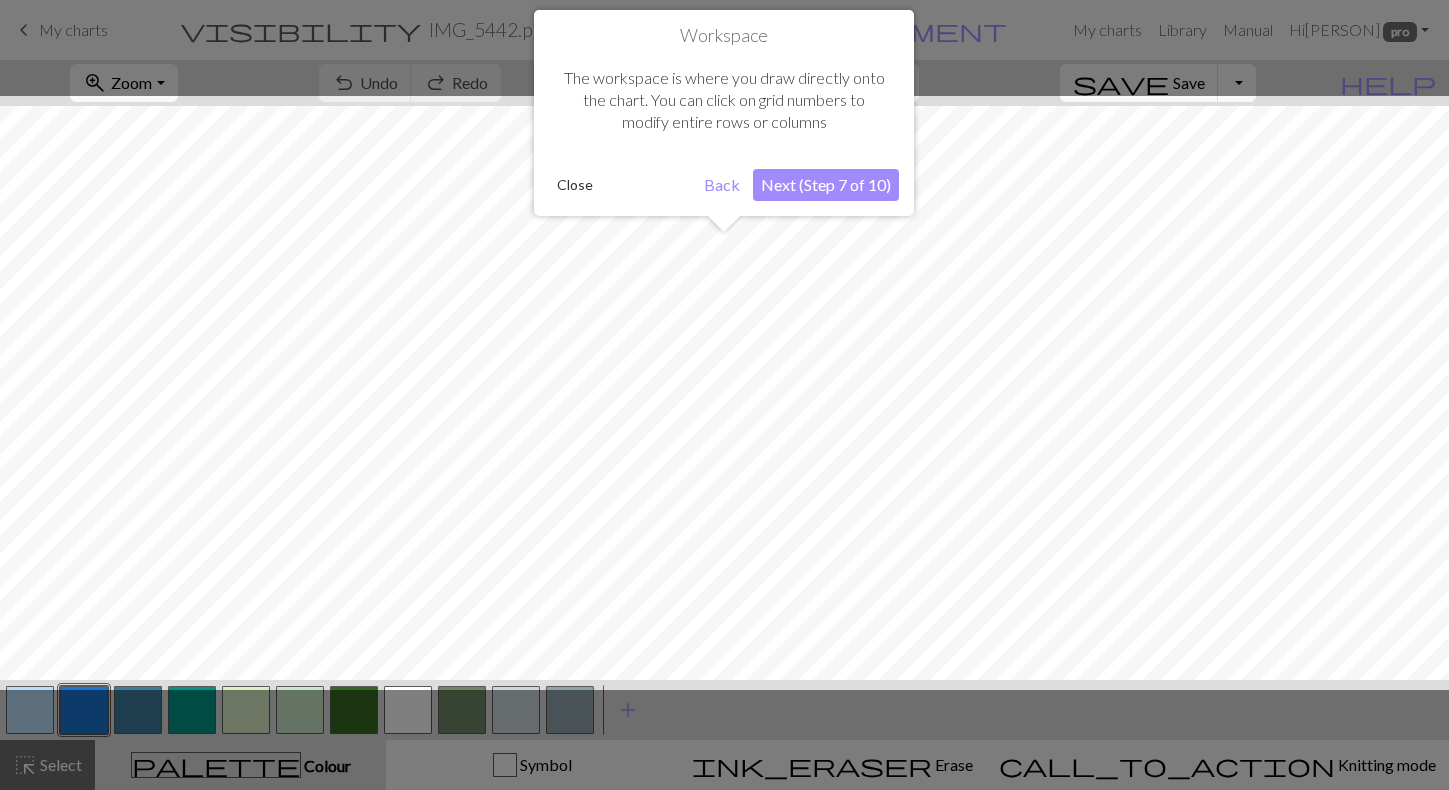 click on "Next (Step 7 of 10)" at bounding box center (826, 185) 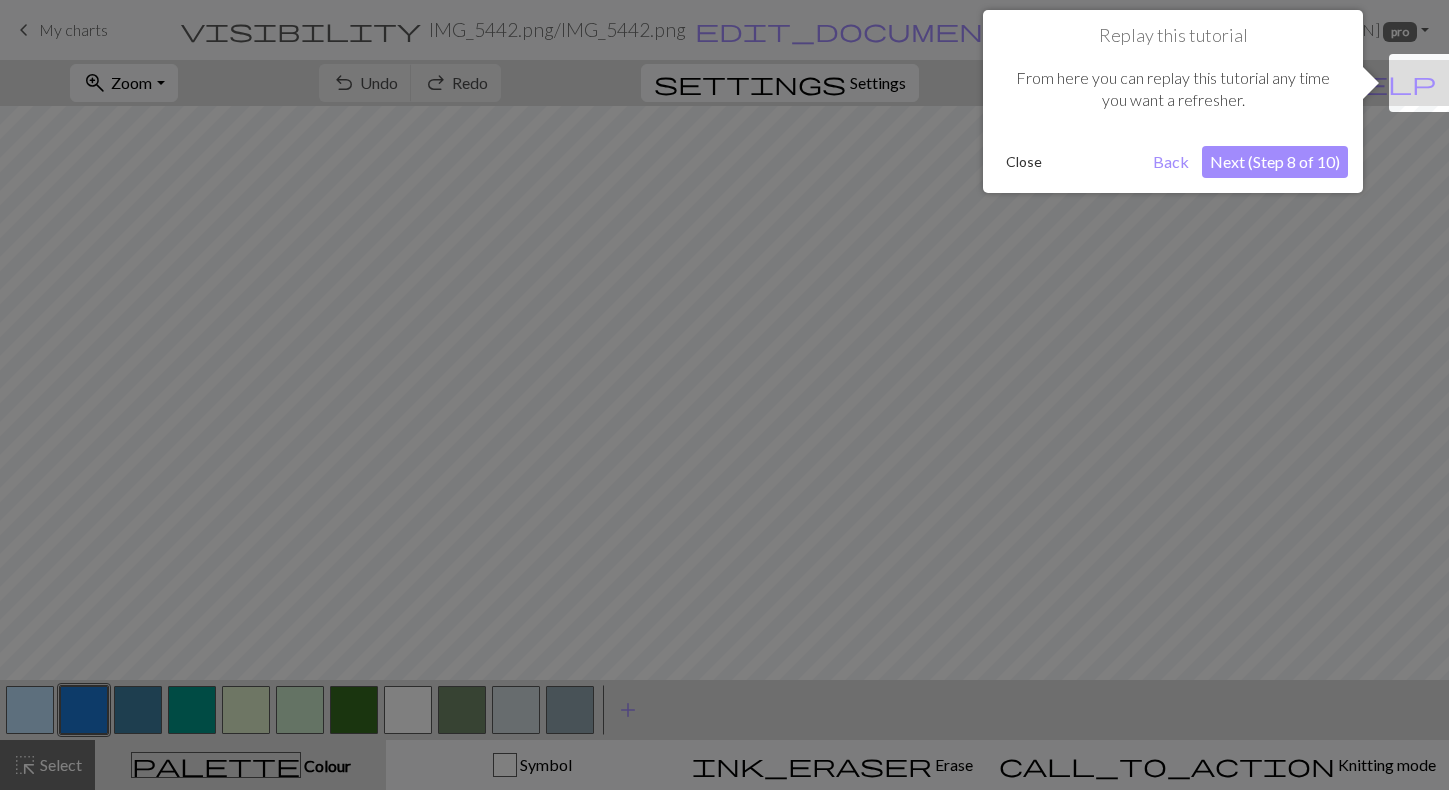 click on "Next (Step 8 of 10)" at bounding box center (1275, 162) 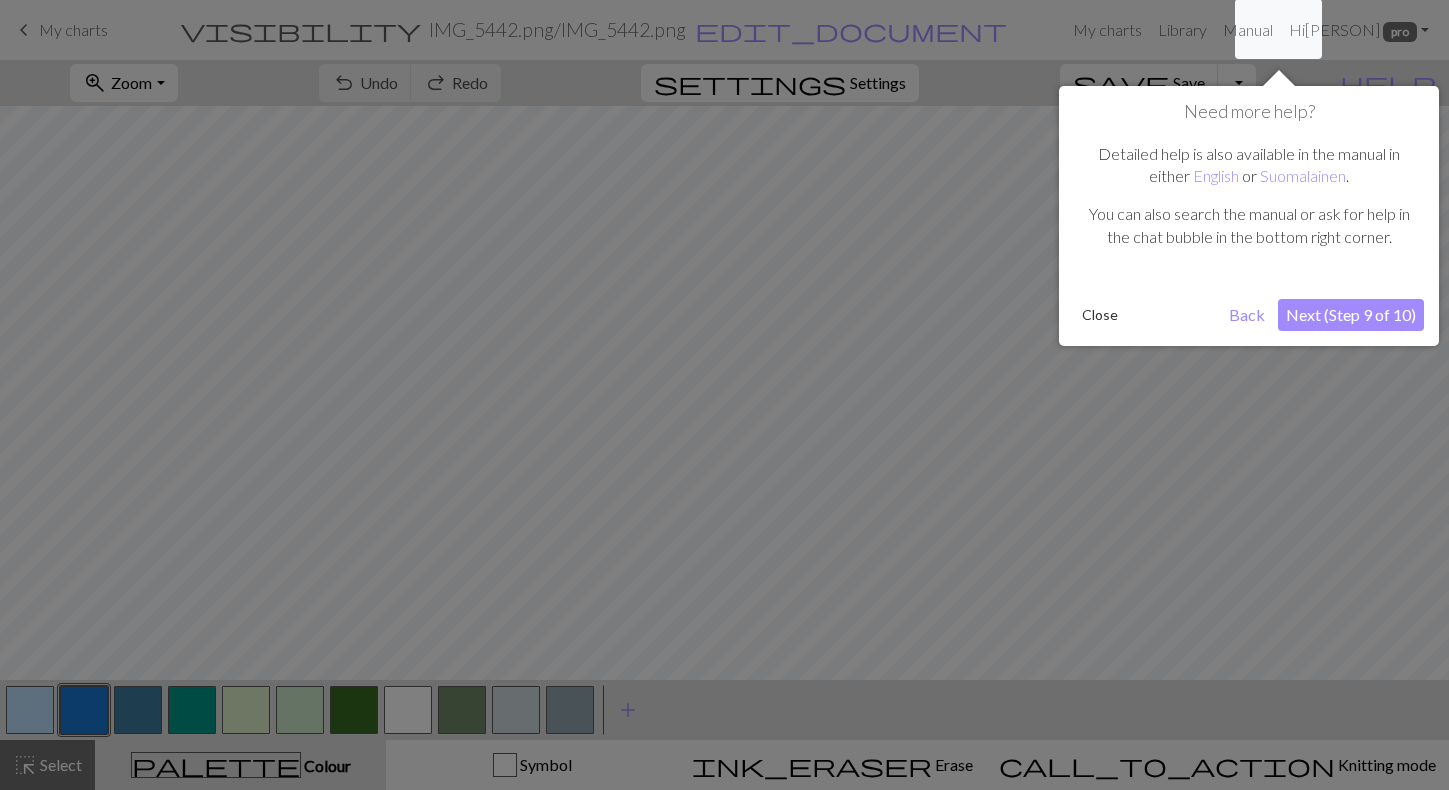 click on "Next (Step 9 of 10)" at bounding box center (1351, 315) 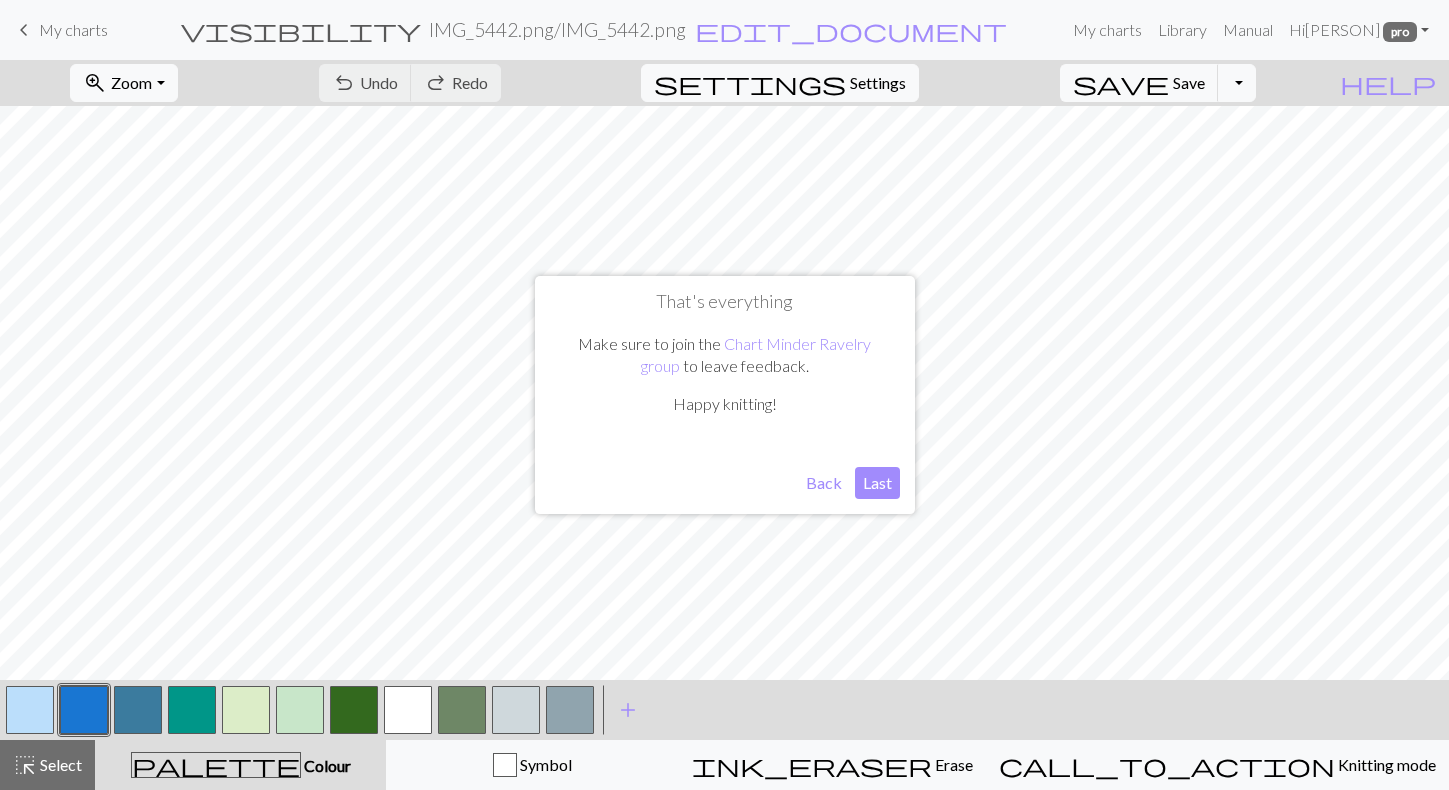 click on "Last" at bounding box center (877, 483) 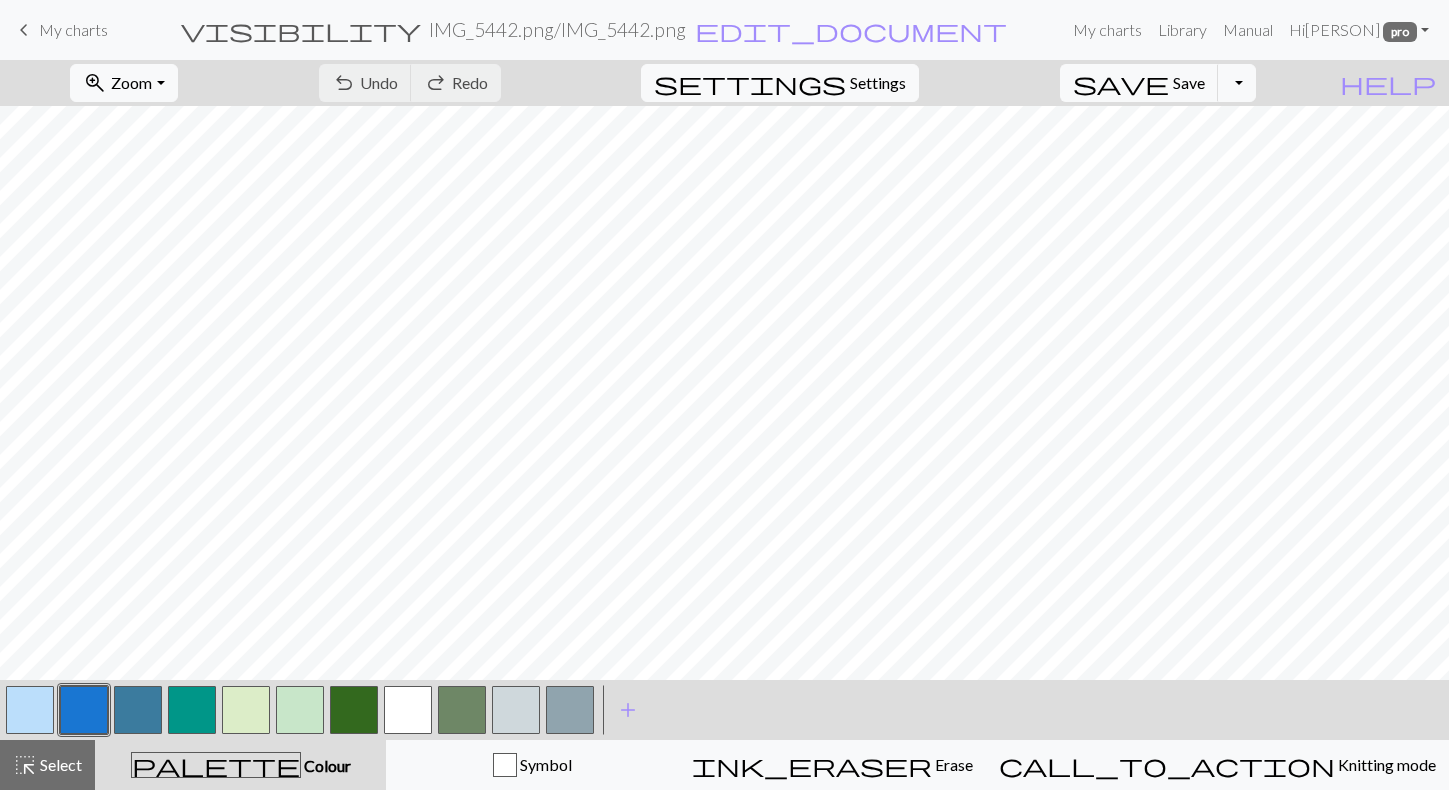 click at bounding box center [138, 710] 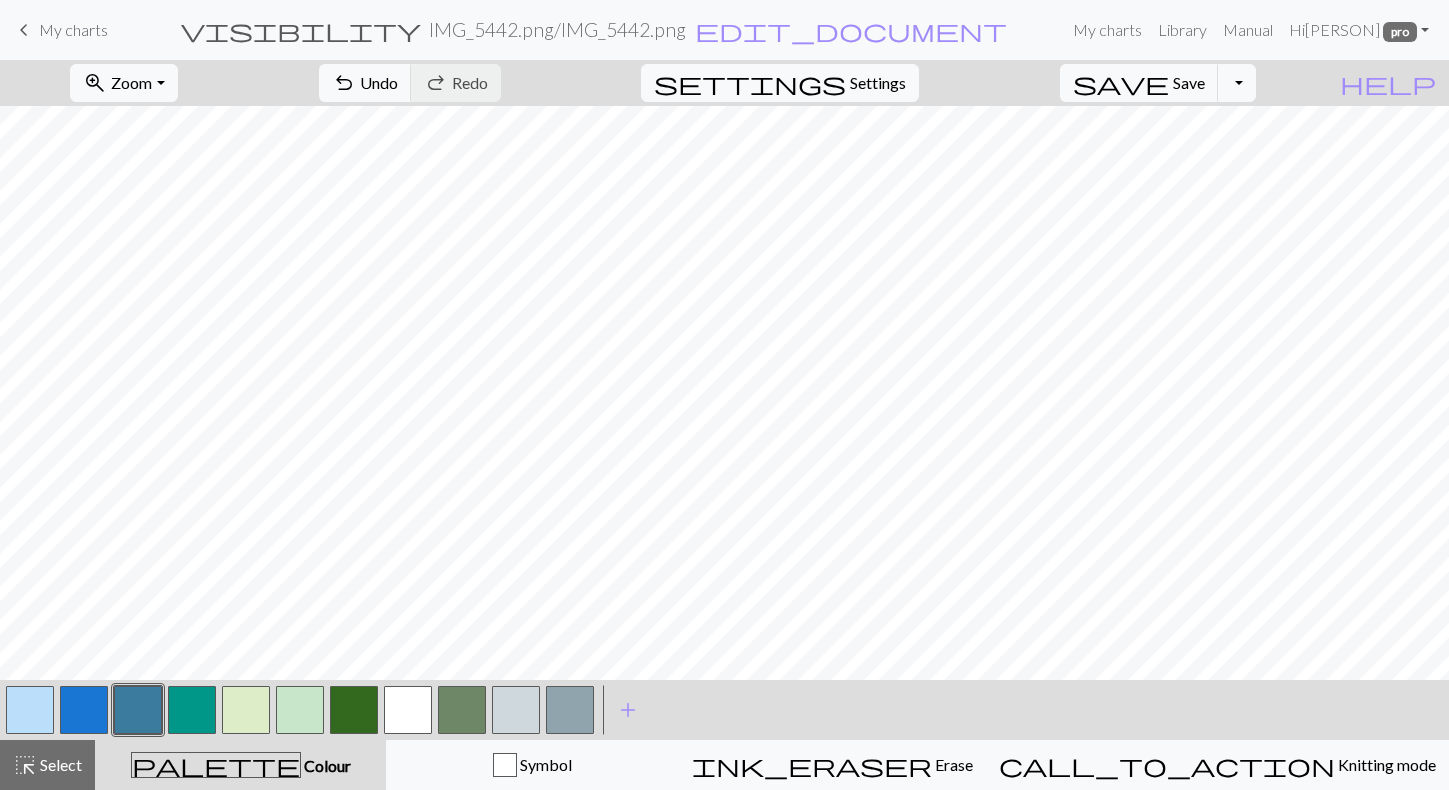 click on "zoom_in Zoom Zoom Fit all Fit width Fit height 50% 100% 150% 200% undo Undo Undo redo Redo Redo settings  Settings save Save Save Toggle Dropdown file_copy  Save a copy save_alt  Download" at bounding box center (663, 83) 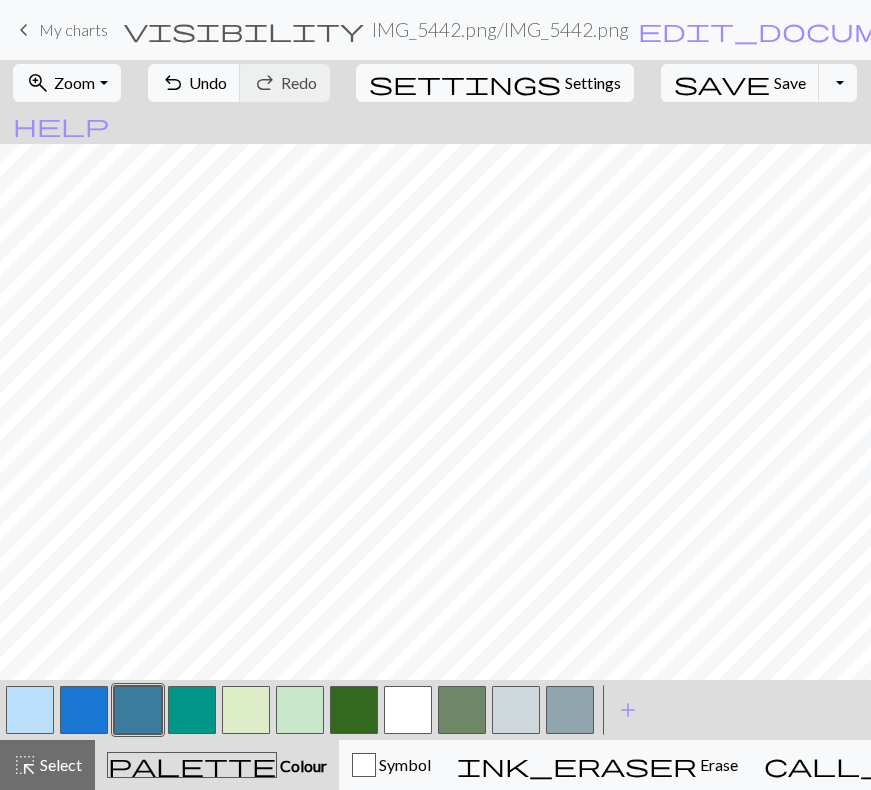 click at bounding box center [30, 710] 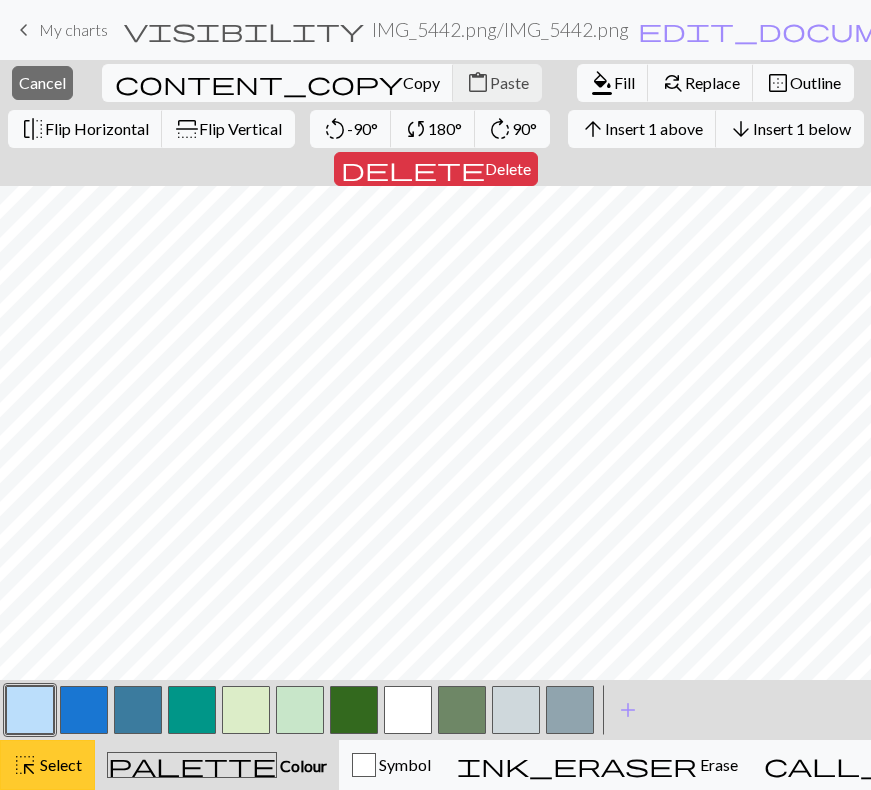 click on "Select" at bounding box center [59, 764] 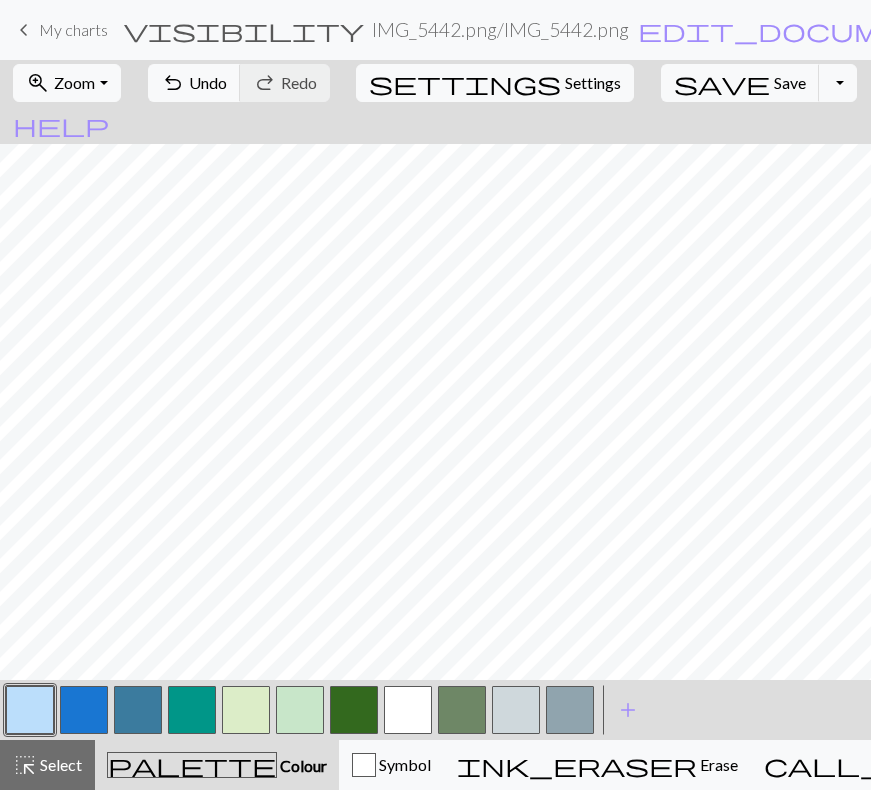 click at bounding box center (516, 710) 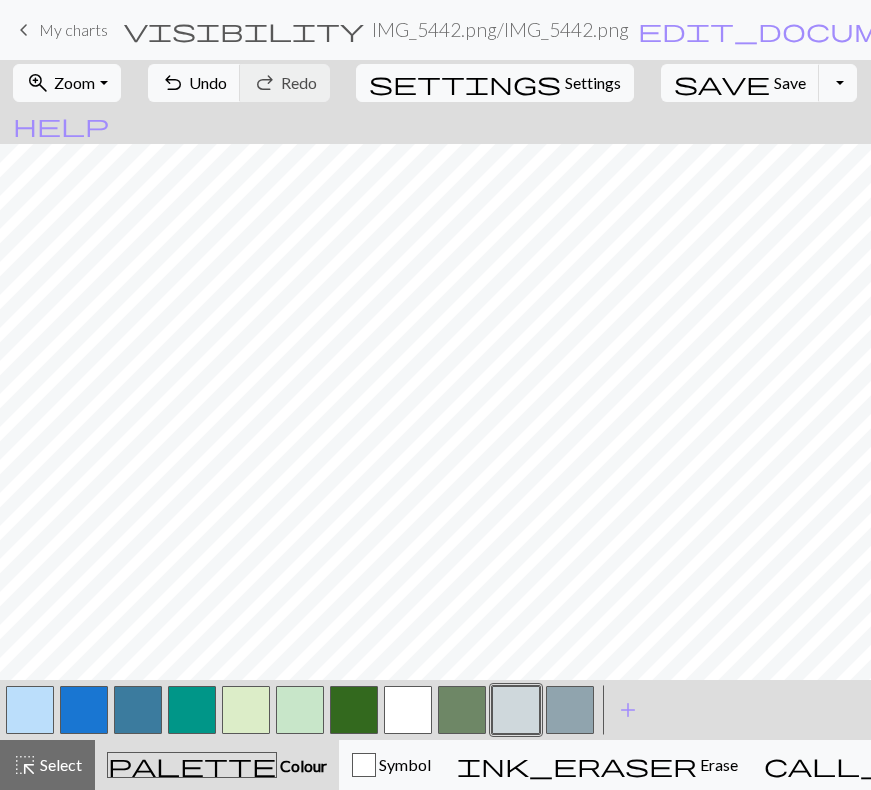 click at bounding box center (408, 710) 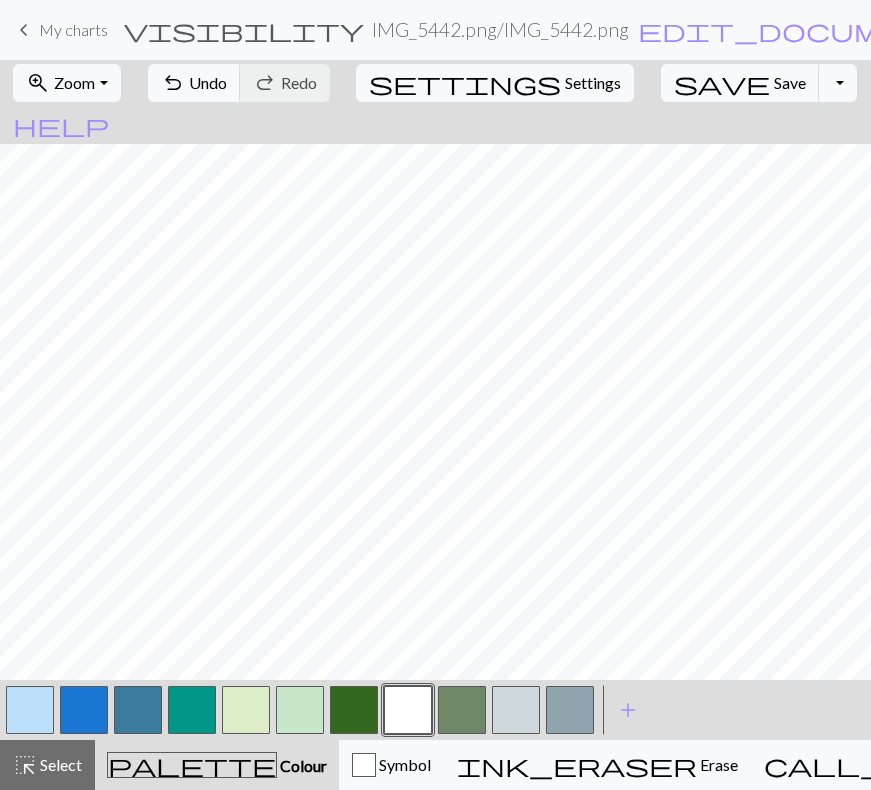 scroll, scrollTop: 0, scrollLeft: 0, axis: both 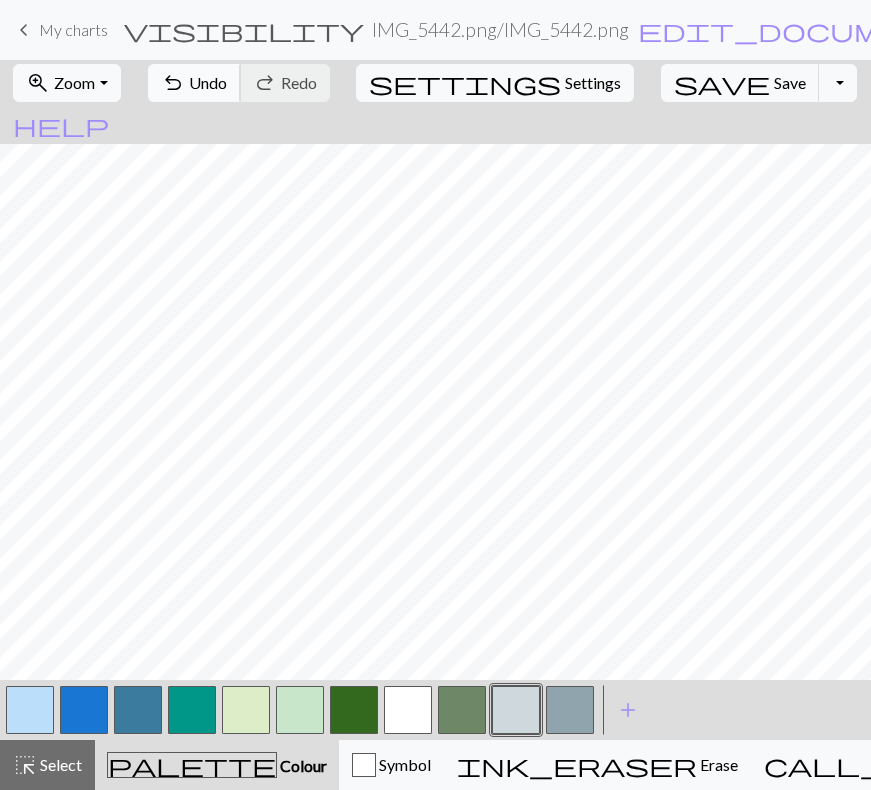 click on "Undo" at bounding box center (208, 82) 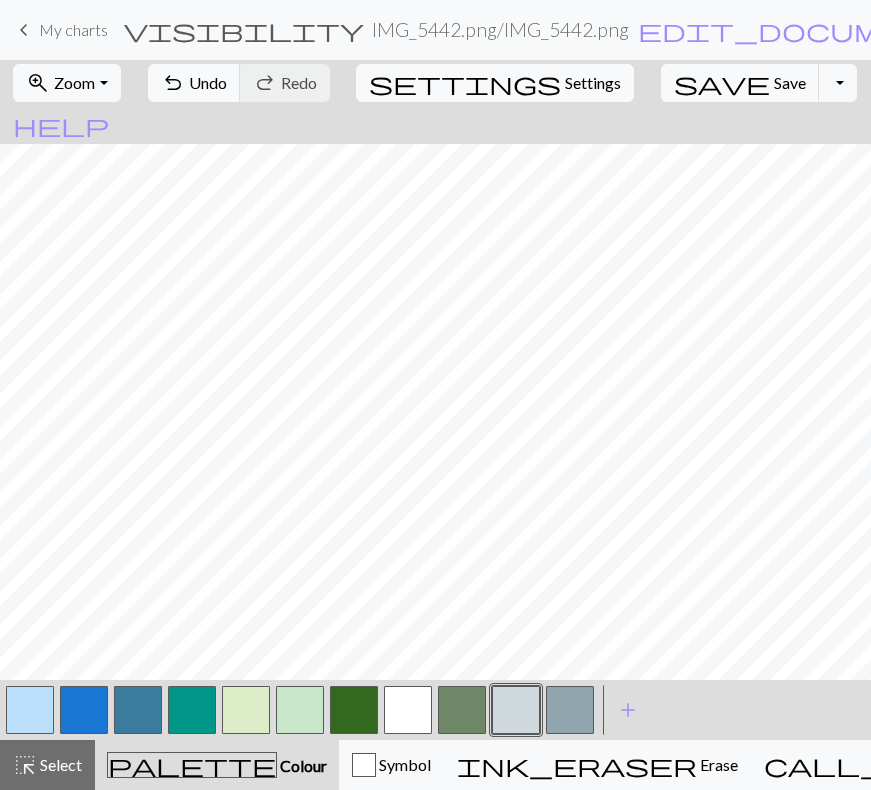 click at bounding box center (30, 710) 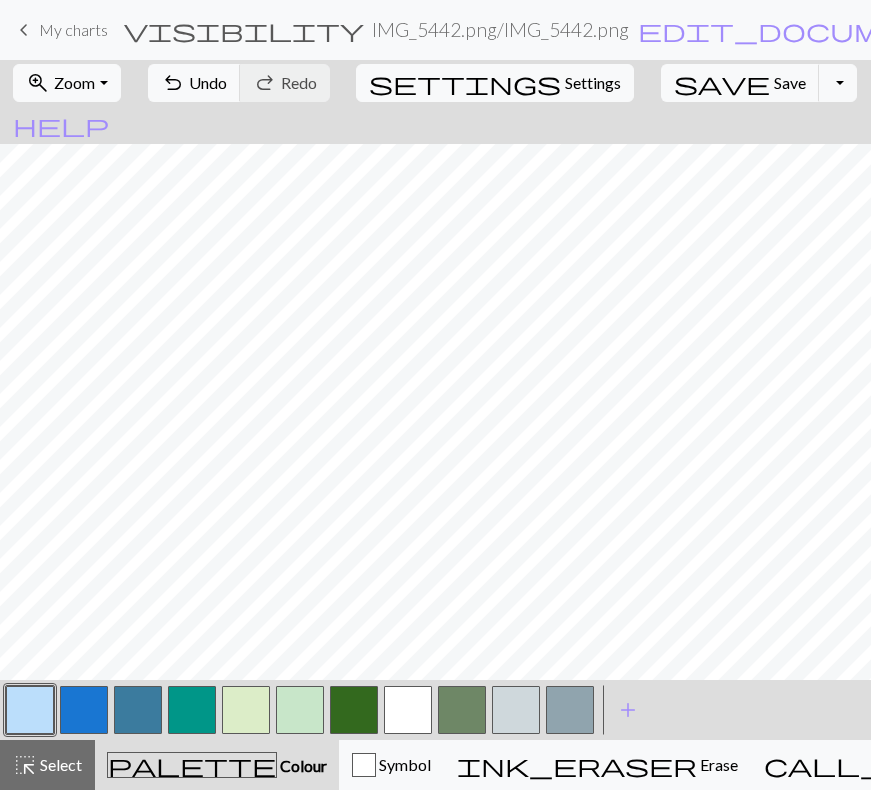 click at bounding box center (138, 710) 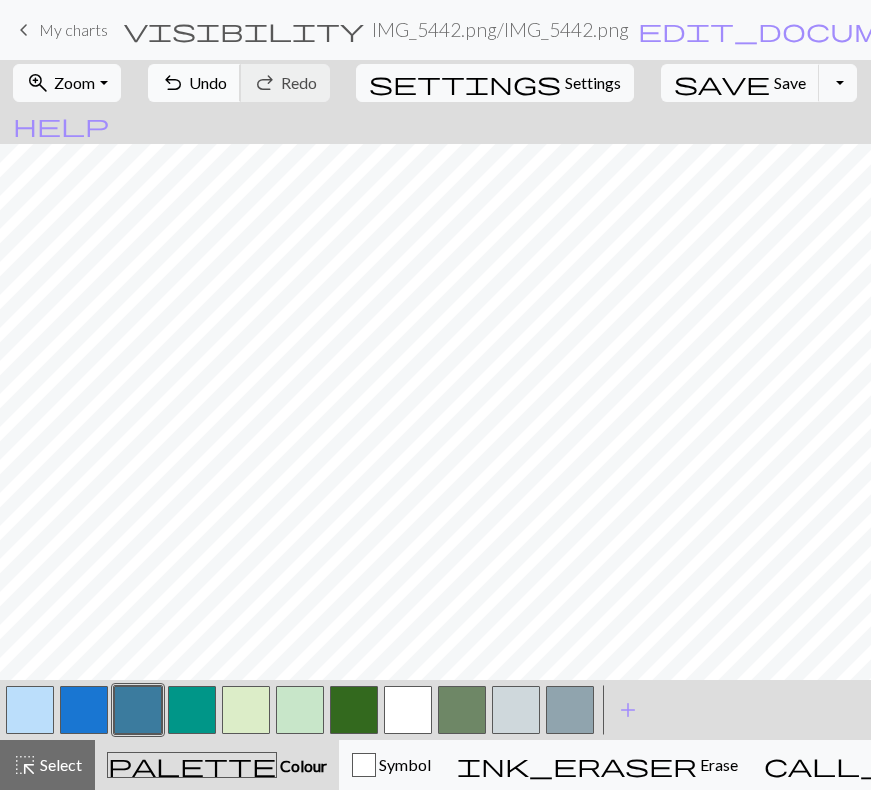 click on "undo" at bounding box center (173, 83) 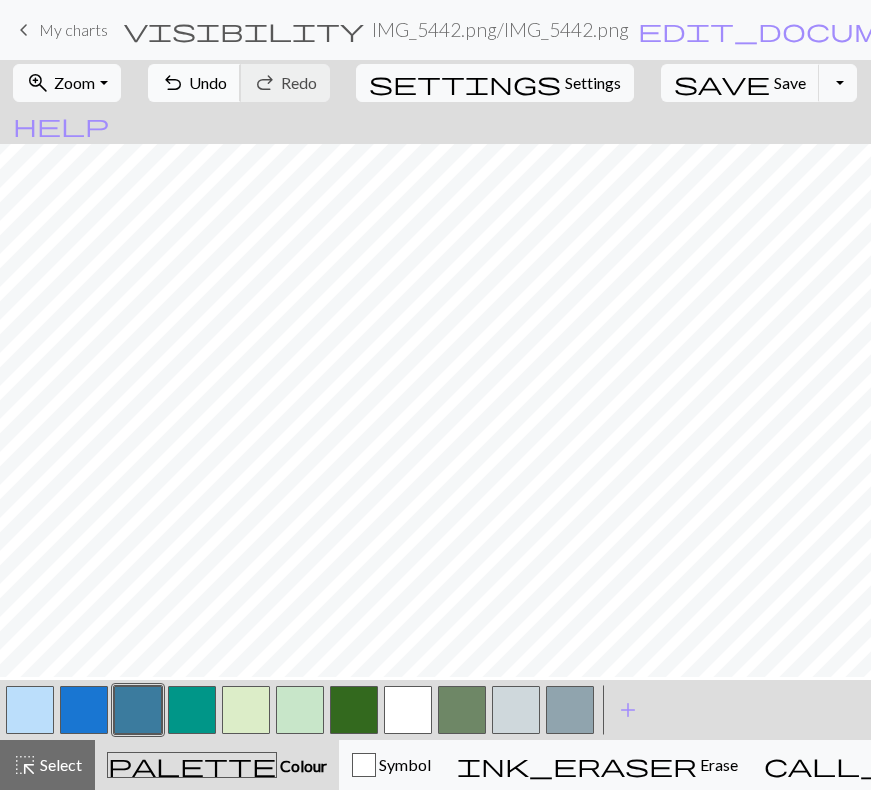 scroll, scrollTop: 0, scrollLeft: 0, axis: both 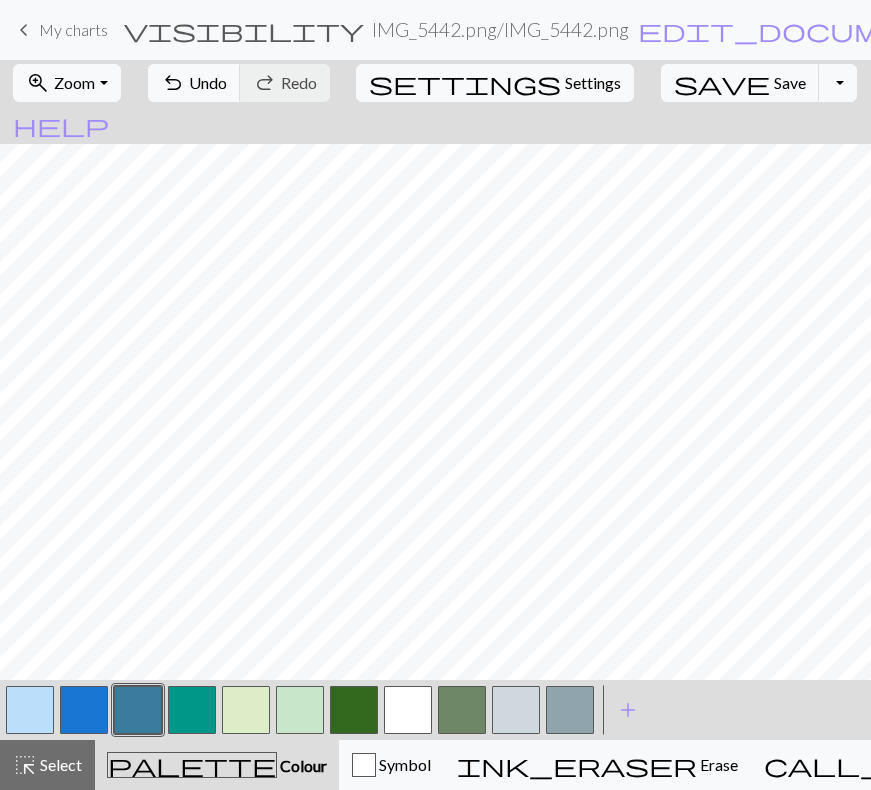 click at bounding box center [192, 710] 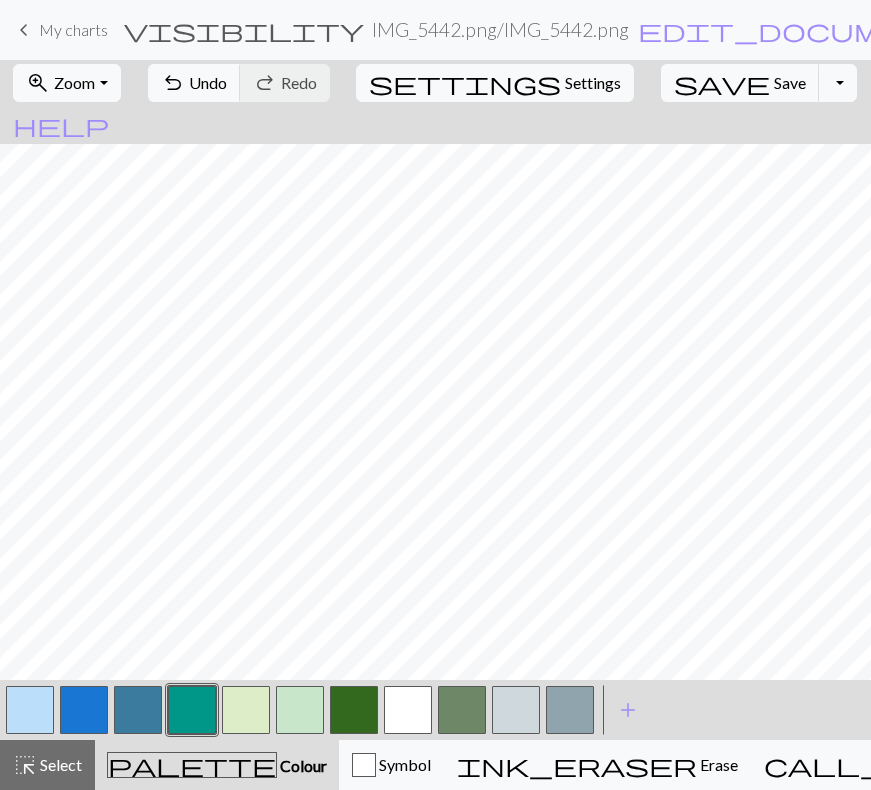 click at bounding box center (192, 710) 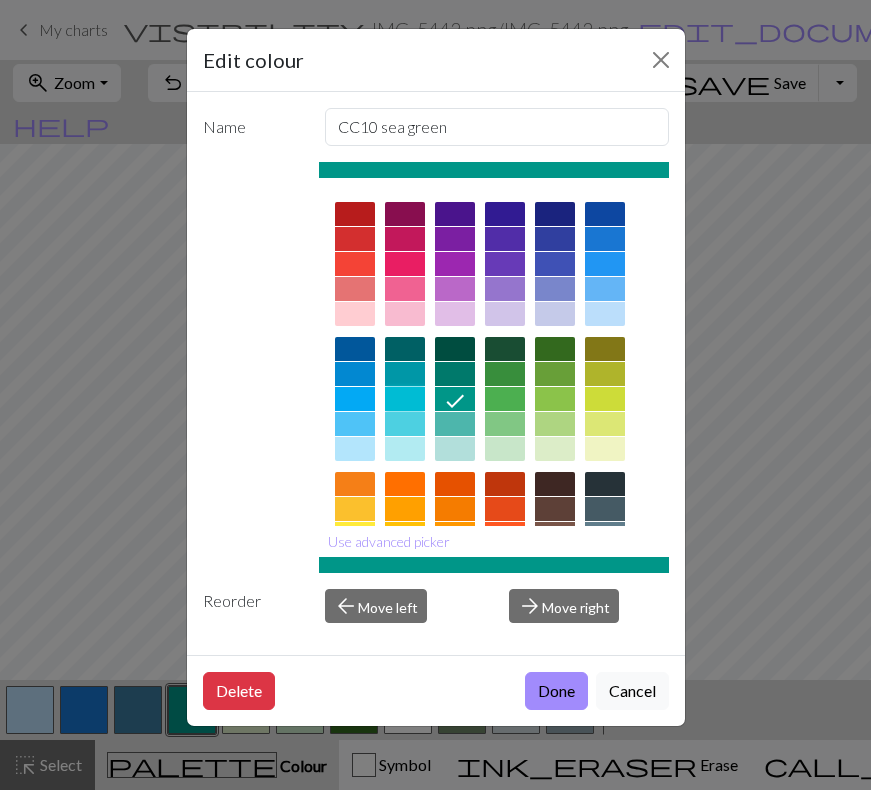 click at bounding box center (405, 399) 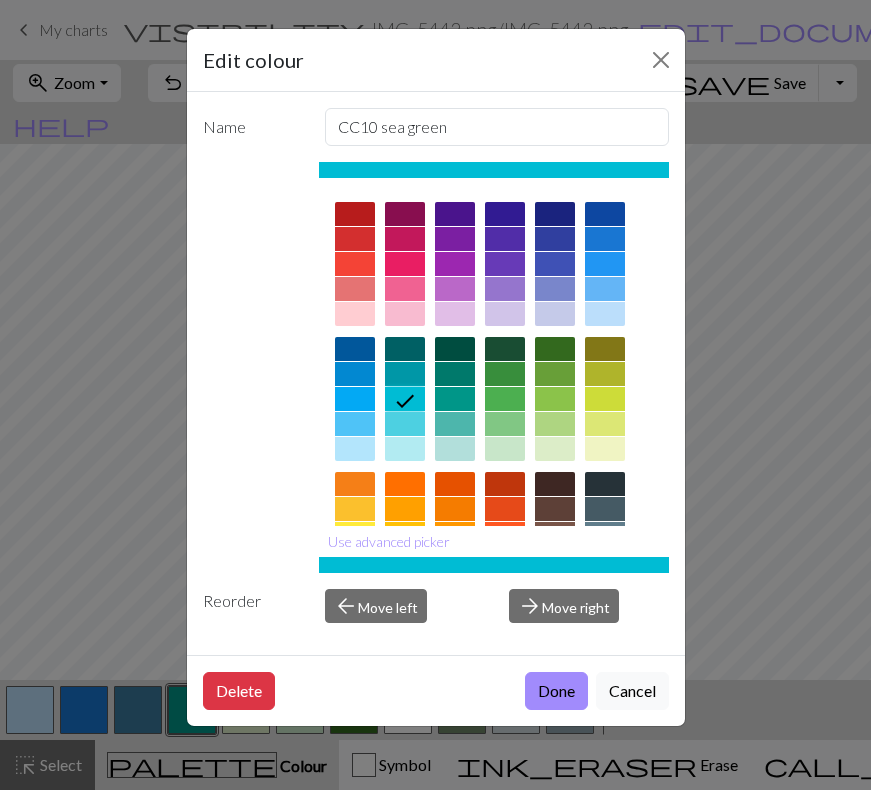 click at bounding box center [405, 374] 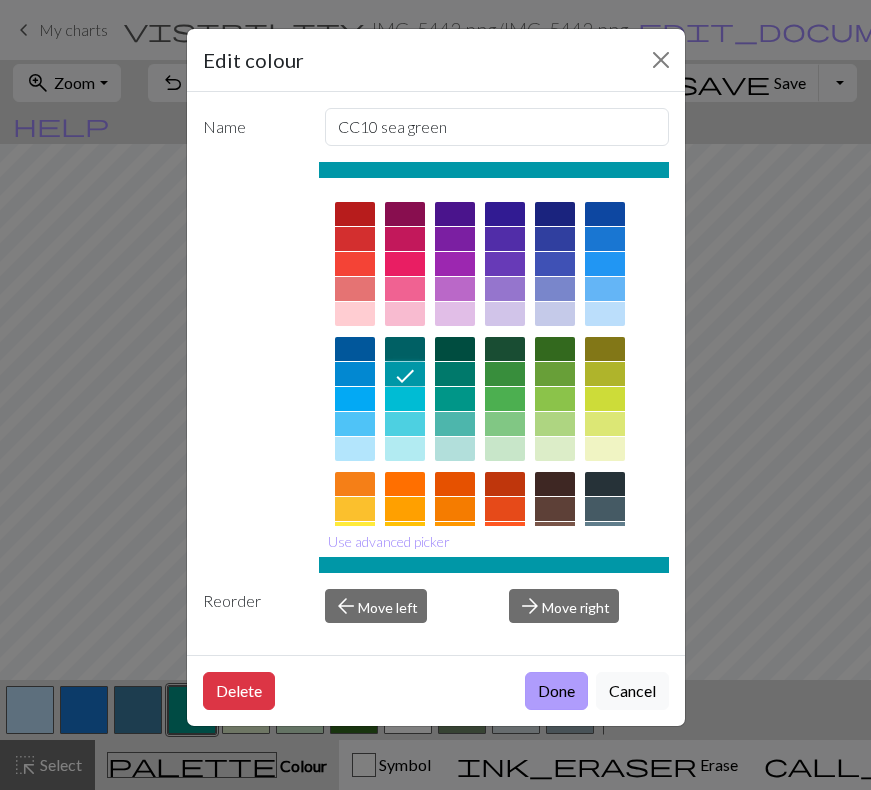 click on "Done" at bounding box center [556, 691] 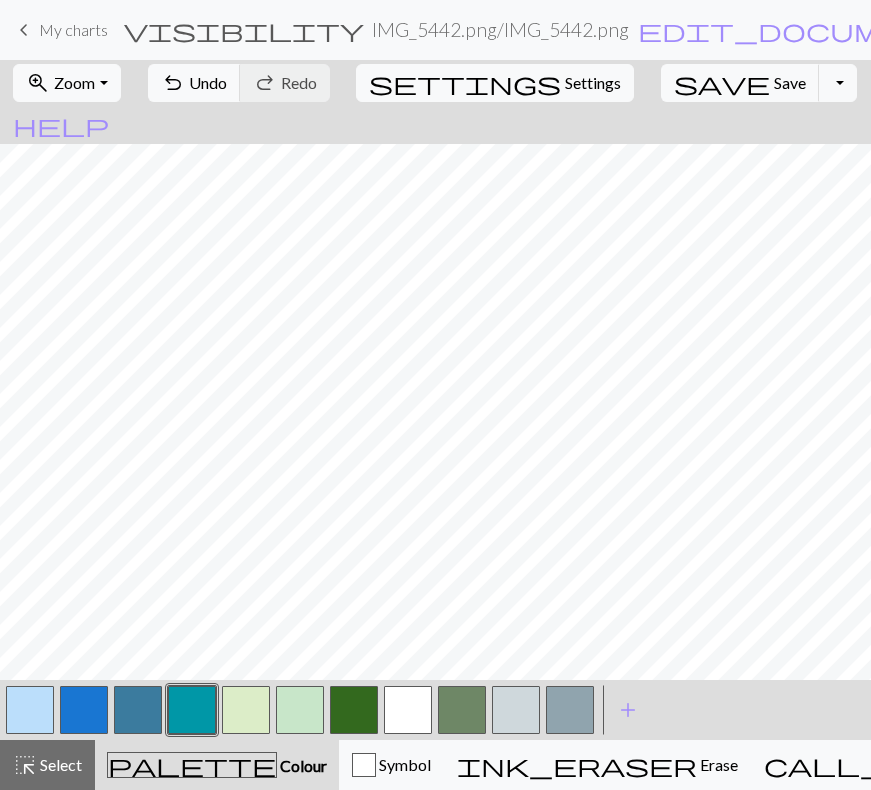click at bounding box center (300, 710) 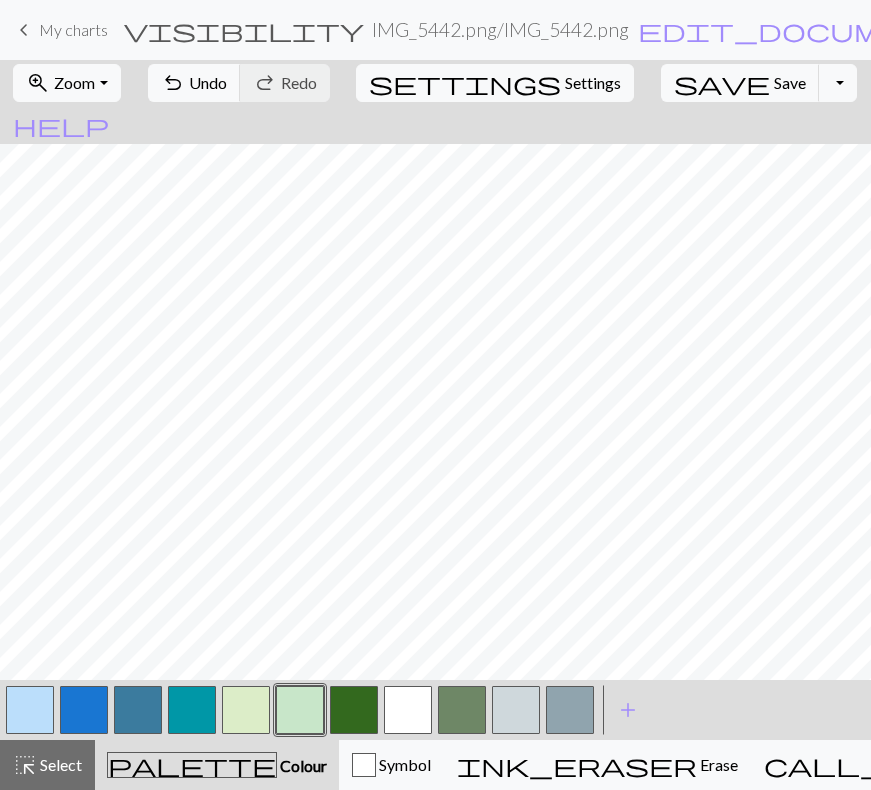 click at bounding box center [462, 710] 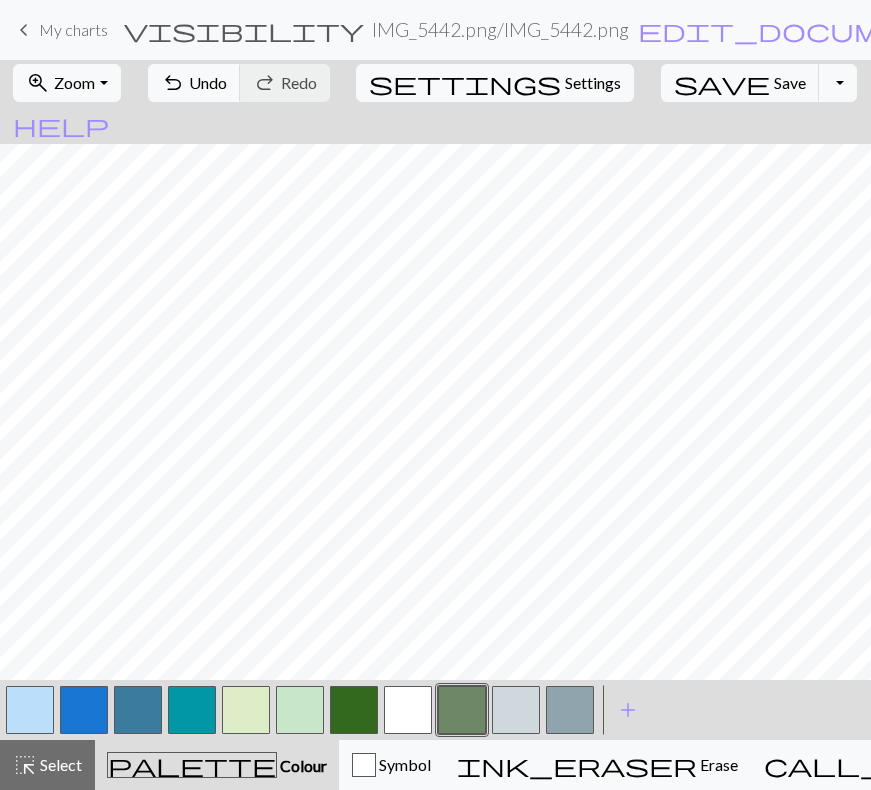 click at bounding box center (462, 710) 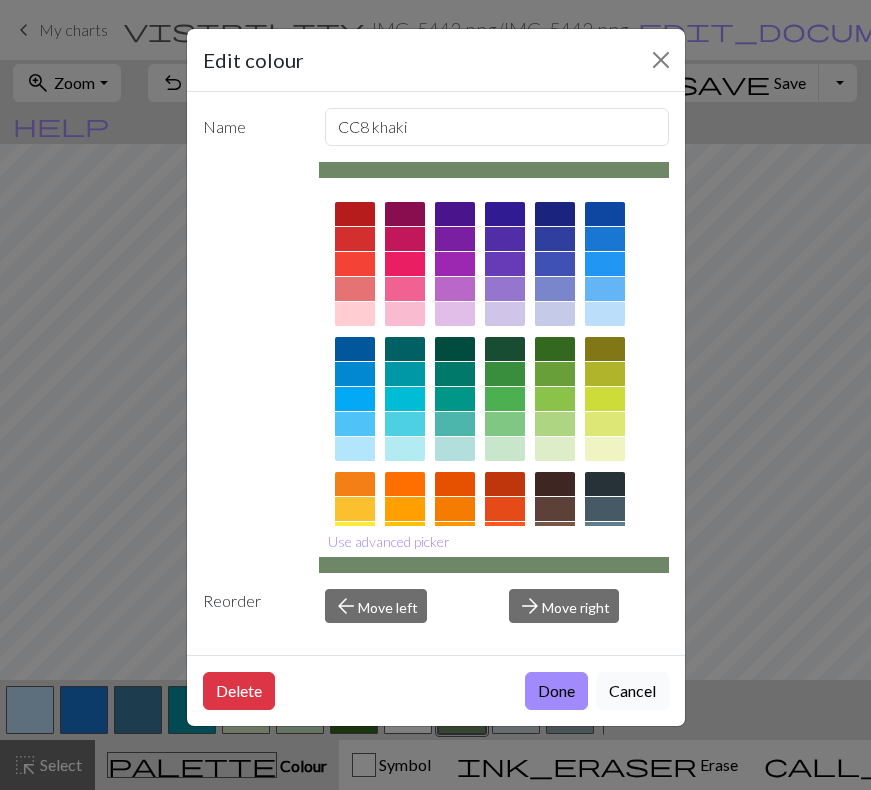 click on "Cancel" at bounding box center (632, 691) 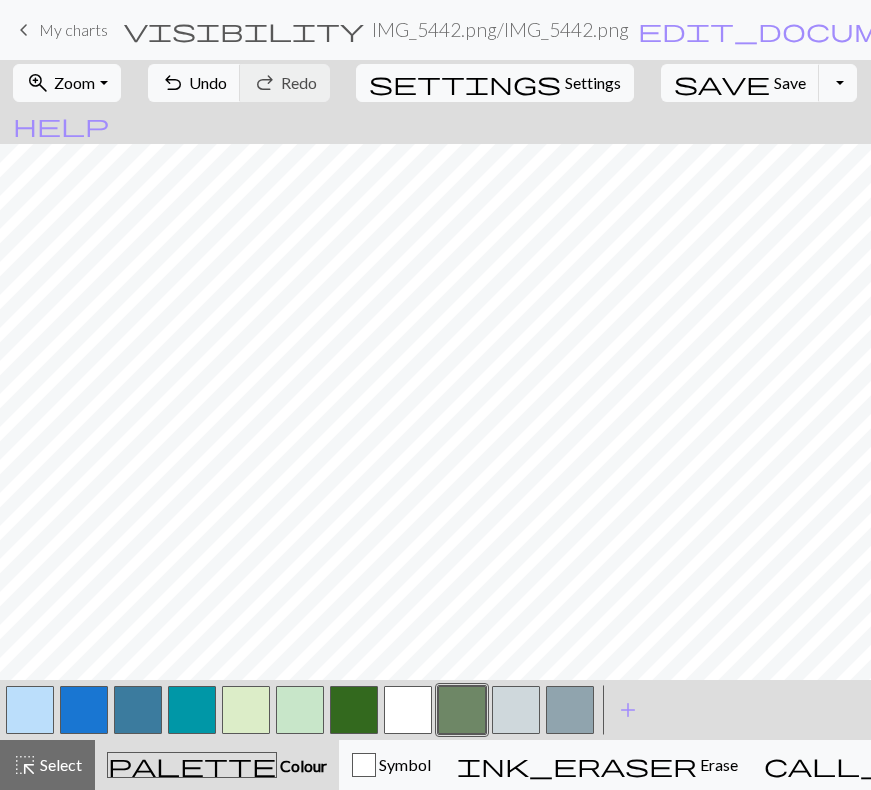 click at bounding box center [354, 710] 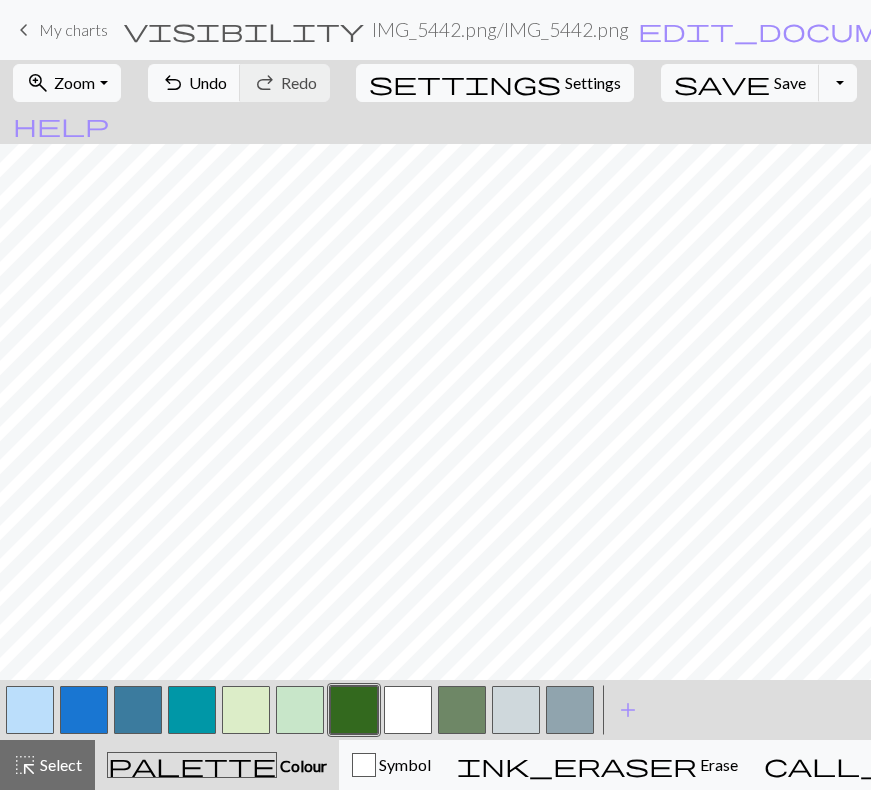 click at bounding box center [354, 710] 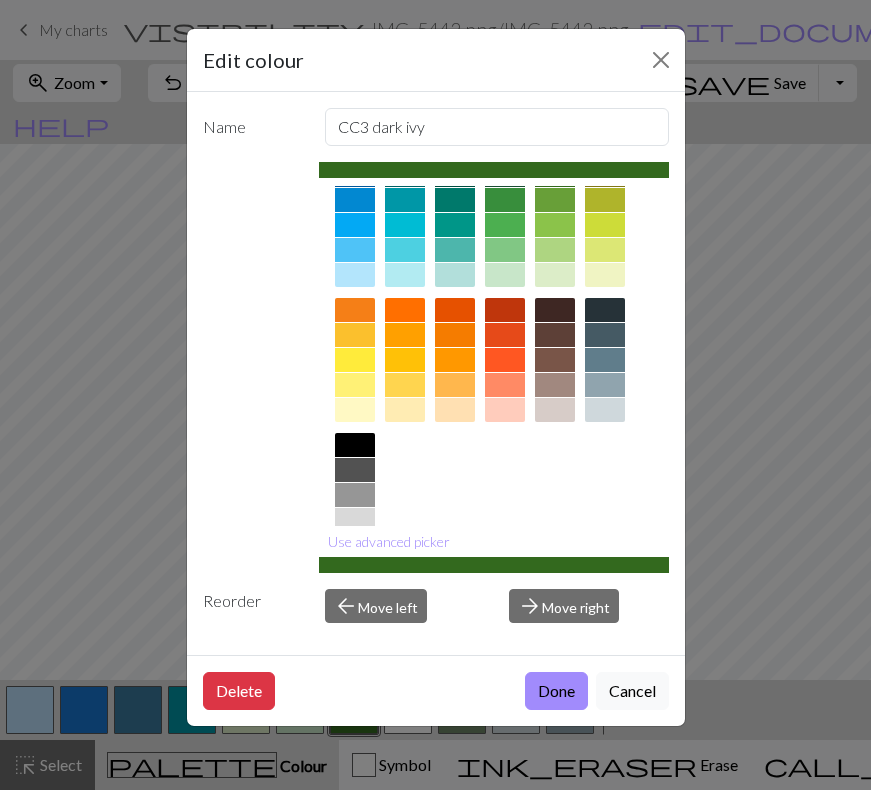scroll, scrollTop: 228, scrollLeft: 0, axis: vertical 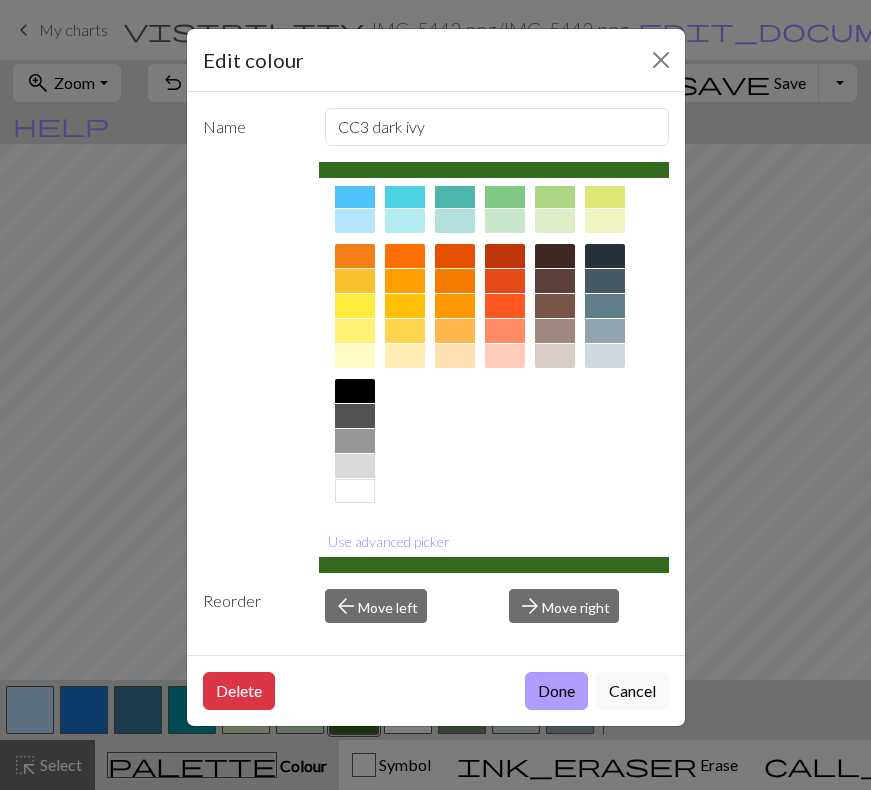 click on "Done" at bounding box center [556, 691] 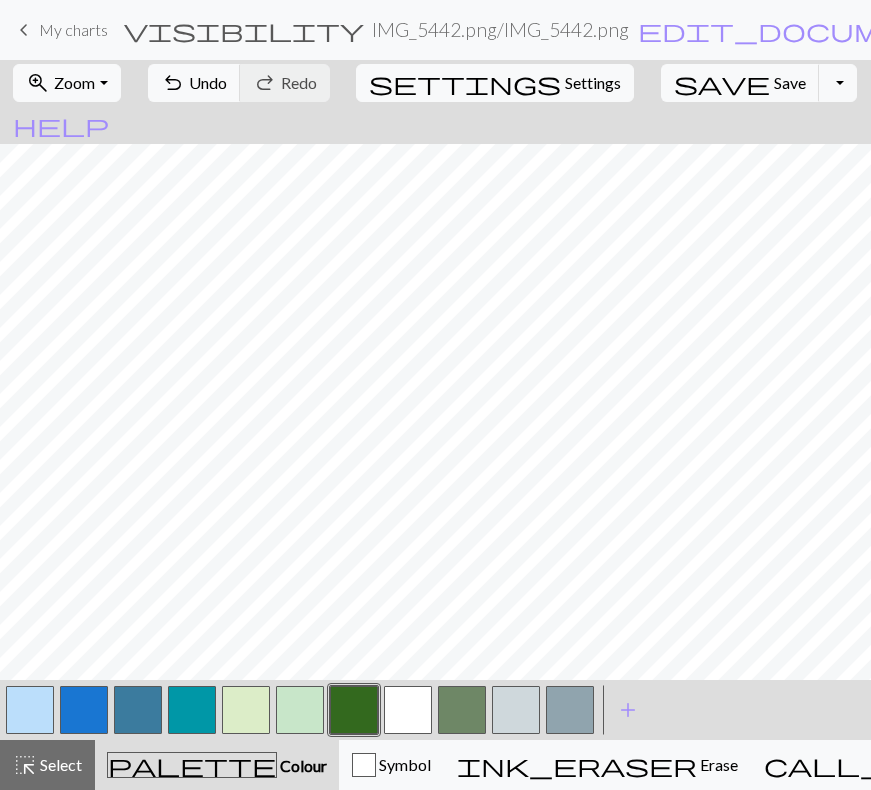 click at bounding box center [354, 710] 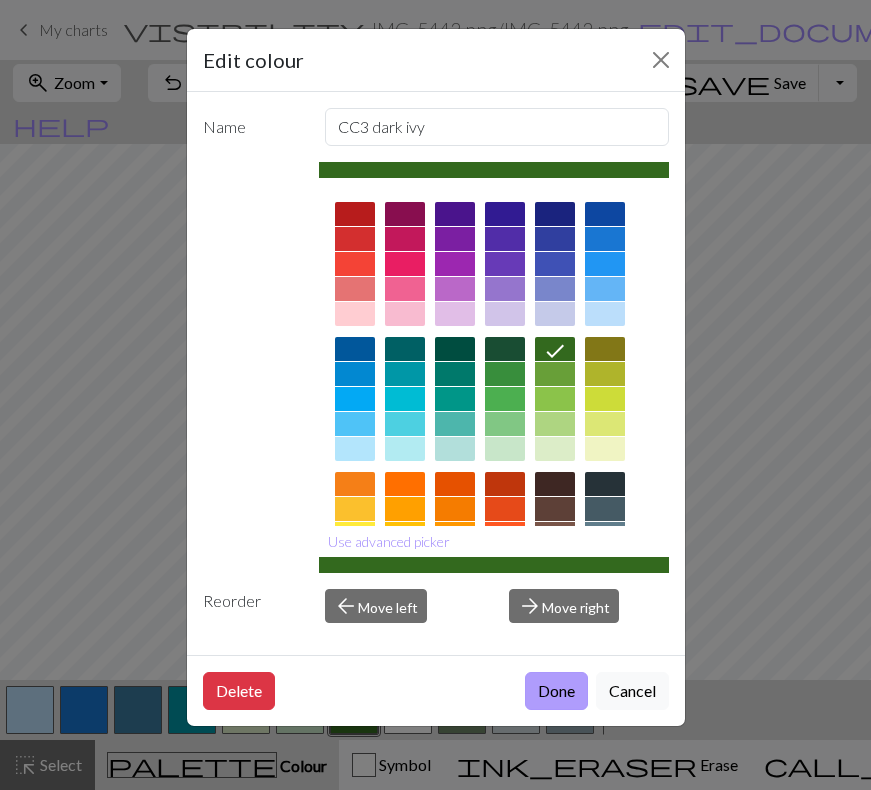 click on "Done" at bounding box center [556, 691] 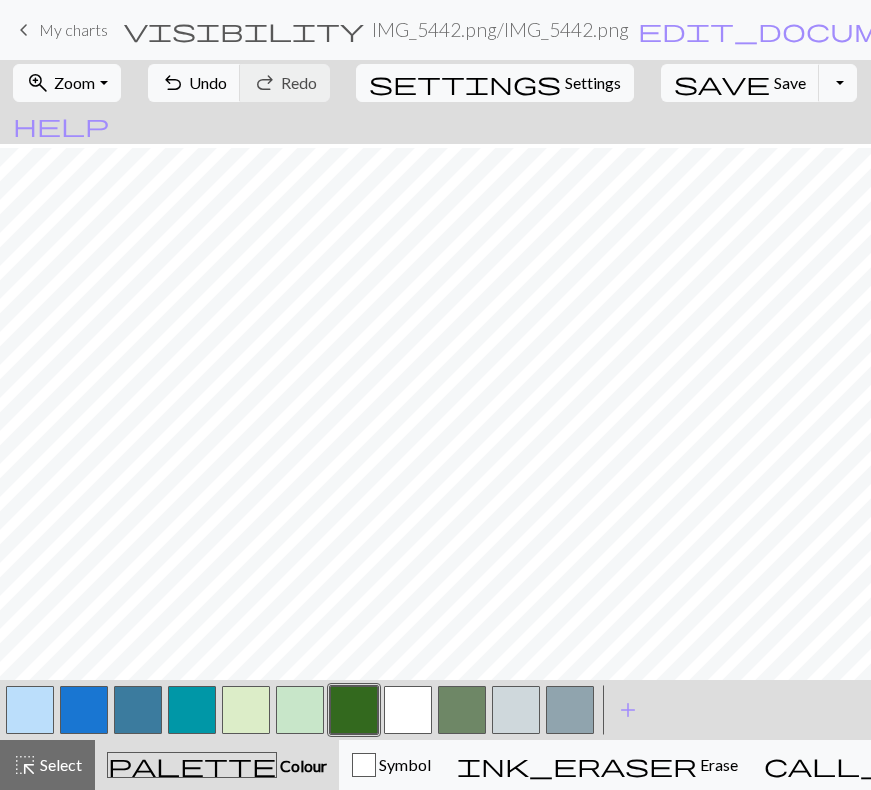 scroll, scrollTop: 315, scrollLeft: 0, axis: vertical 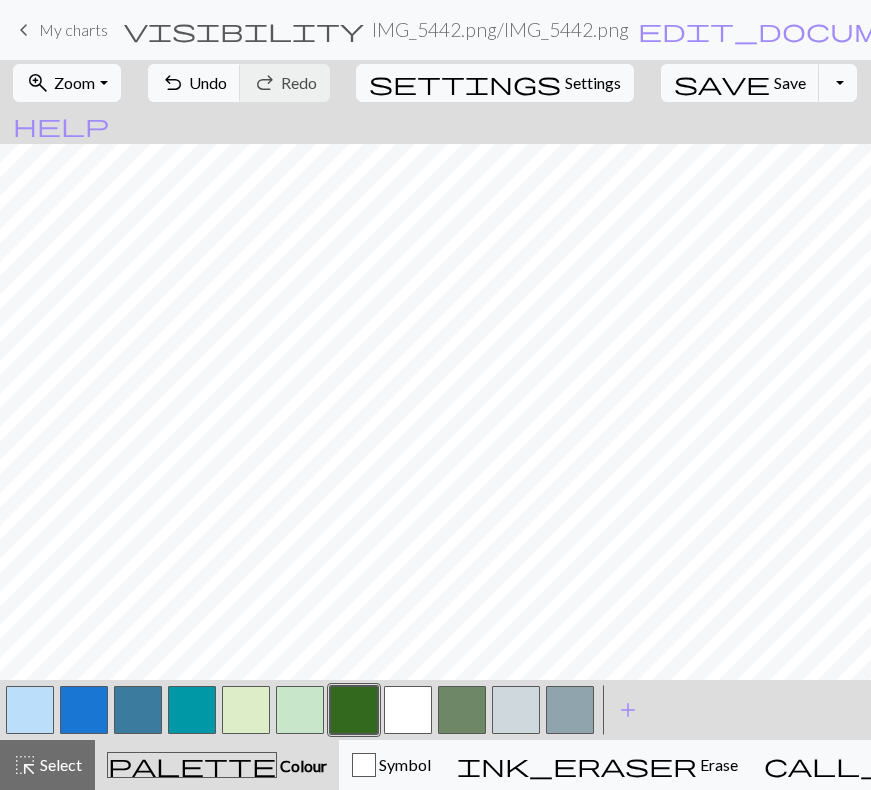 click at bounding box center (408, 710) 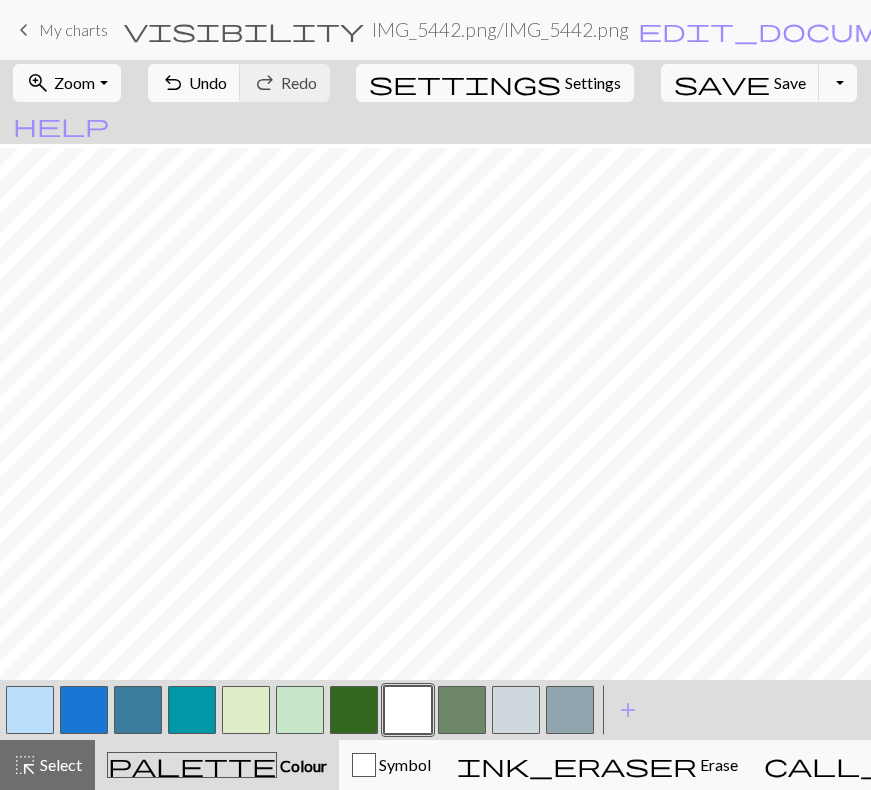 scroll, scrollTop: 411, scrollLeft: 0, axis: vertical 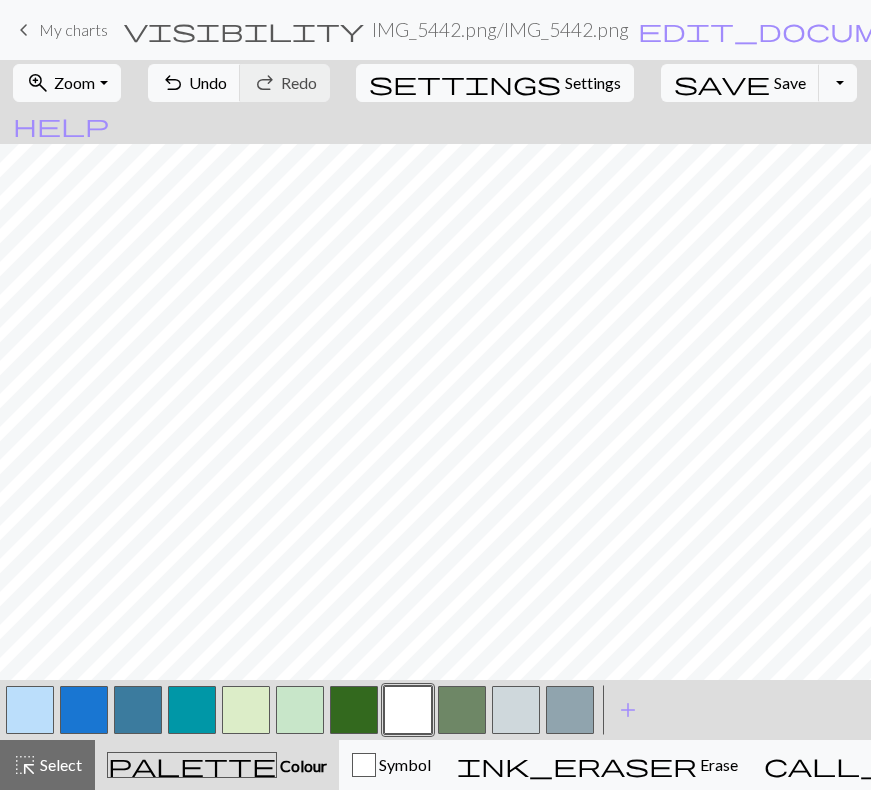 click at bounding box center [354, 710] 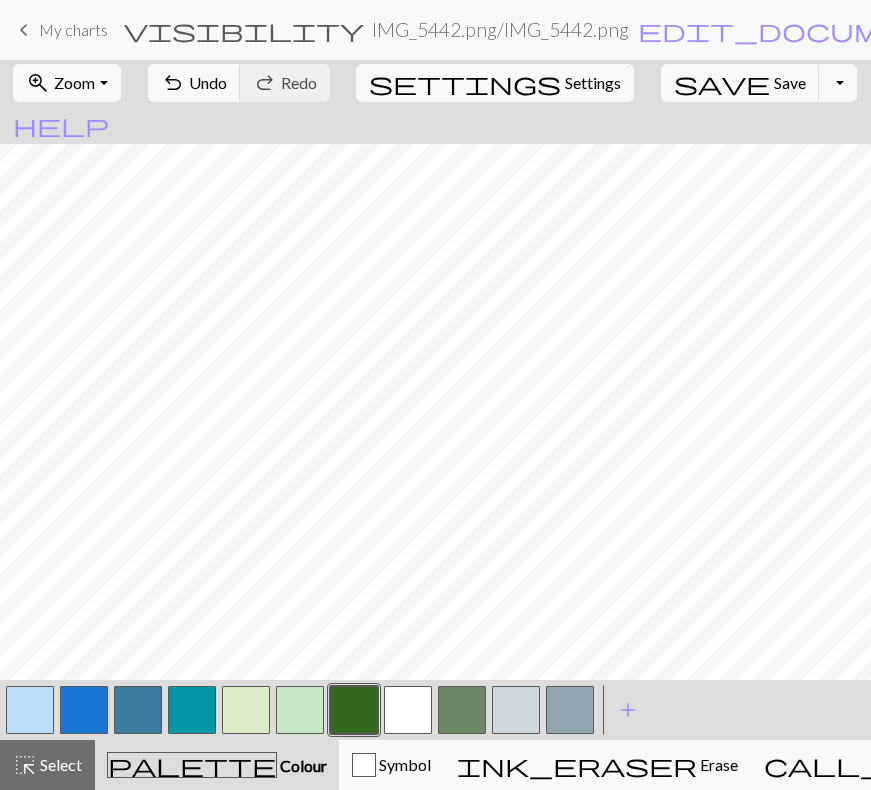 click at bounding box center (300, 710) 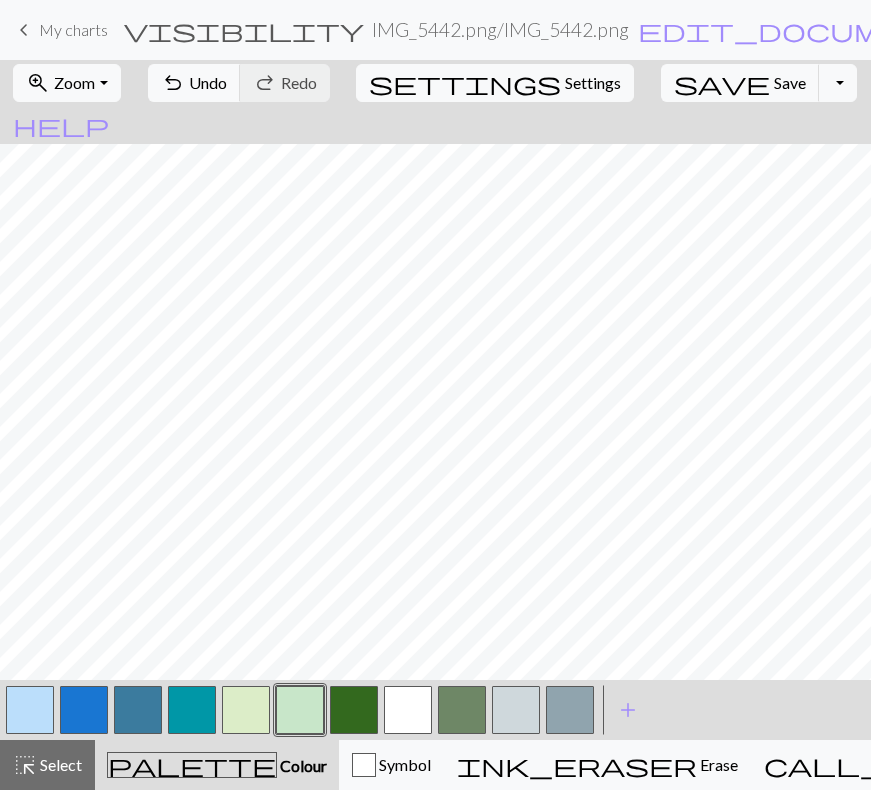 click at bounding box center [138, 710] 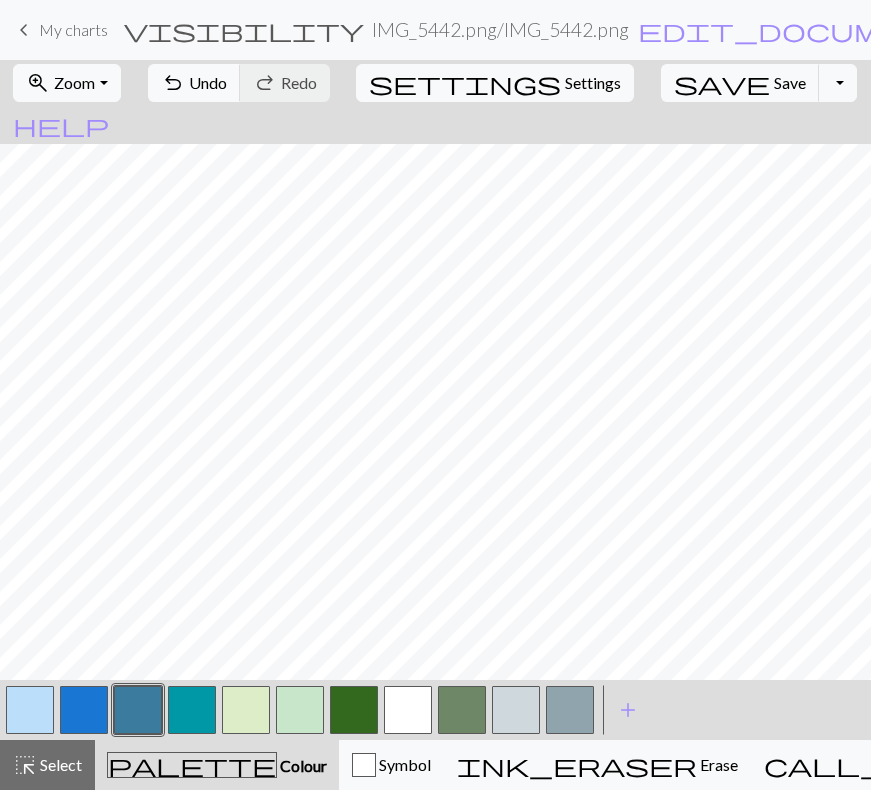 click at bounding box center (138, 710) 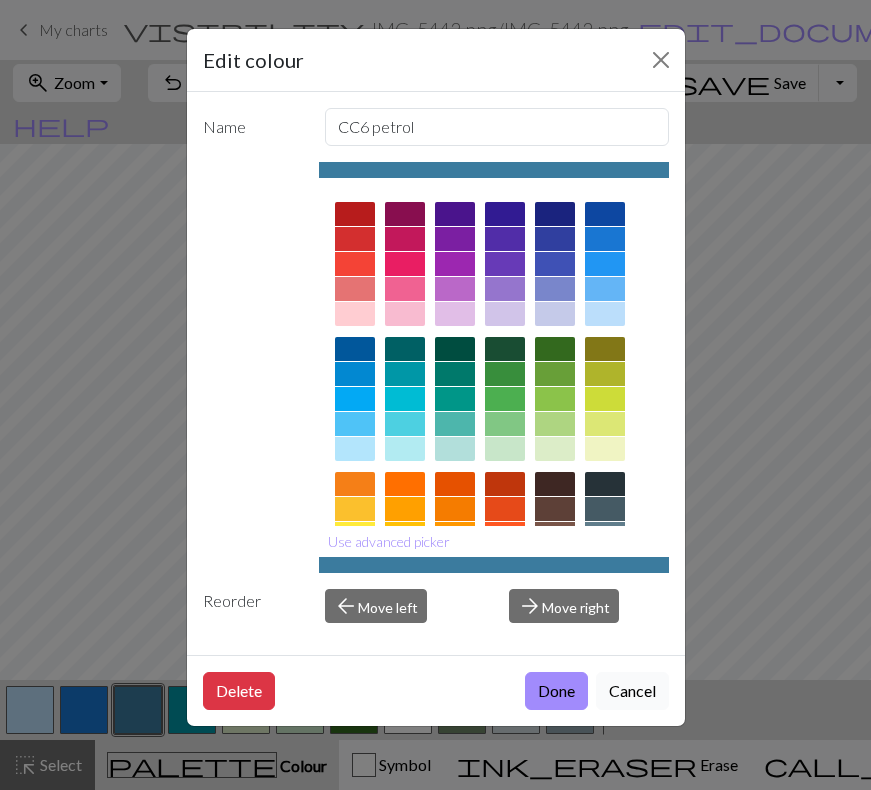 click on "Cancel" at bounding box center [632, 691] 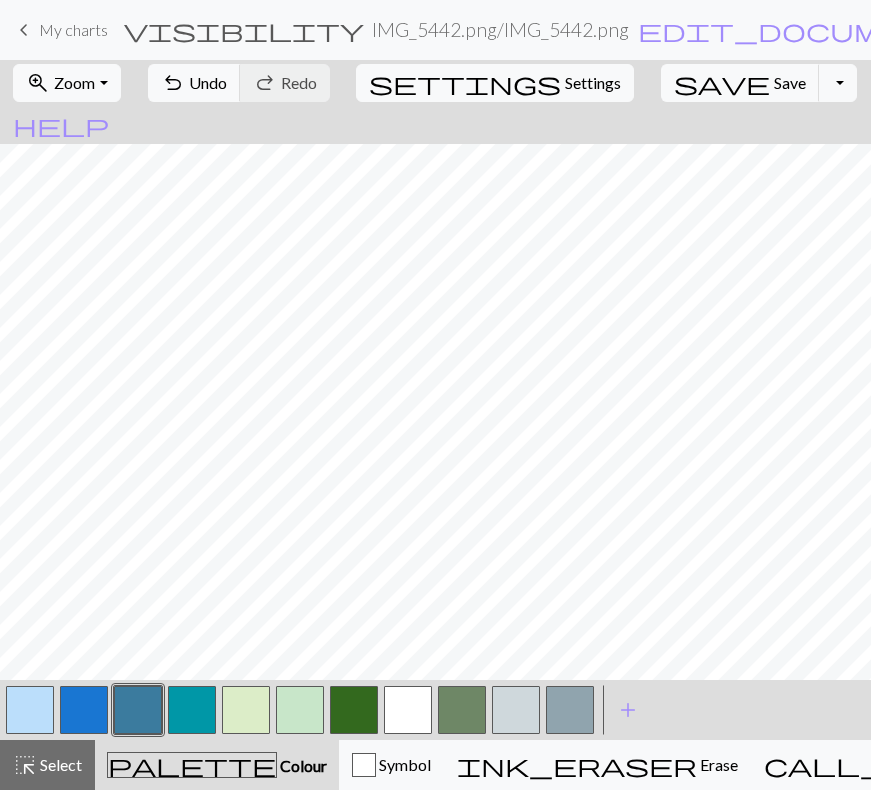 click at bounding box center (84, 710) 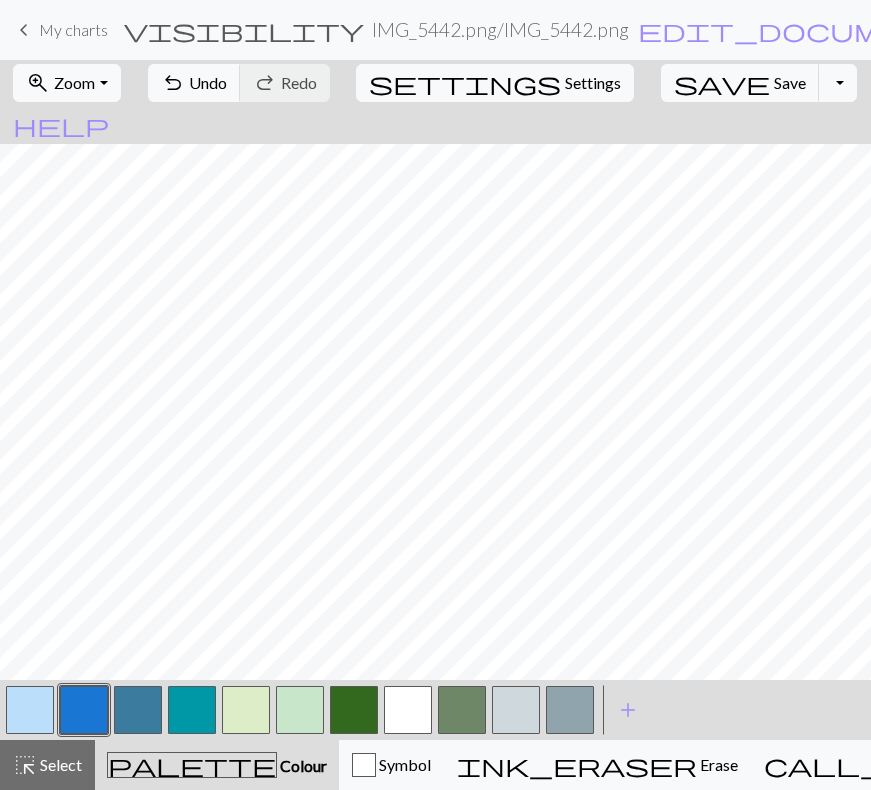 click at bounding box center [84, 710] 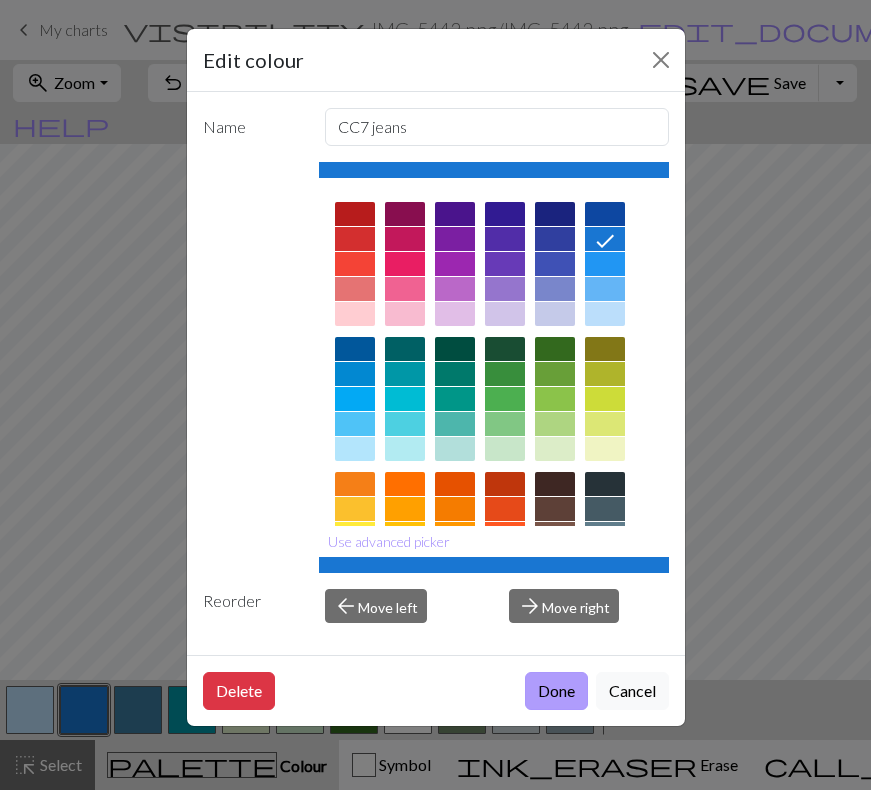 click on "Done" at bounding box center [556, 691] 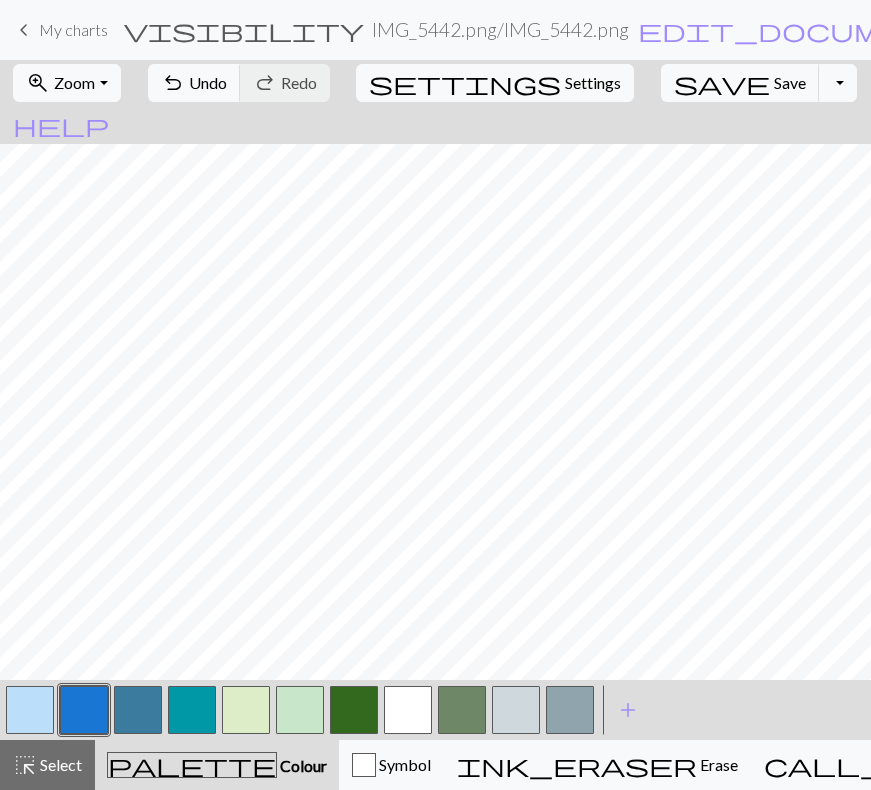 click at bounding box center [408, 710] 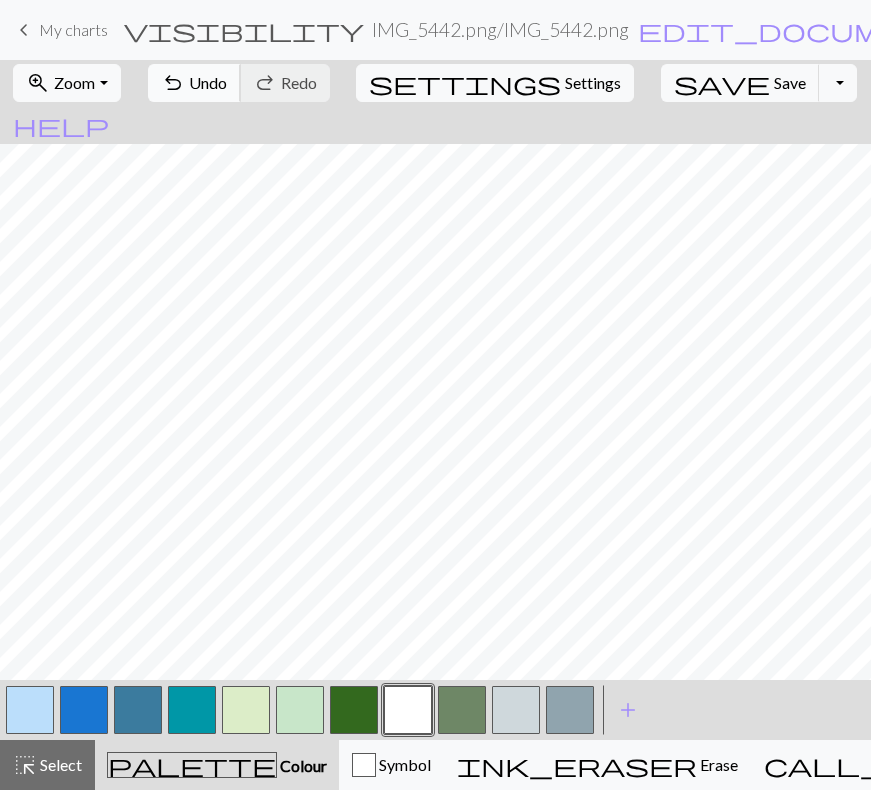 click on "Undo" at bounding box center [208, 82] 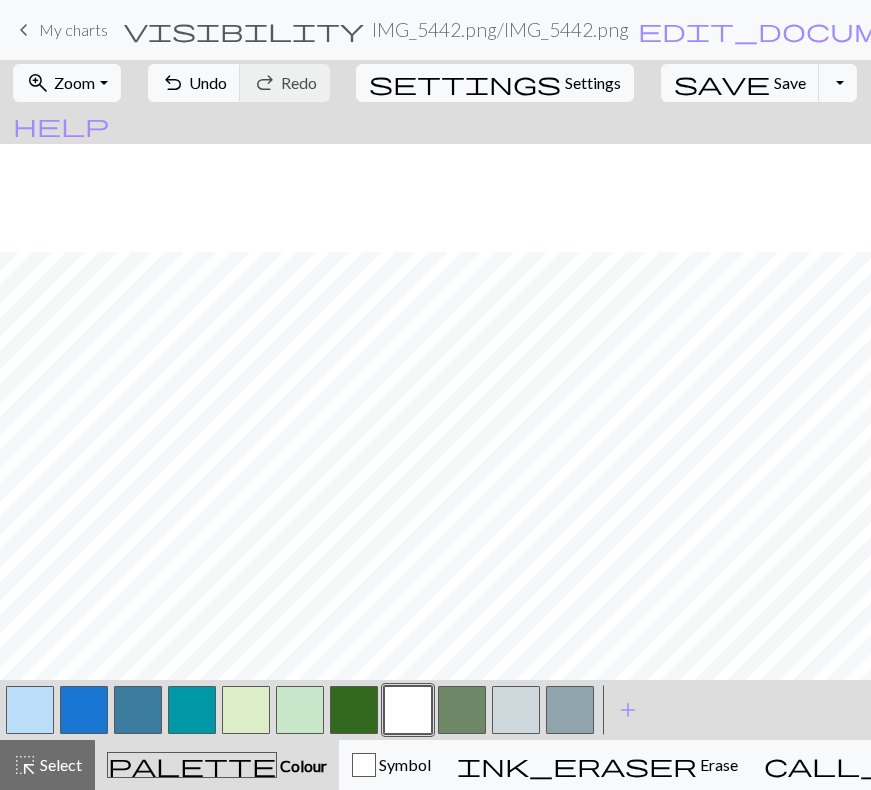 scroll, scrollTop: 1251, scrollLeft: 0, axis: vertical 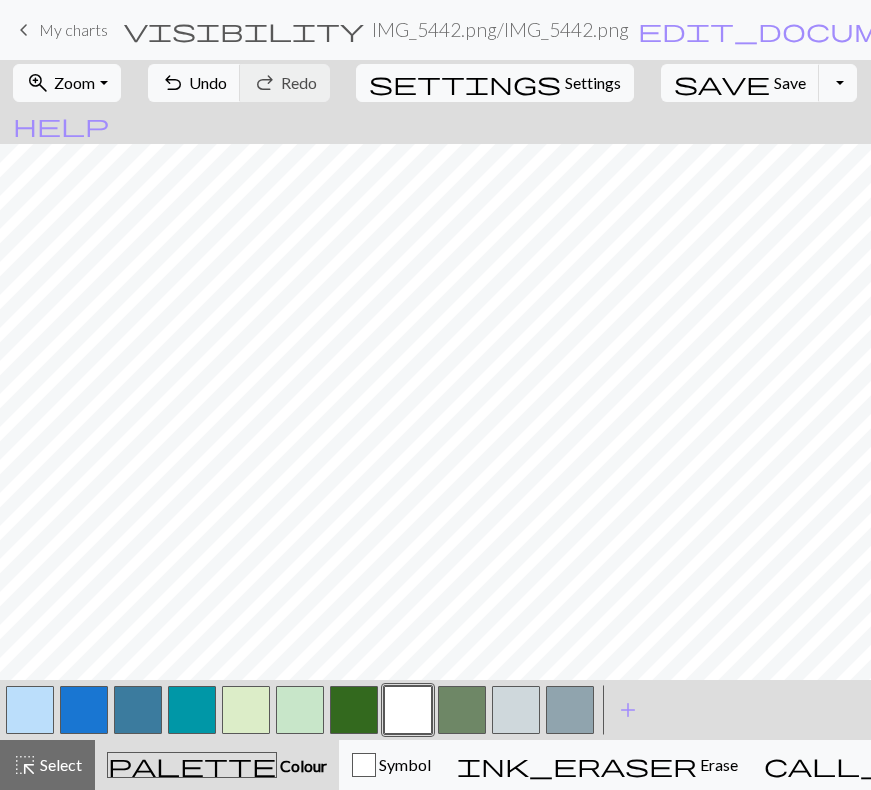 click at bounding box center [462, 710] 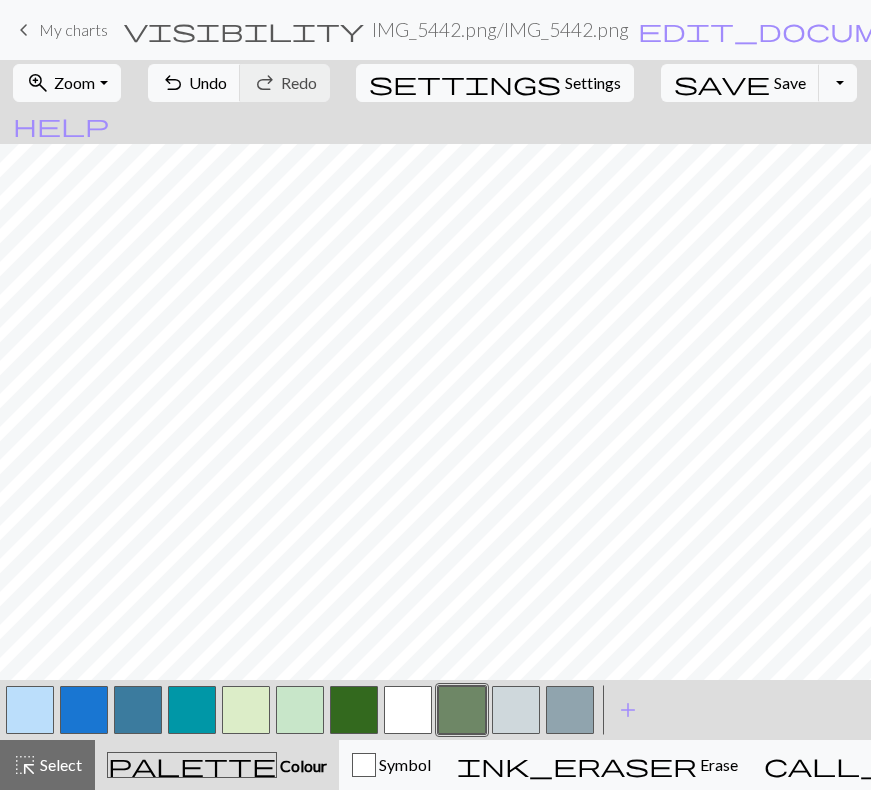 click at bounding box center [462, 710] 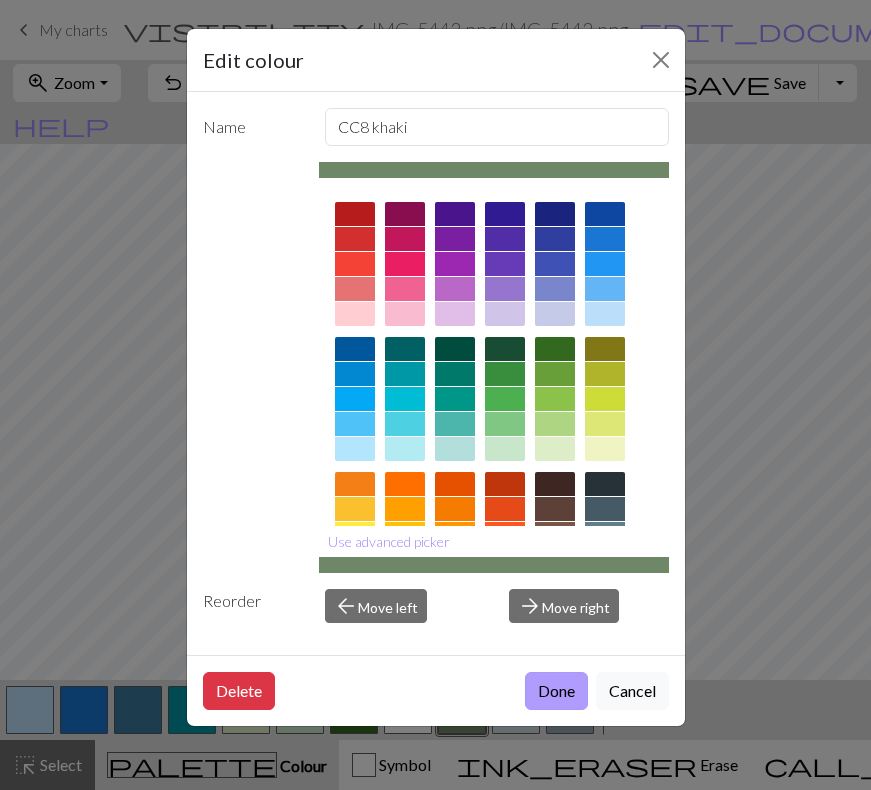 click on "Done" at bounding box center (556, 691) 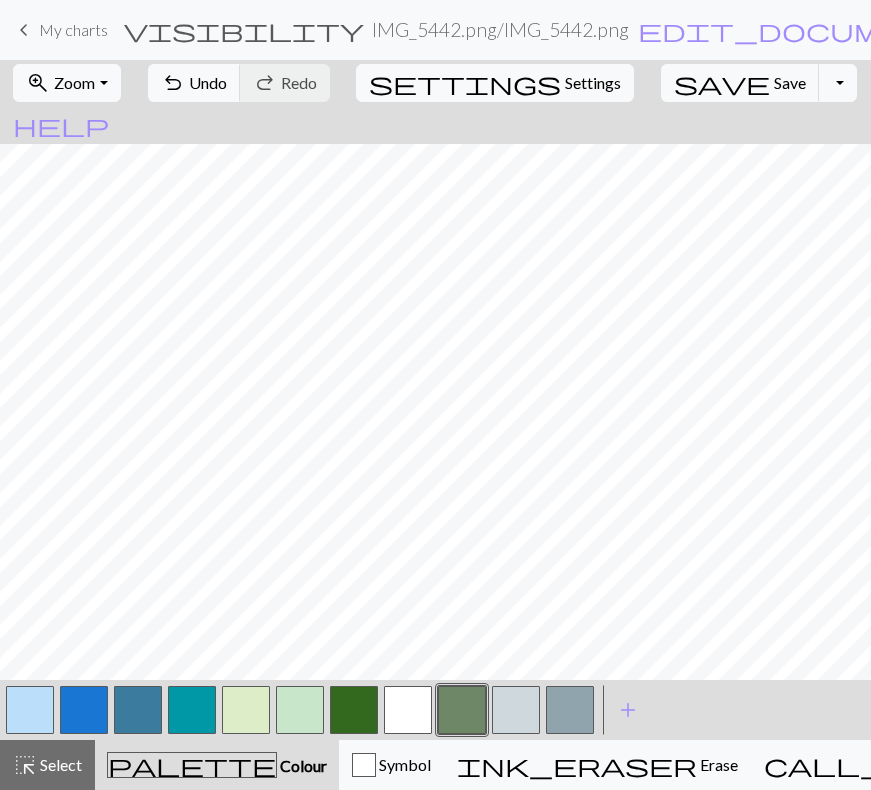 scroll, scrollTop: 230, scrollLeft: 0, axis: vertical 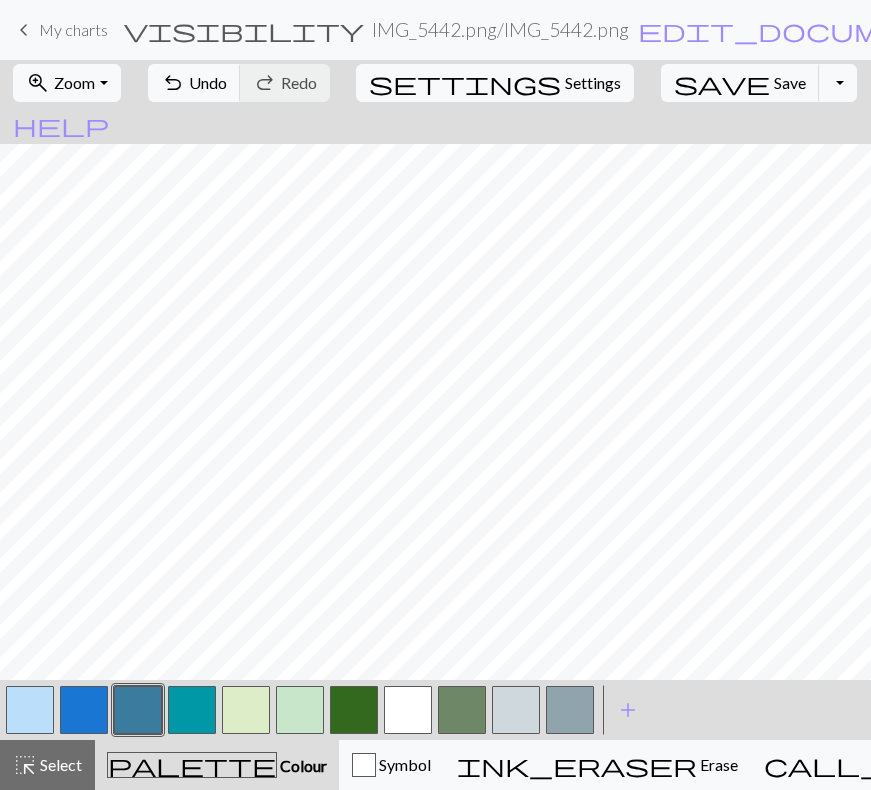 click at bounding box center (138, 710) 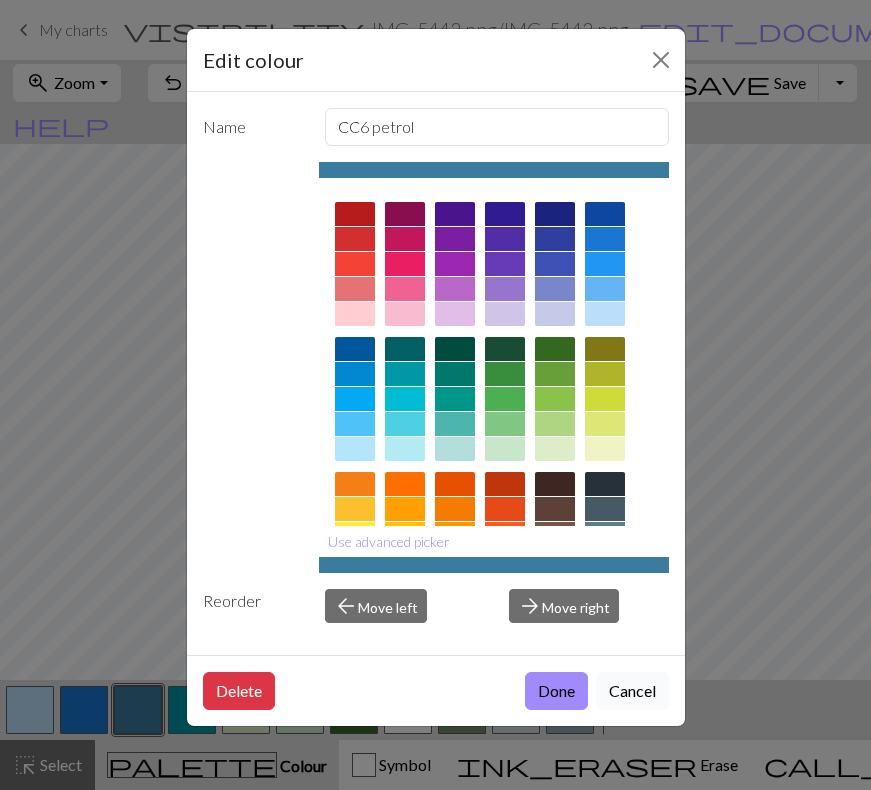 click on "Cancel" at bounding box center [632, 691] 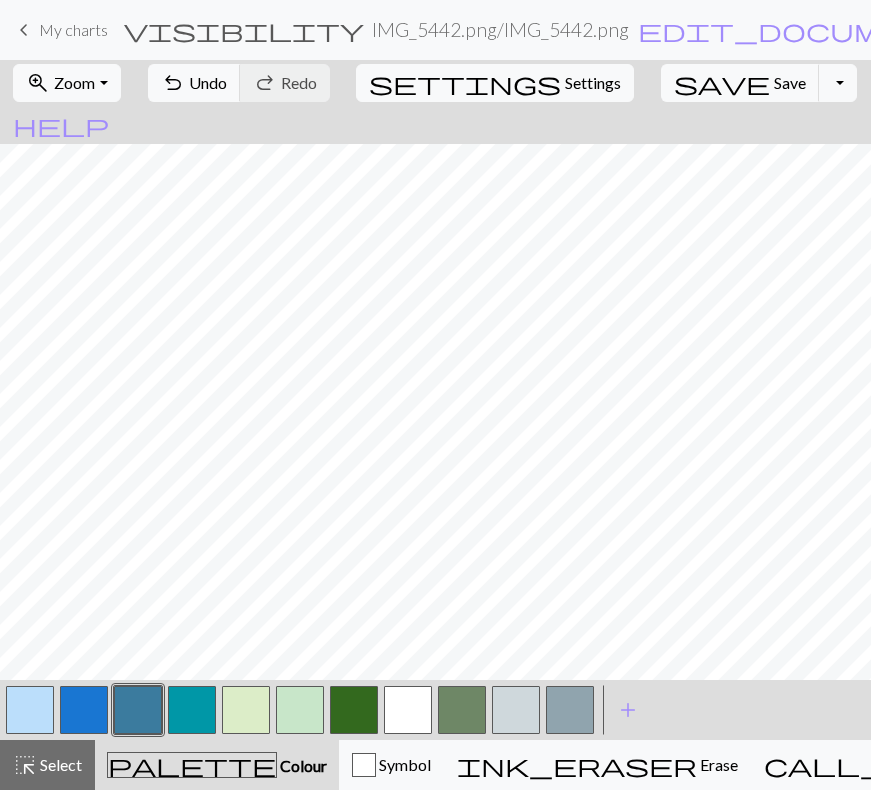 click at bounding box center [192, 710] 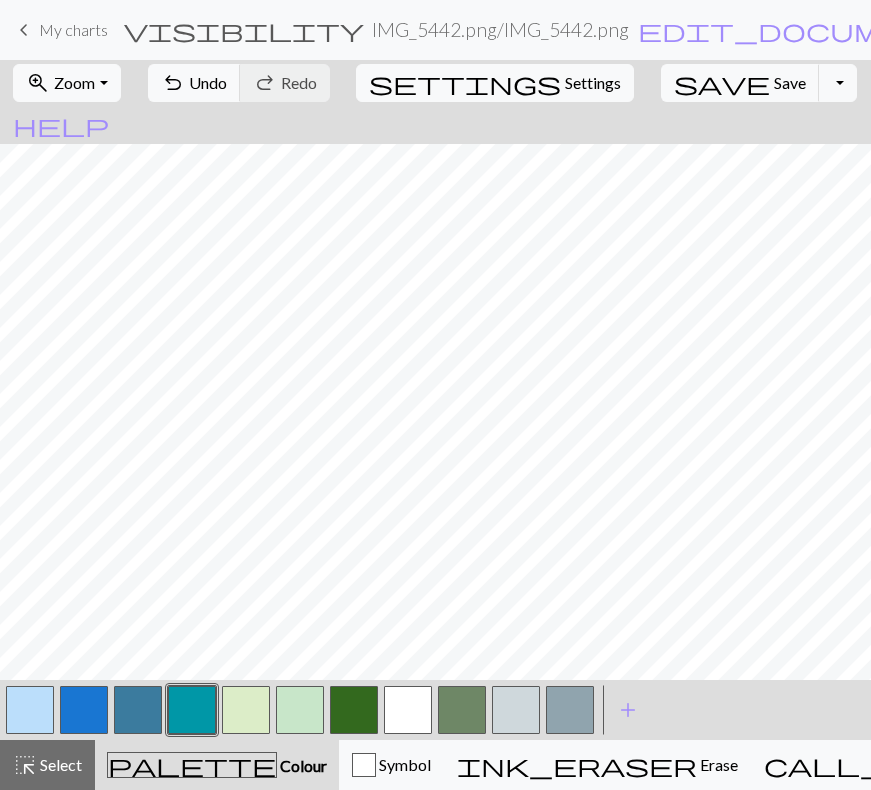 click at bounding box center [192, 710] 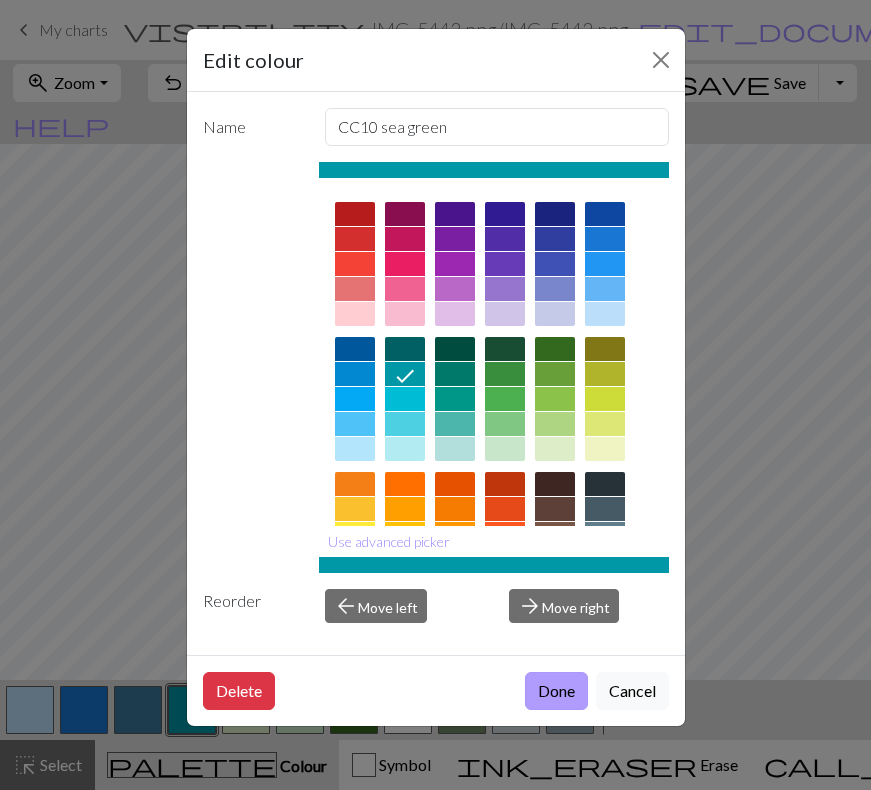 click on "Done" at bounding box center [556, 691] 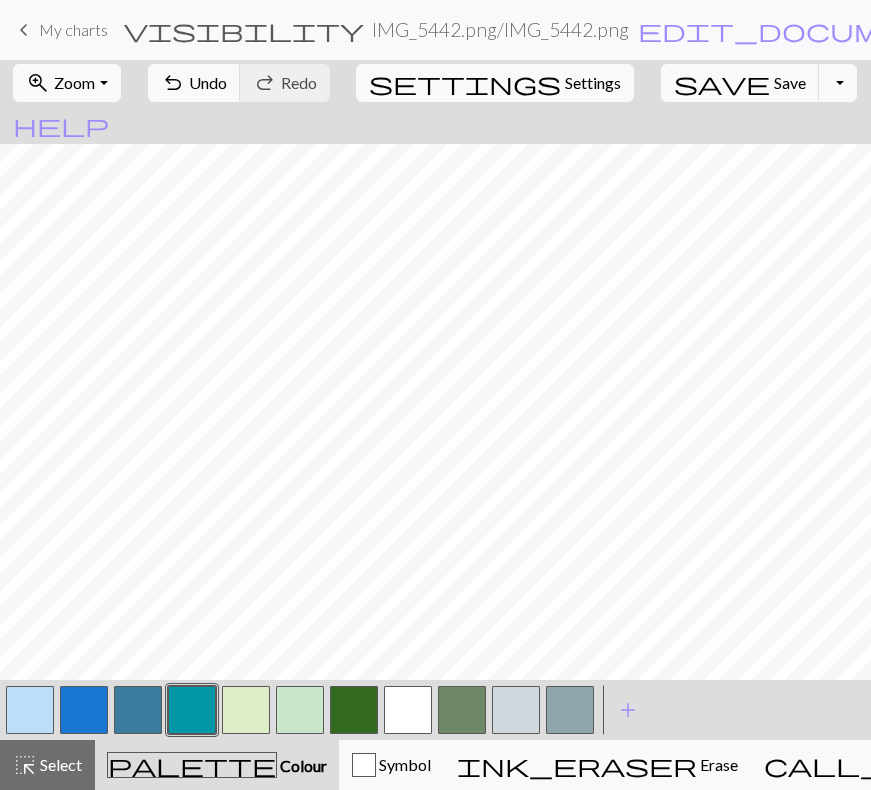 click at bounding box center [138, 710] 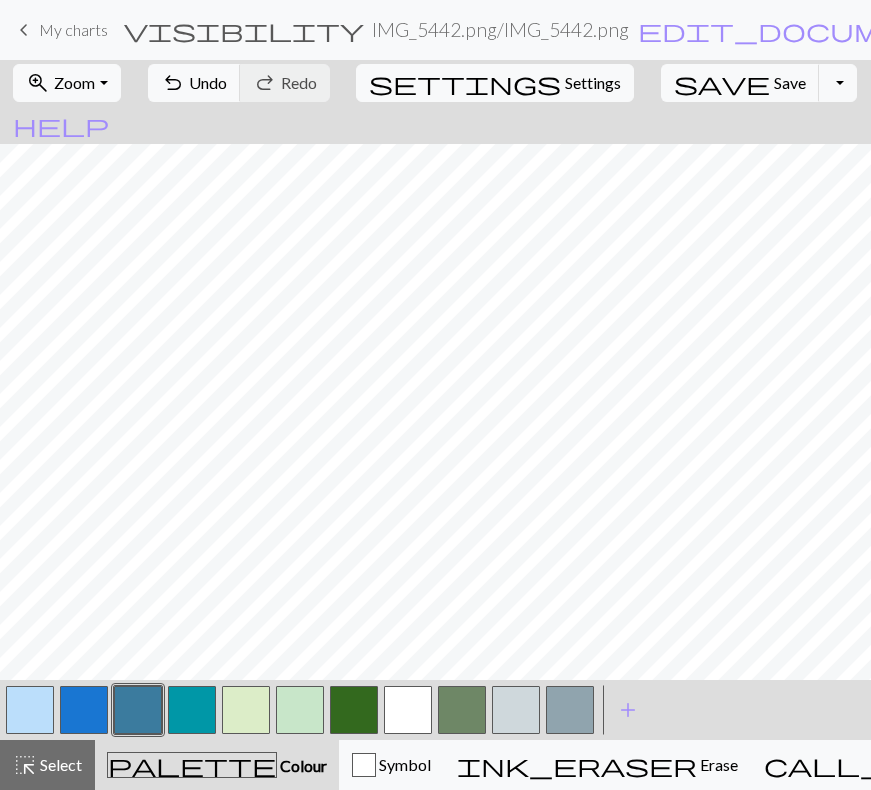 click at bounding box center [138, 710] 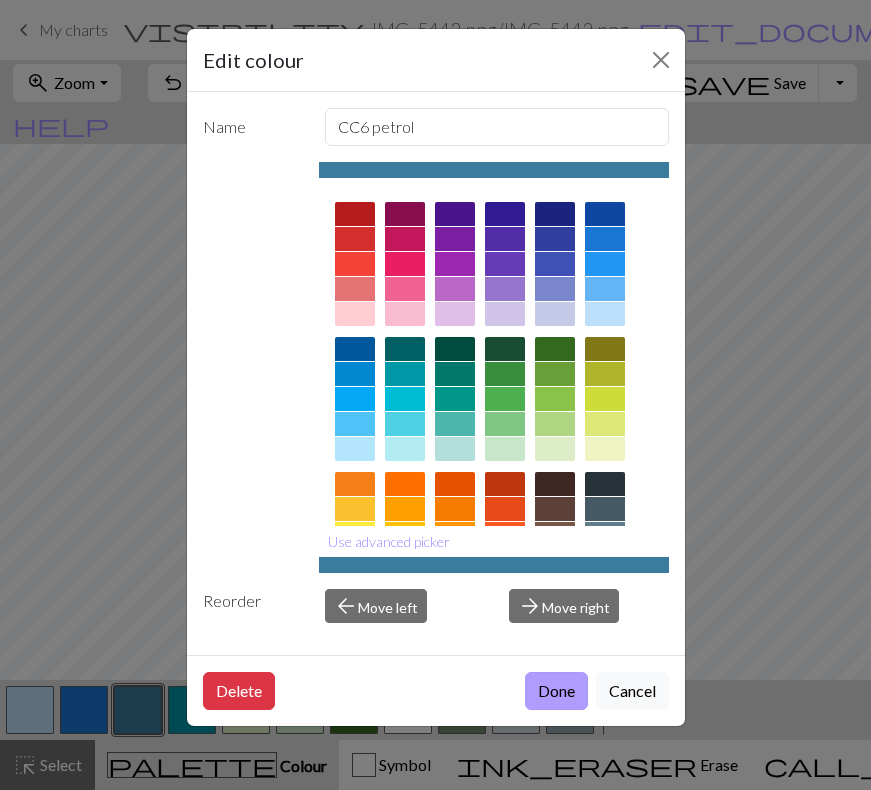 click on "Done" at bounding box center (556, 691) 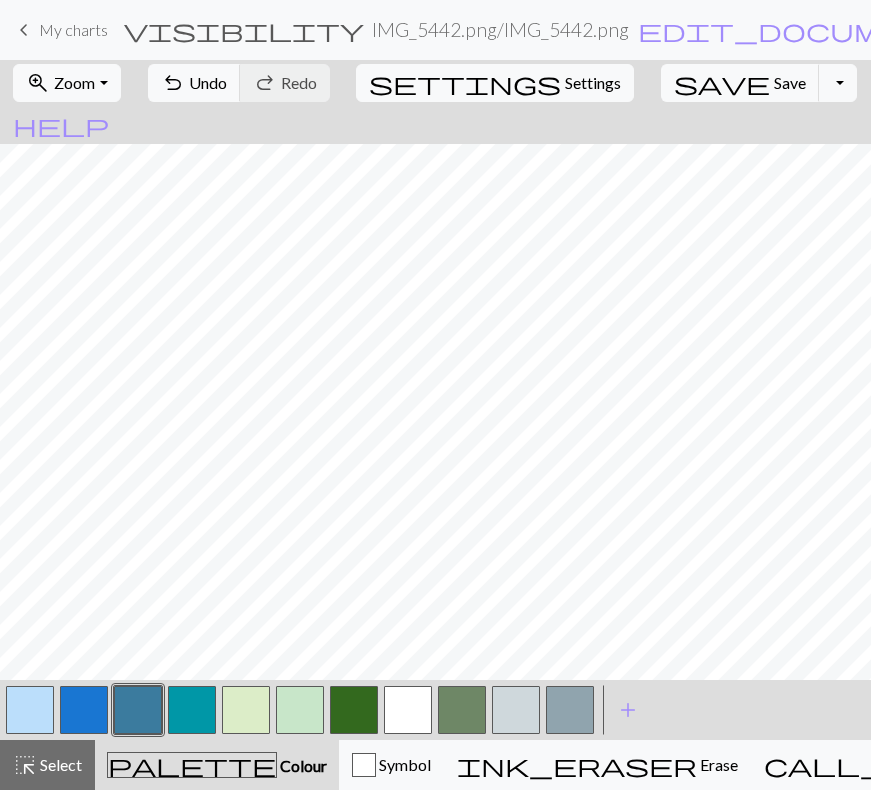 click at bounding box center [192, 710] 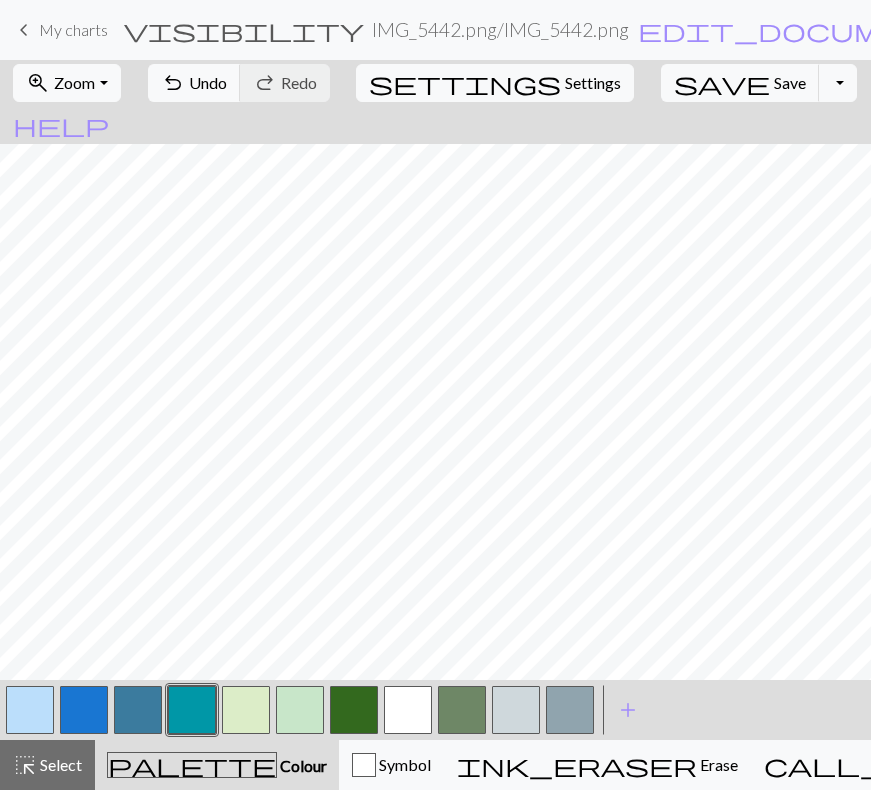 scroll, scrollTop: 627, scrollLeft: 0, axis: vertical 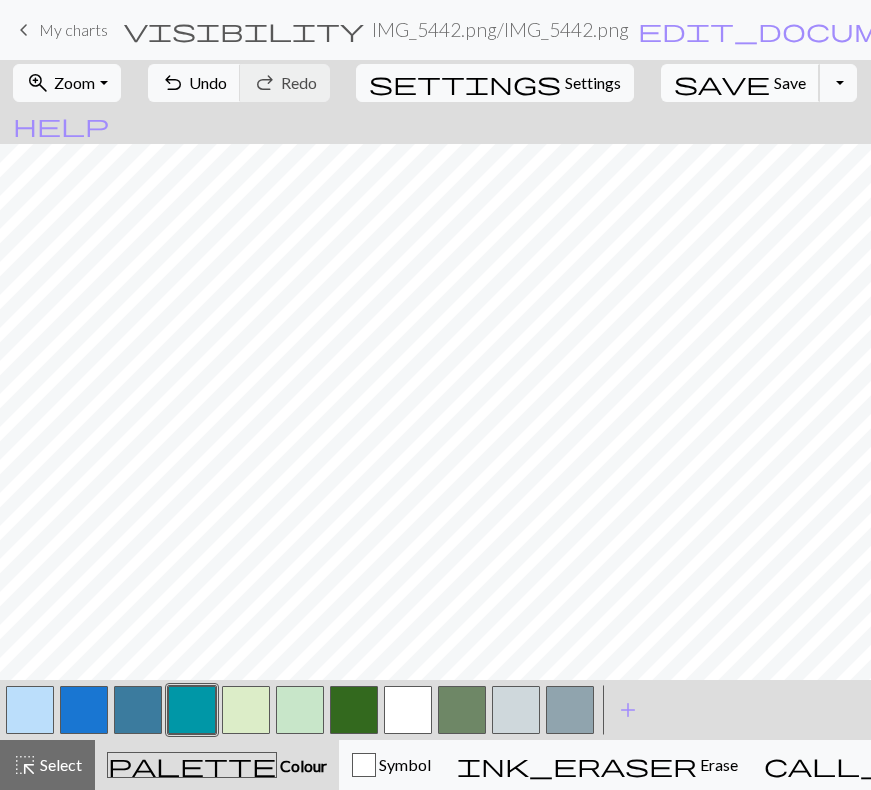 click on "Save" at bounding box center [790, 82] 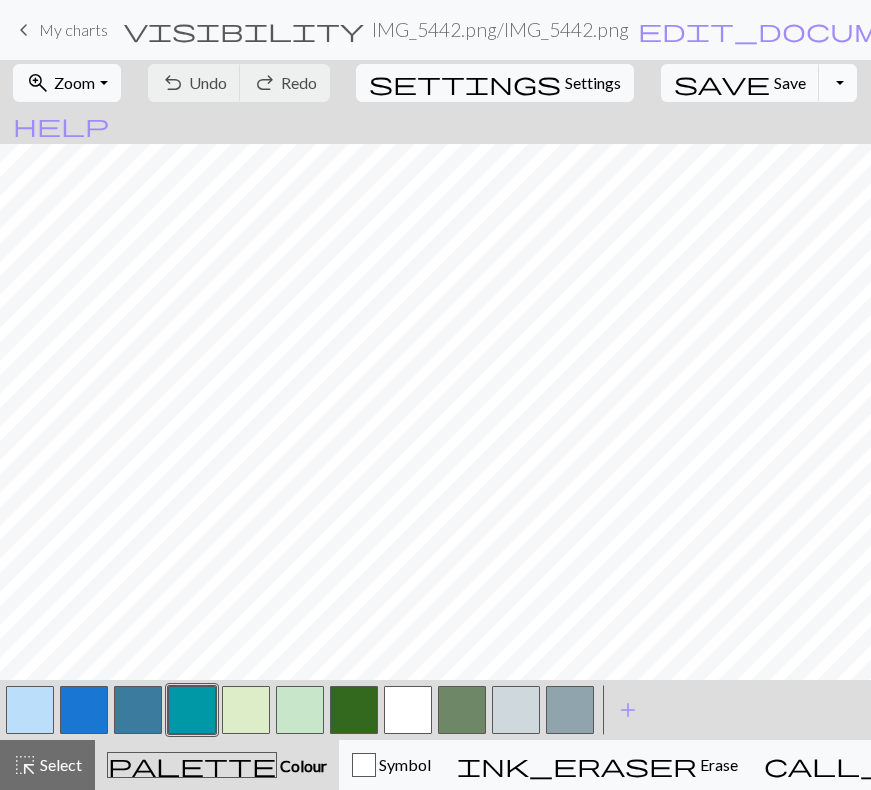 click on "Toggle Dropdown" at bounding box center (838, 83) 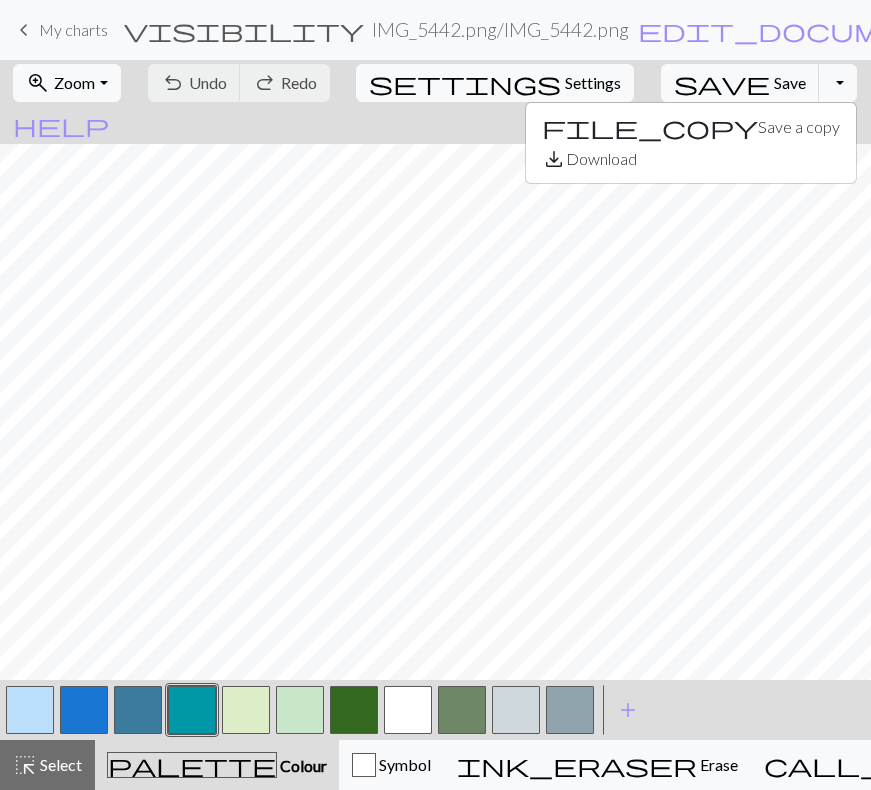 click on "zoom_in Zoom Zoom Fit all Fit width Fit height 50% 100% 150% 200% undo Undo Undo redo Redo Redo settings  Settings save Save Save Toggle Dropdown file_copy  Save a copy save_alt  Download" at bounding box center (435, 83) 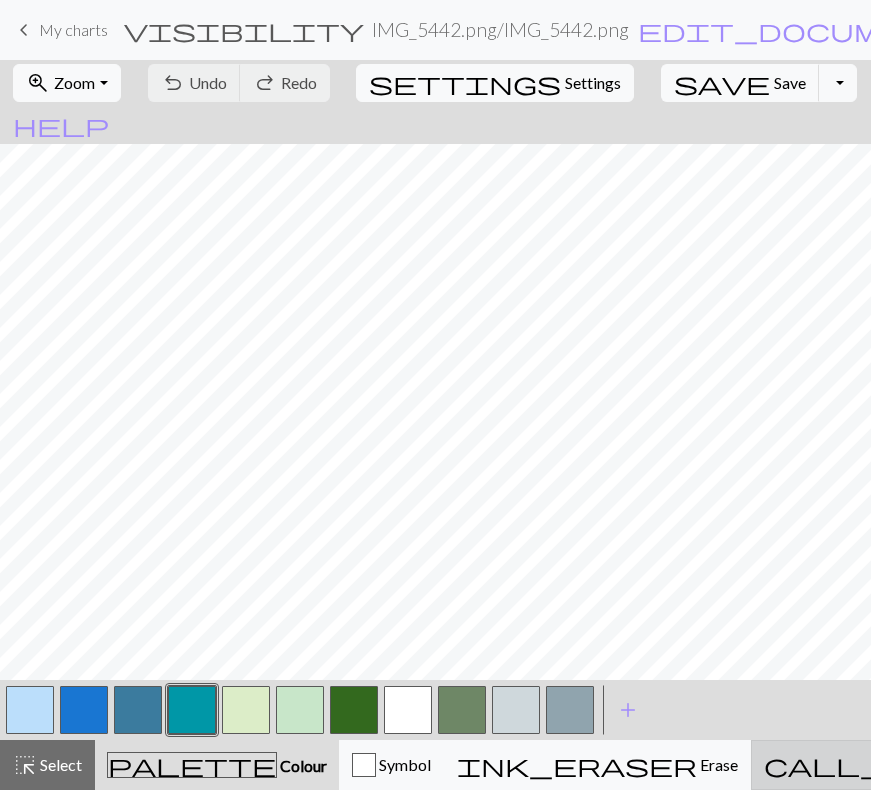 click on "Knitting mode" at bounding box center (1150, 764) 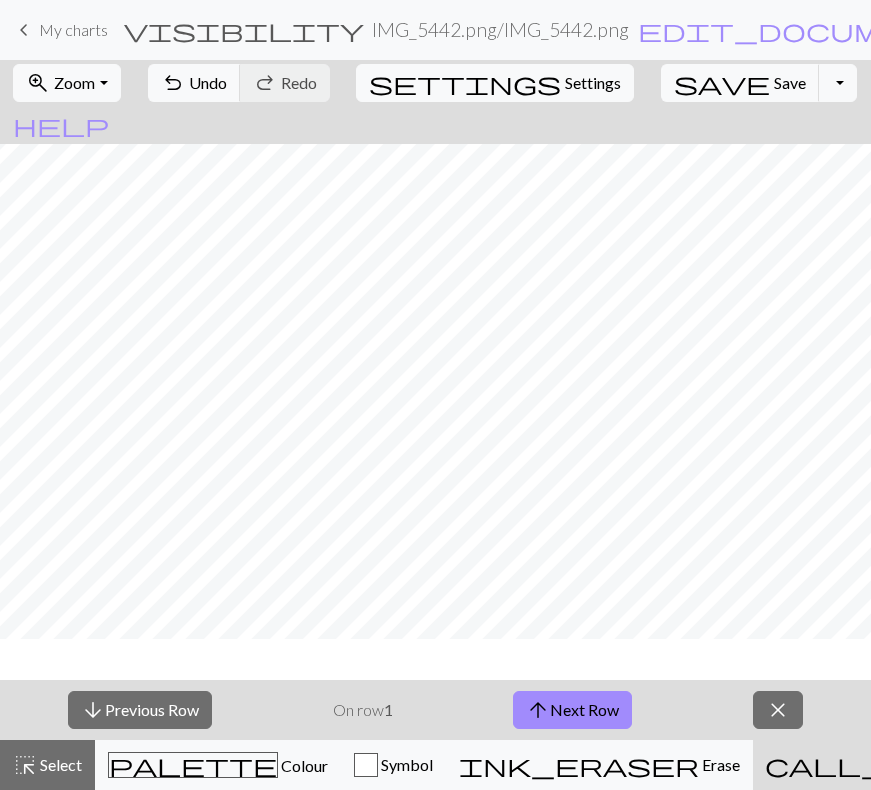 scroll, scrollTop: 0, scrollLeft: 0, axis: both 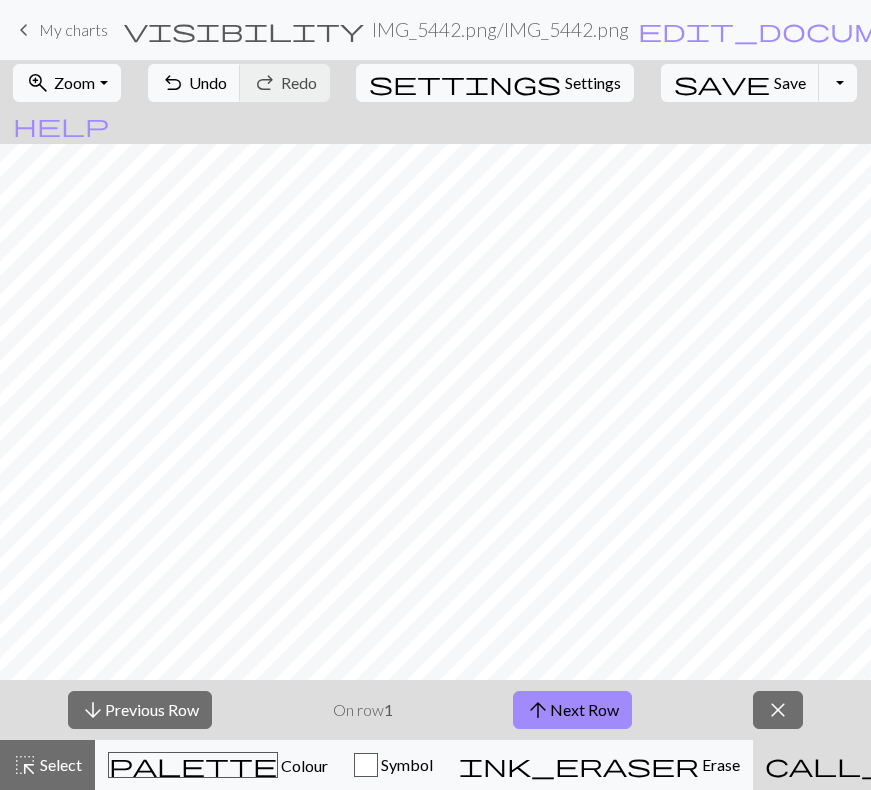 click on "visibility" at bounding box center (244, 30) 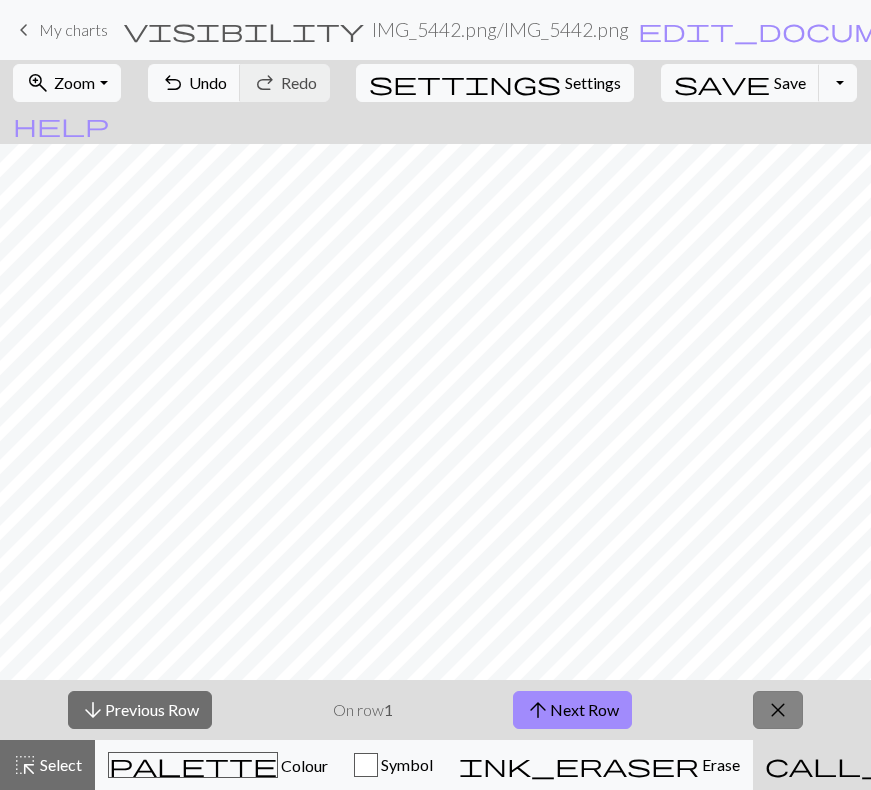 click on "close" at bounding box center [778, 710] 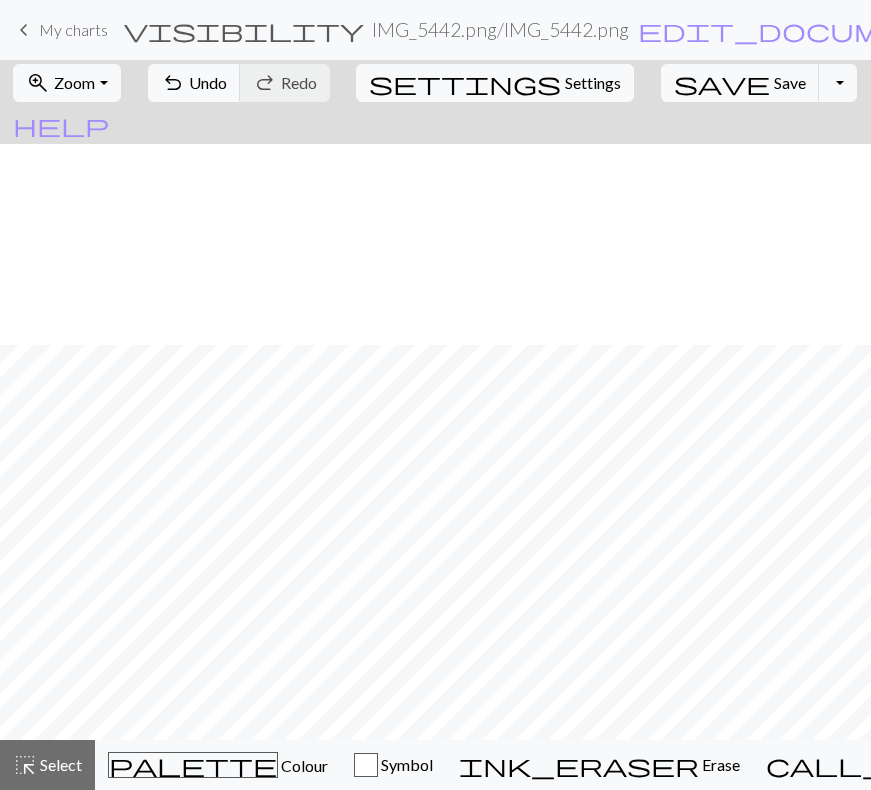 scroll, scrollTop: 566, scrollLeft: 0, axis: vertical 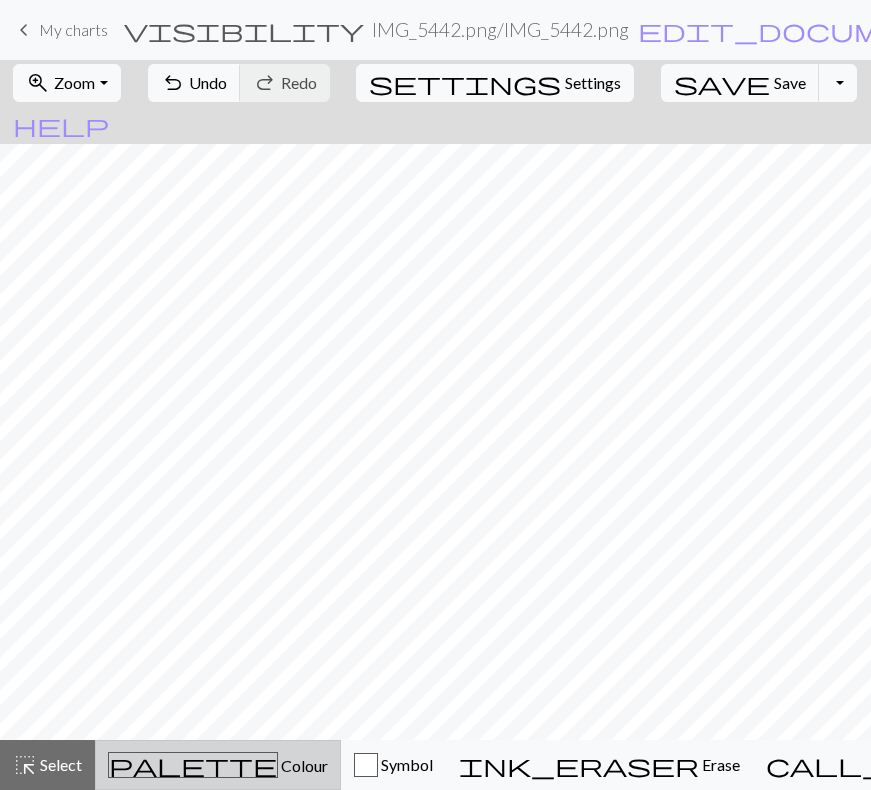 click on "Colour" at bounding box center [303, 765] 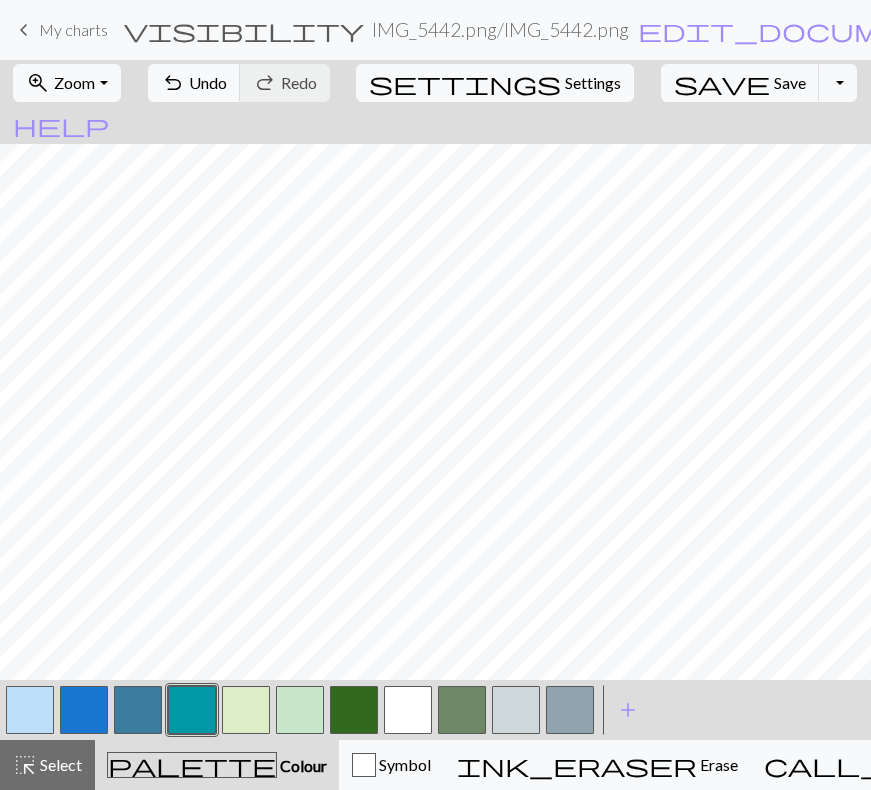 click at bounding box center [30, 710] 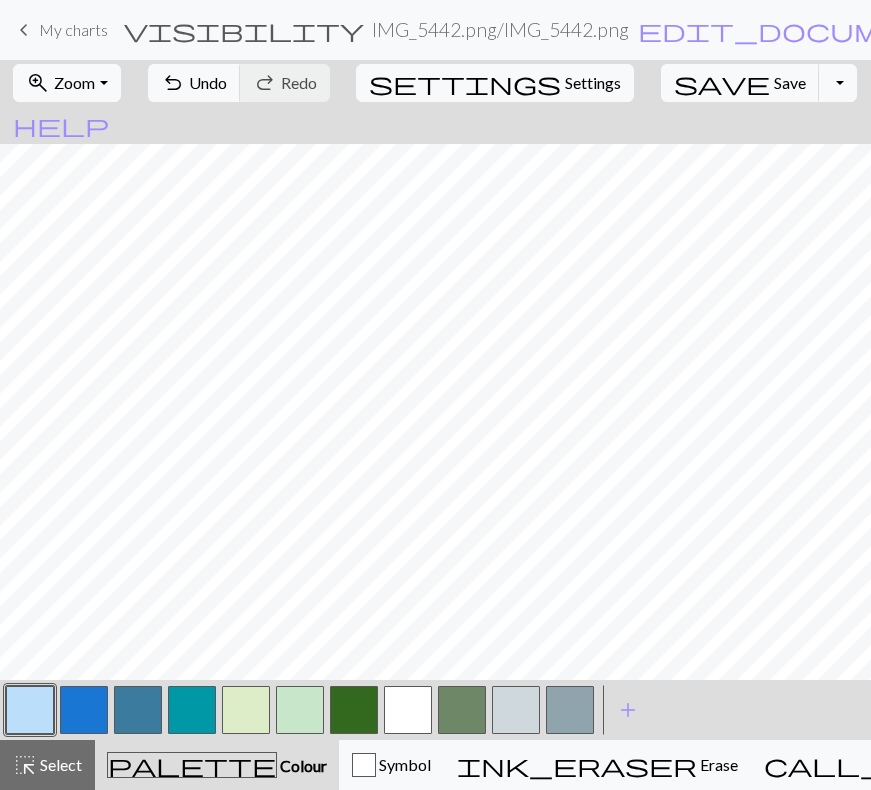 click at bounding box center [30, 710] 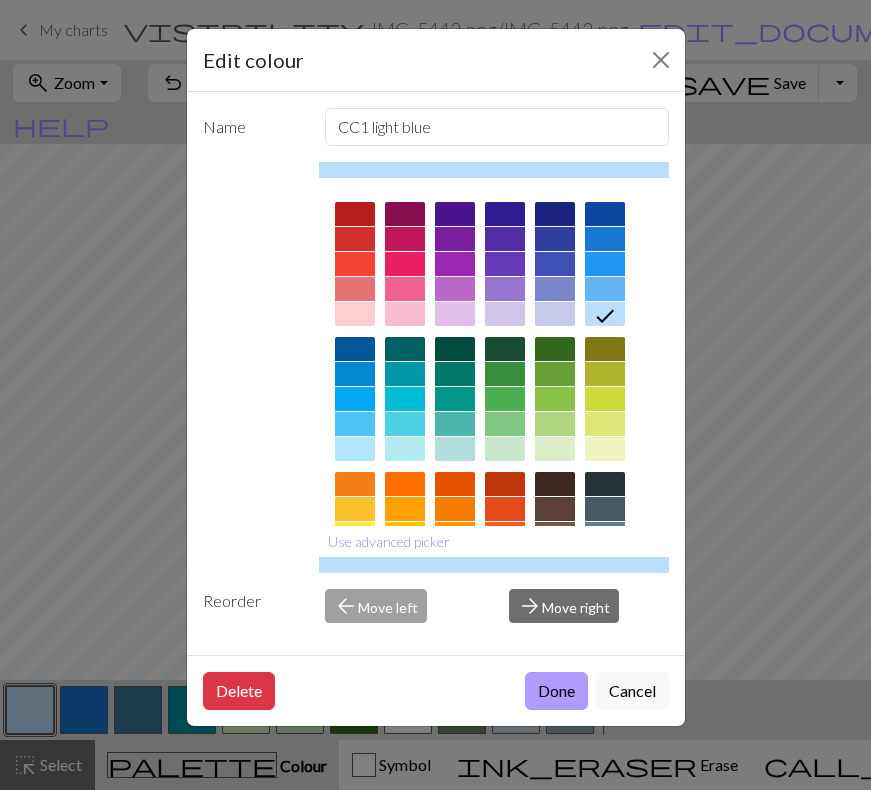 click on "Done" at bounding box center [556, 691] 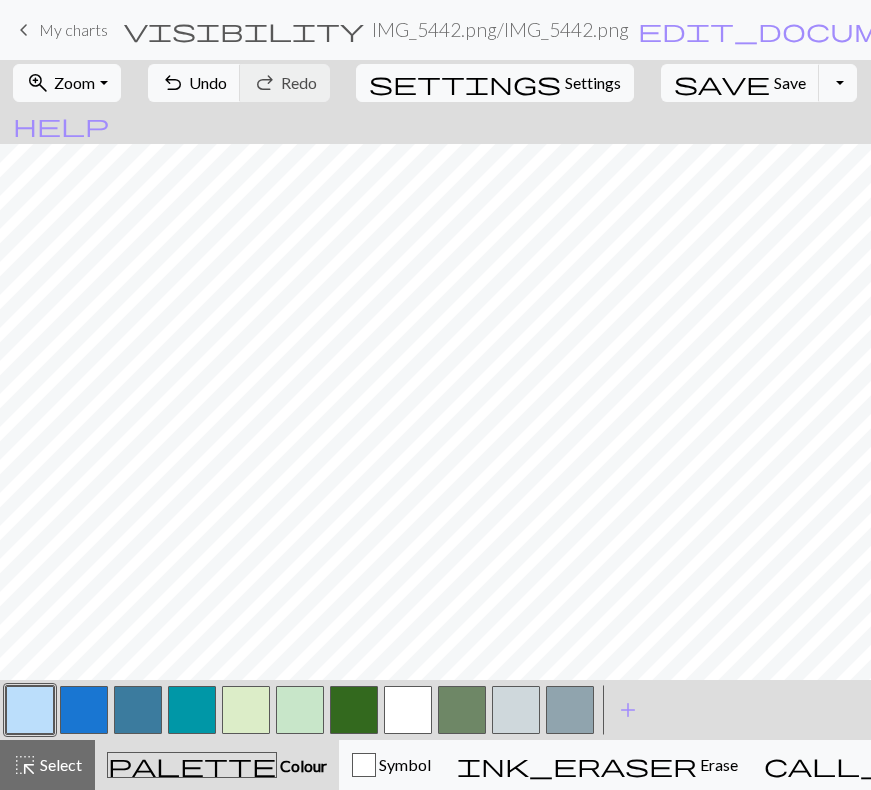 click at bounding box center [192, 710] 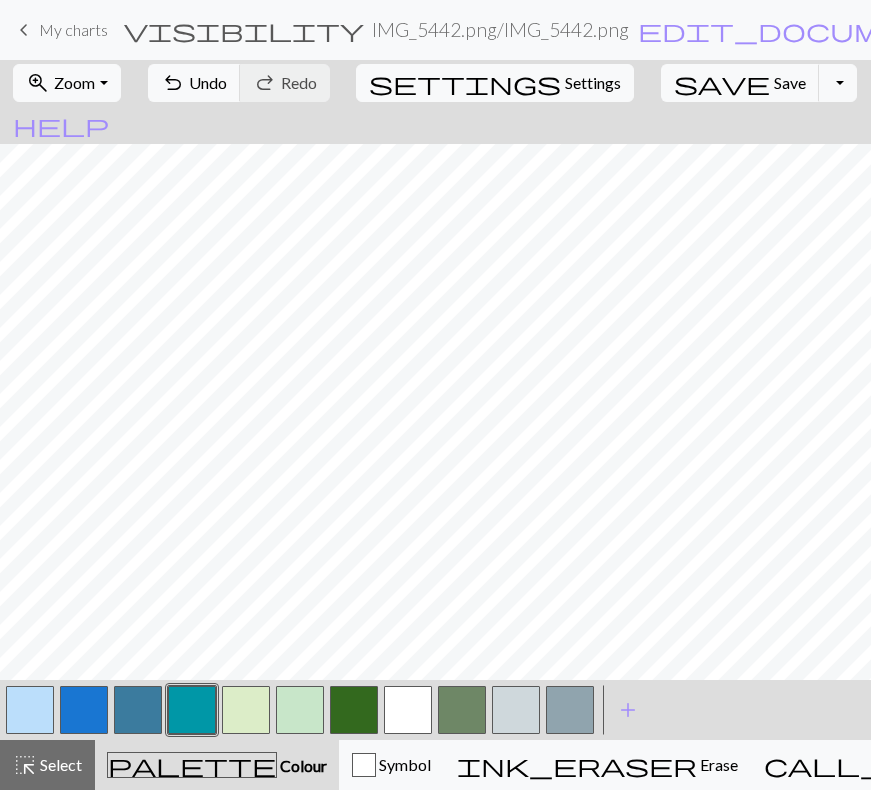 scroll, scrollTop: 734, scrollLeft: 0, axis: vertical 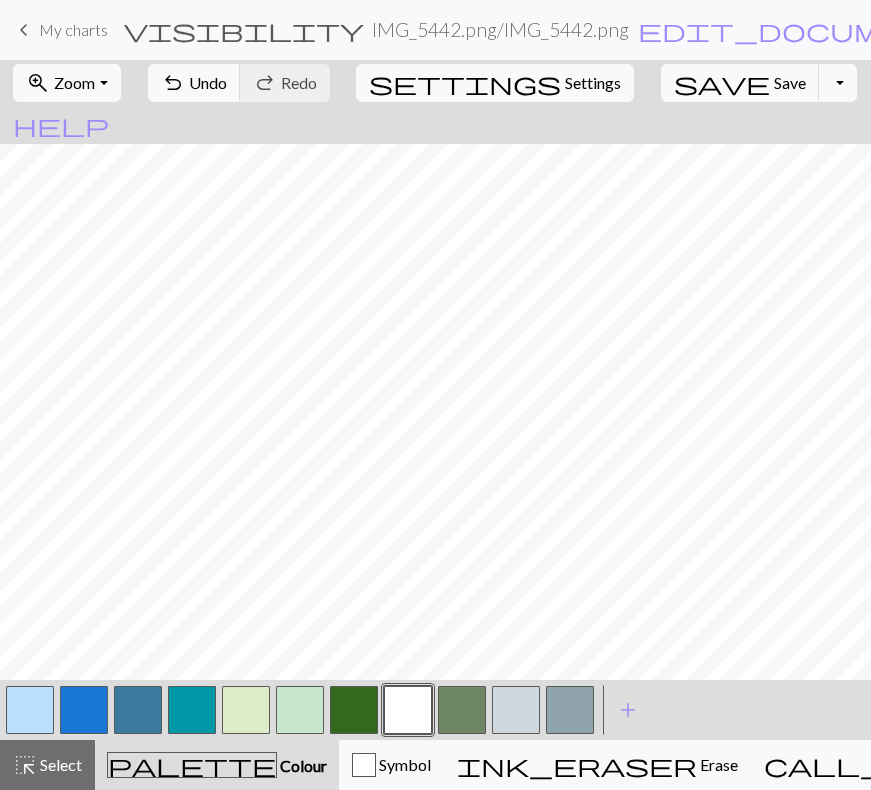 click at bounding box center [516, 710] 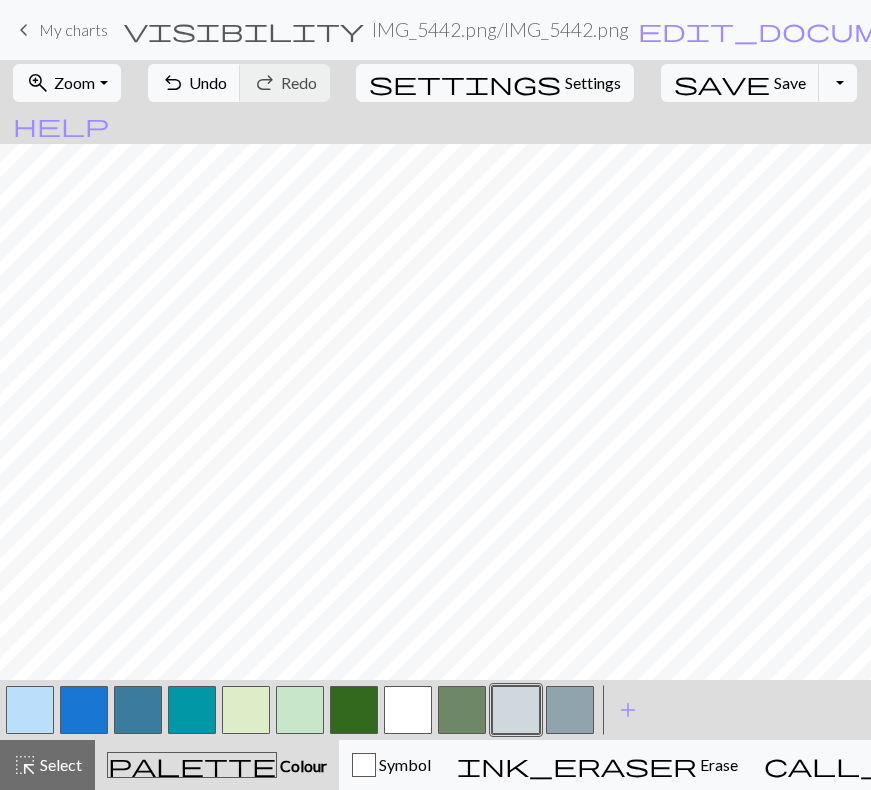 click at bounding box center [516, 710] 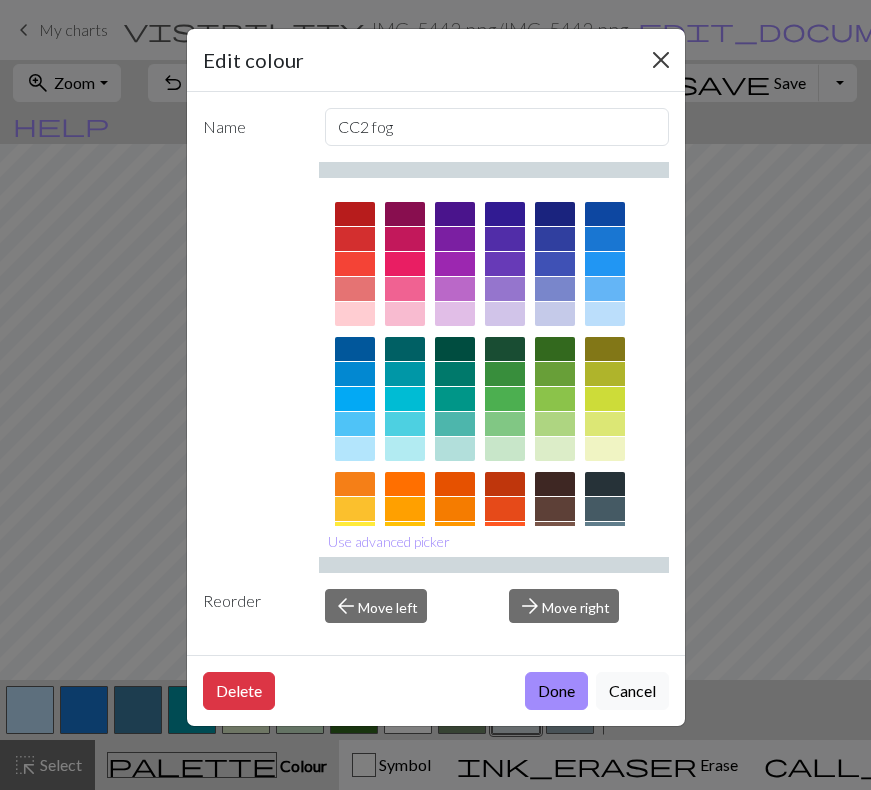 click at bounding box center (661, 60) 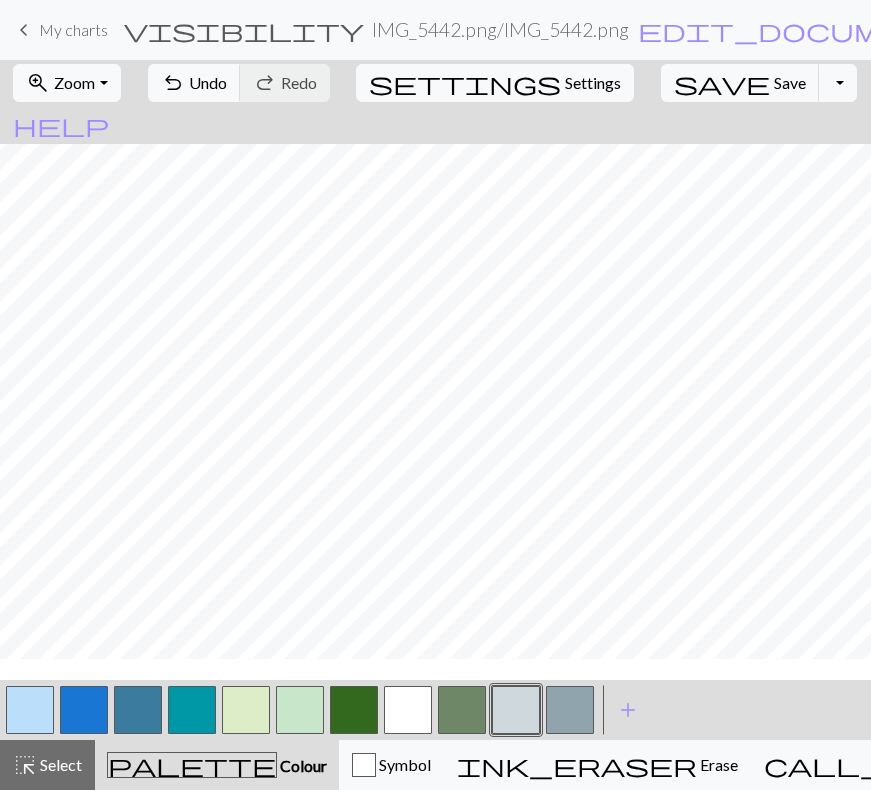 scroll, scrollTop: 328, scrollLeft: 0, axis: vertical 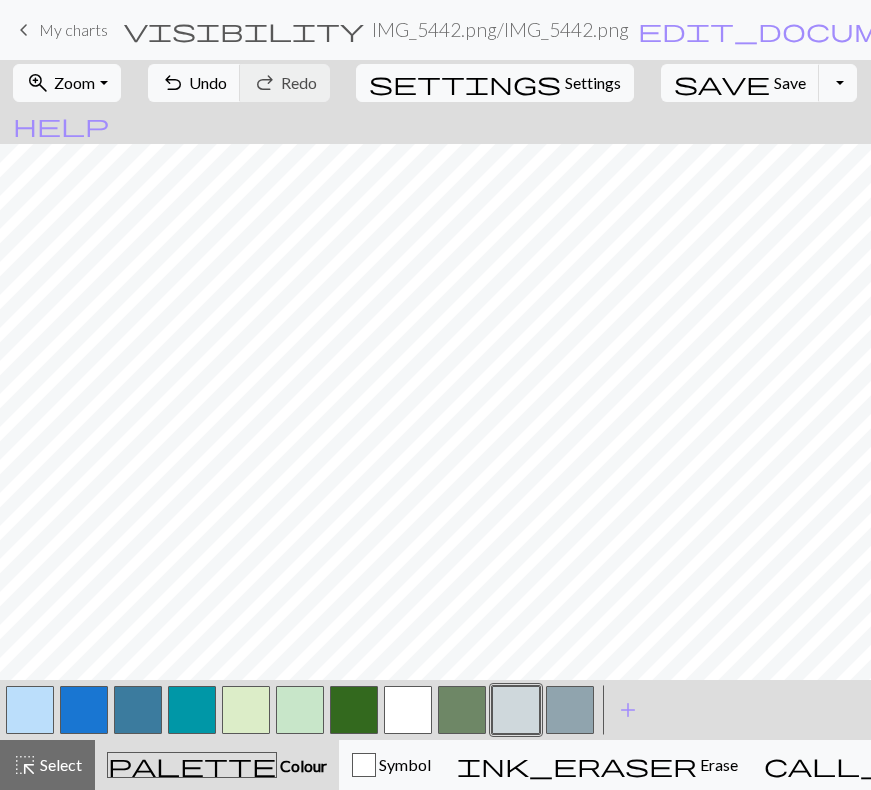 click at bounding box center [300, 710] 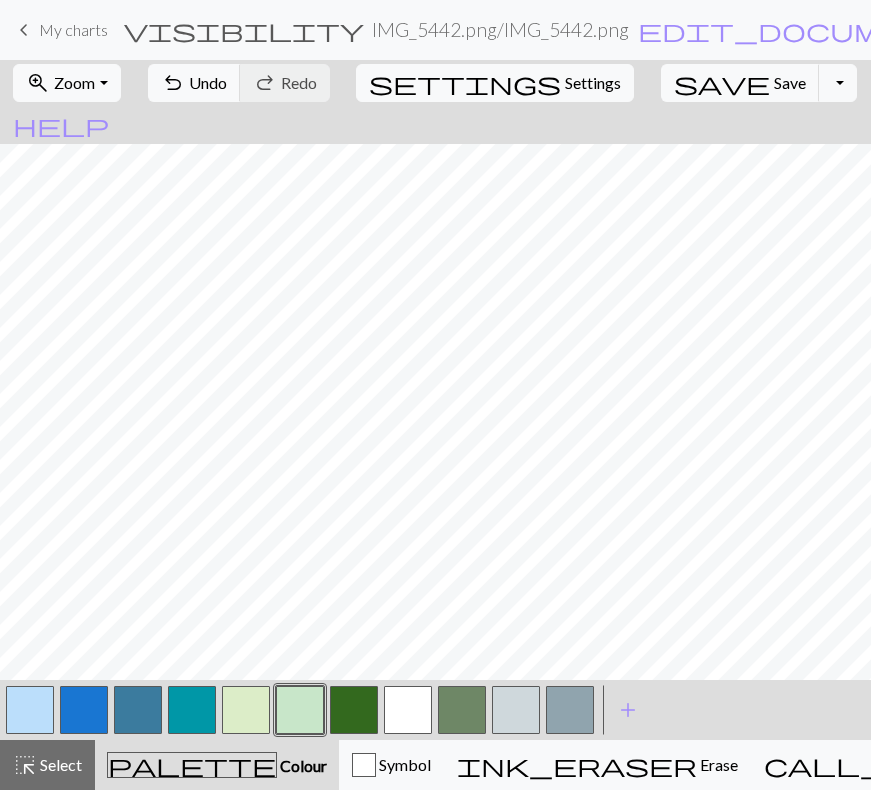click at bounding box center (300, 710) 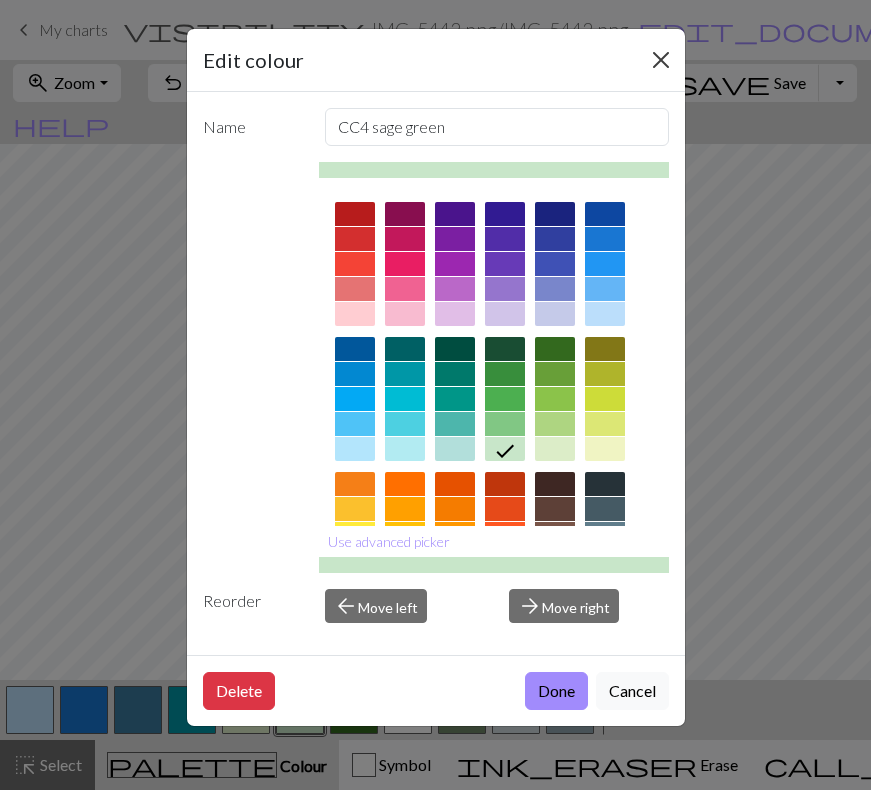 click at bounding box center [661, 60] 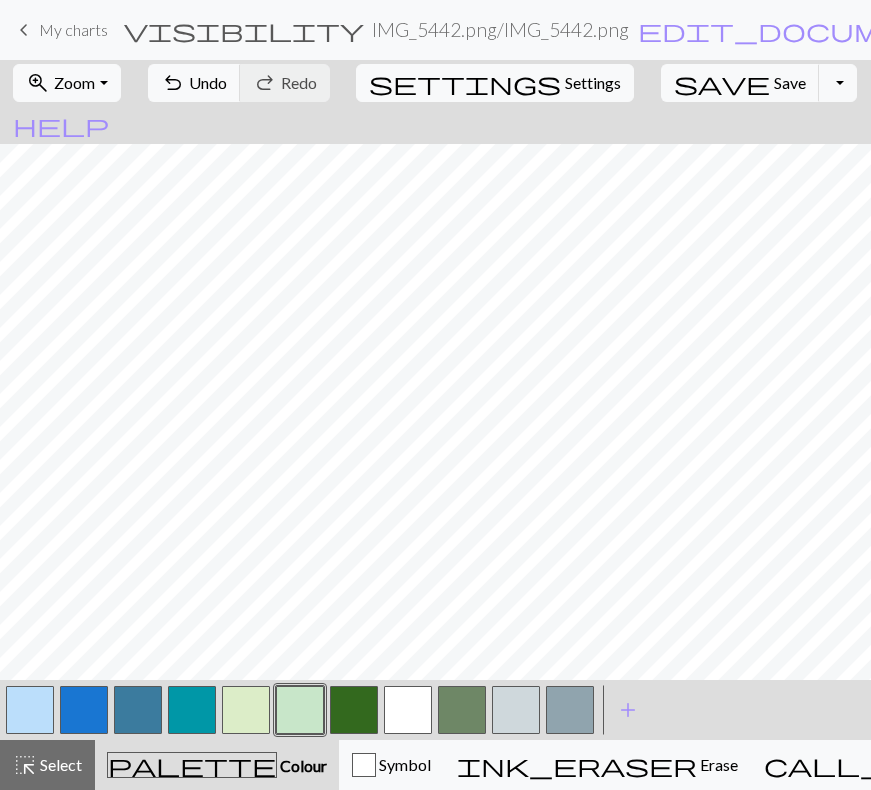 click at bounding box center (246, 710) 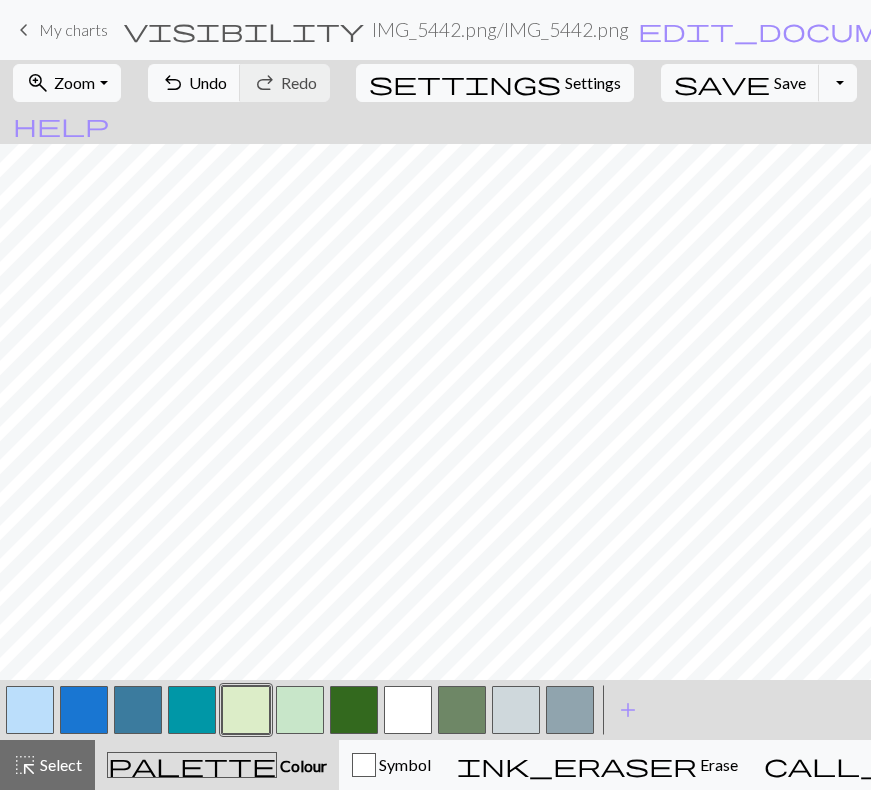click at bounding box center [354, 710] 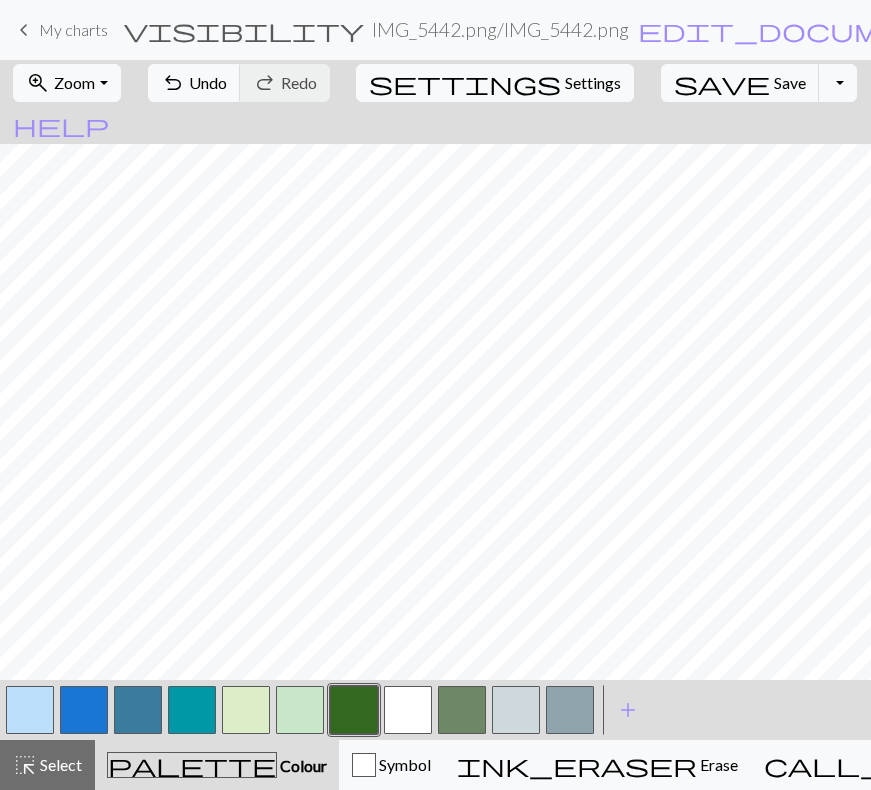 click at bounding box center [354, 710] 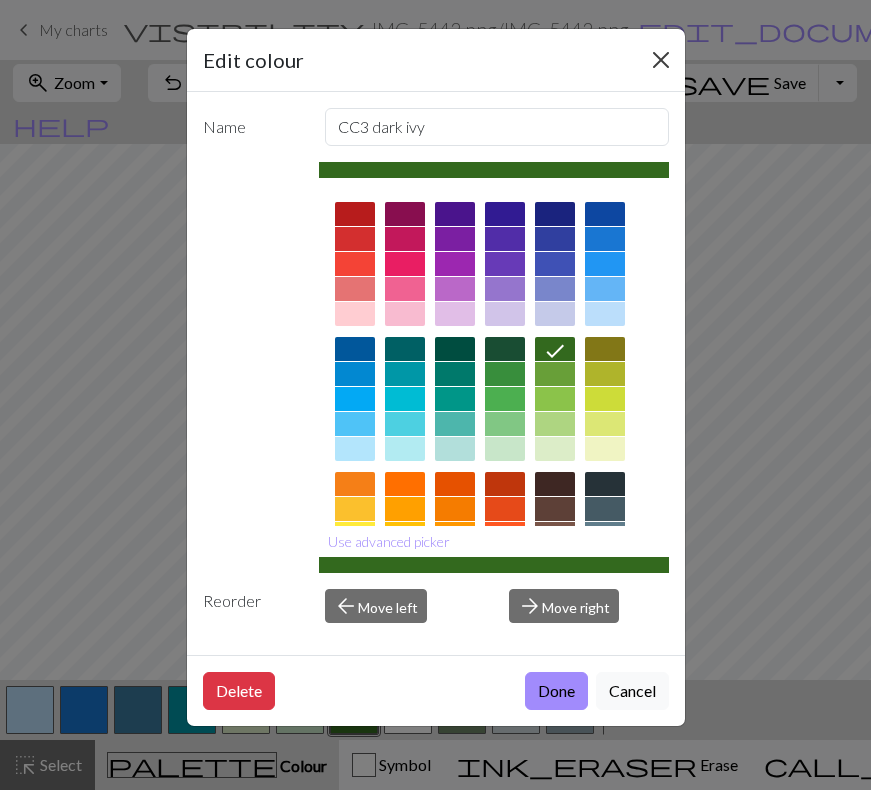 click at bounding box center (661, 60) 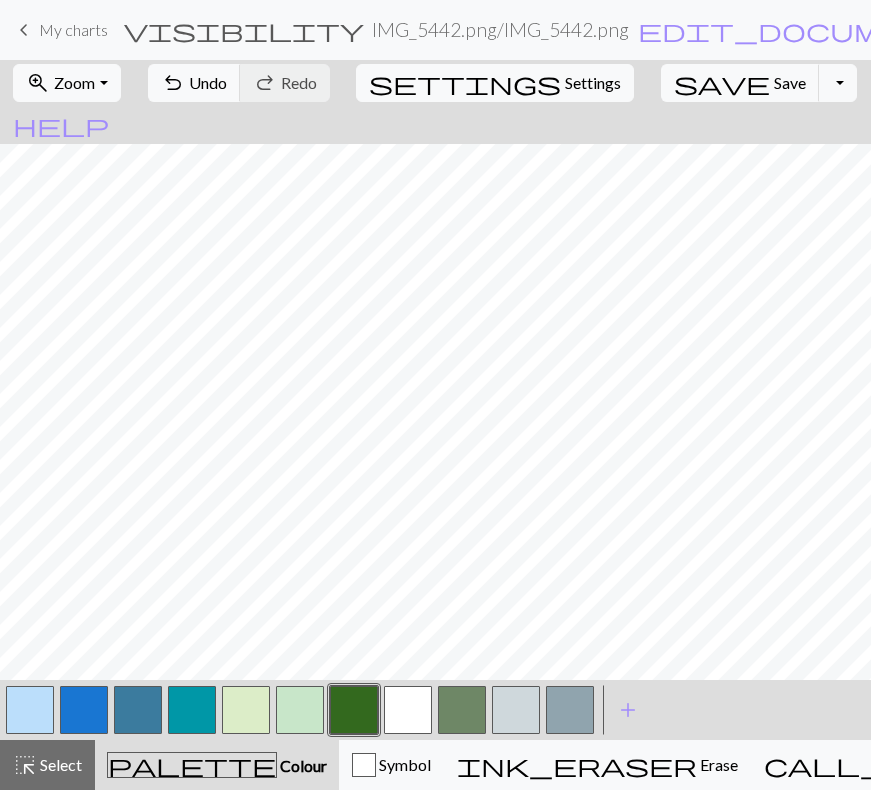 click at bounding box center [138, 710] 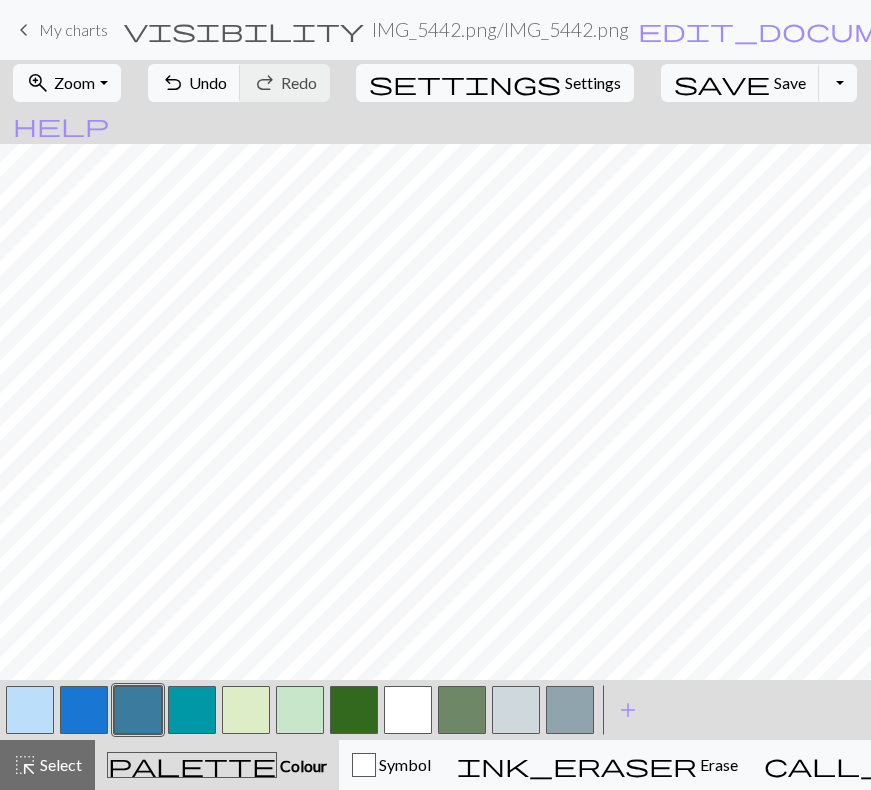 scroll, scrollTop: 520, scrollLeft: 0, axis: vertical 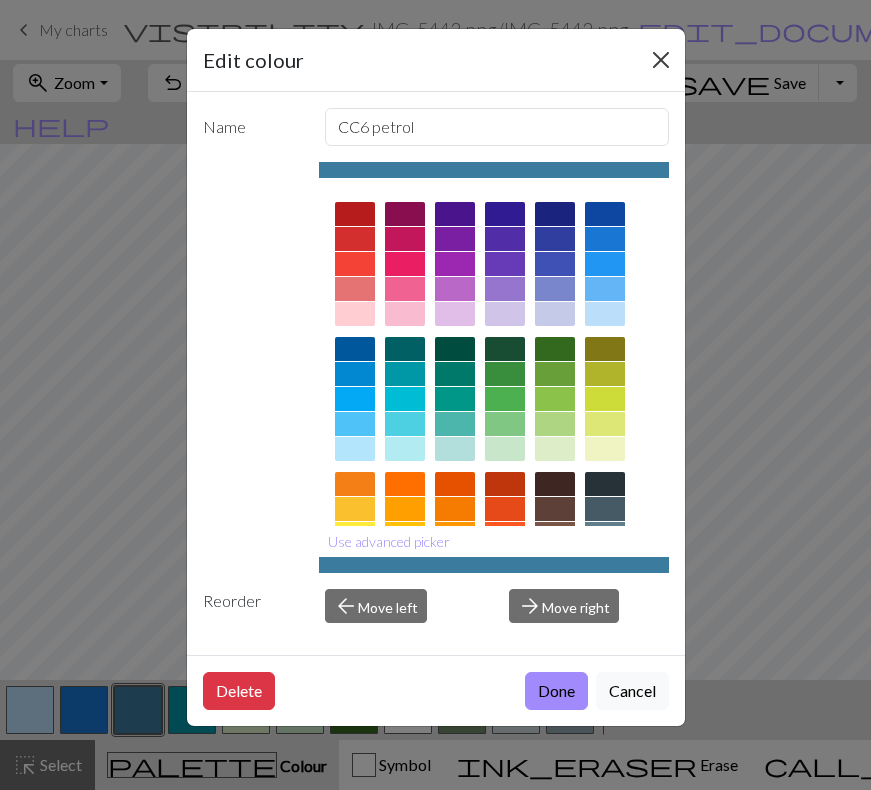 click at bounding box center [661, 60] 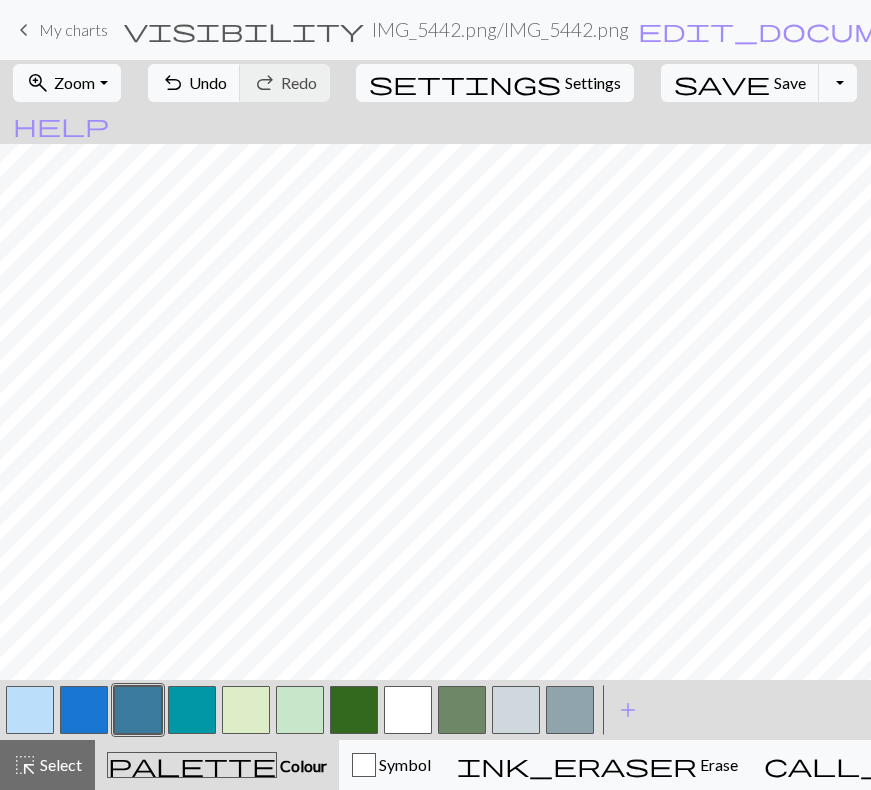 click at bounding box center (192, 710) 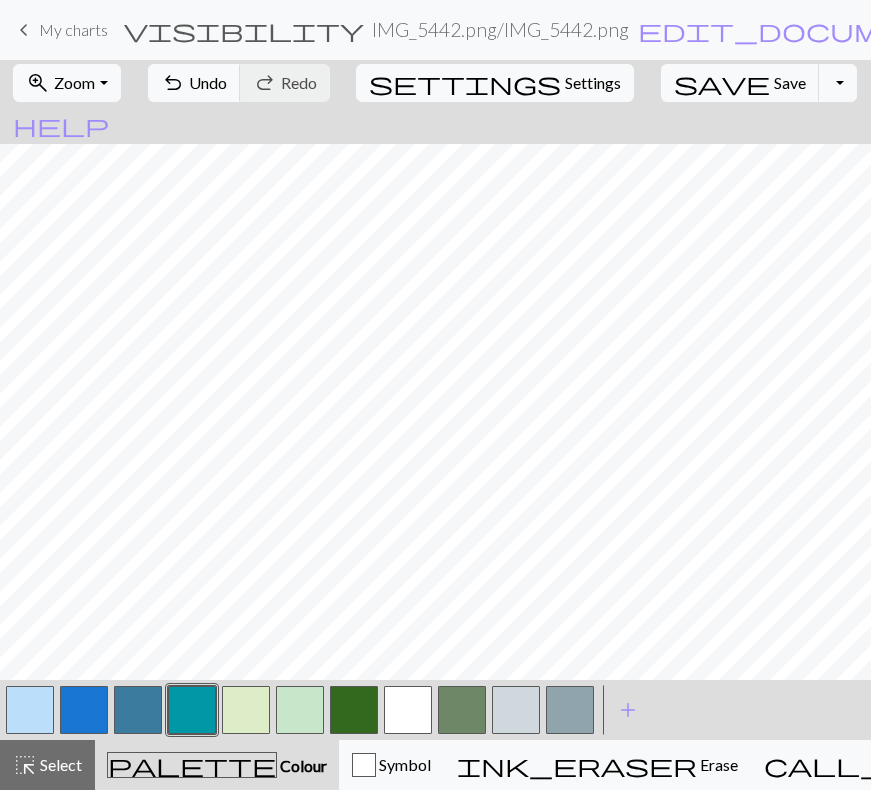 scroll, scrollTop: 1096, scrollLeft: 0, axis: vertical 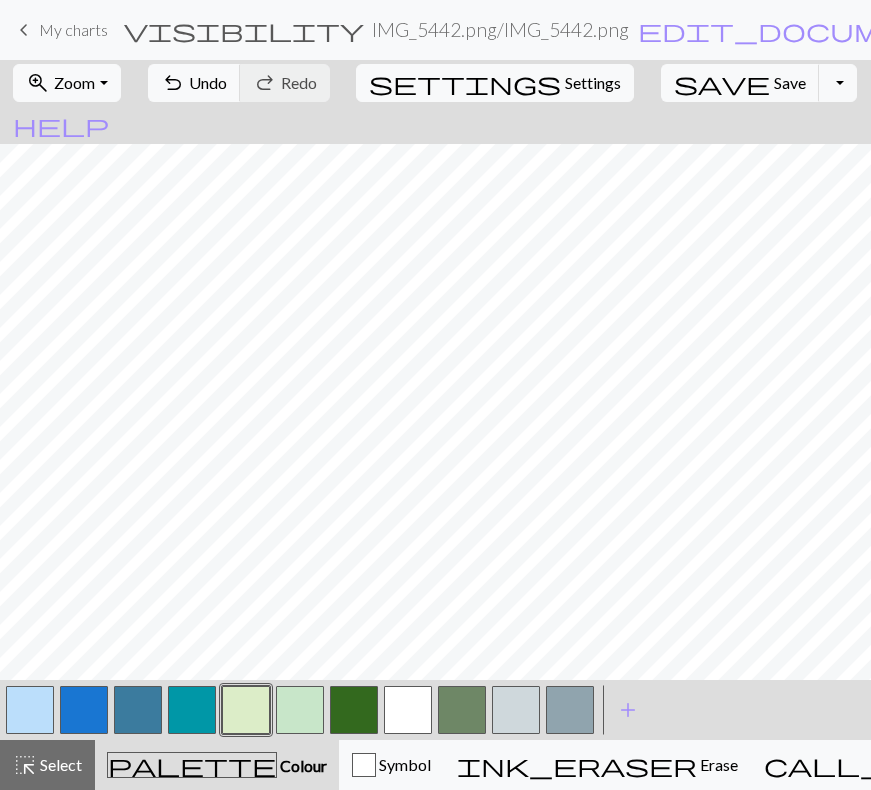 click at bounding box center [246, 710] 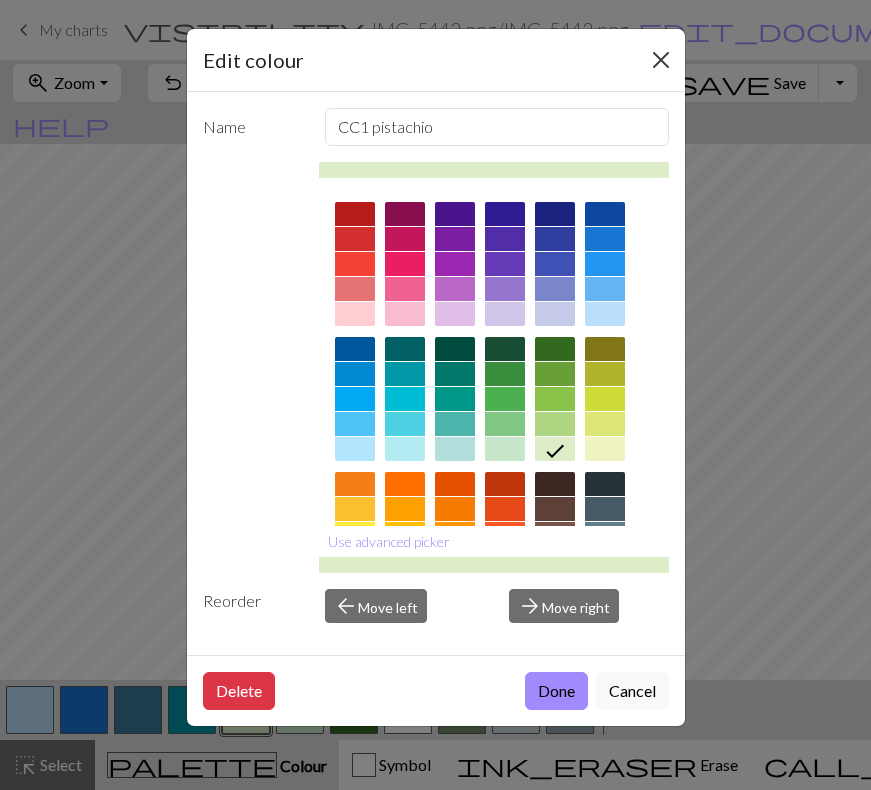 click at bounding box center [661, 60] 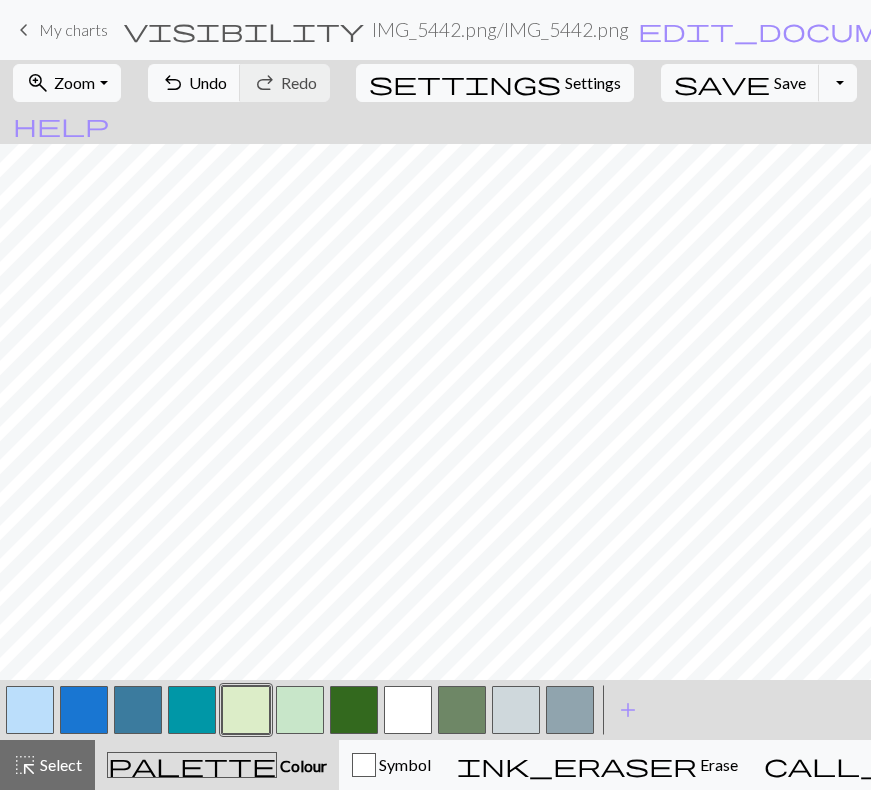 click at bounding box center [192, 710] 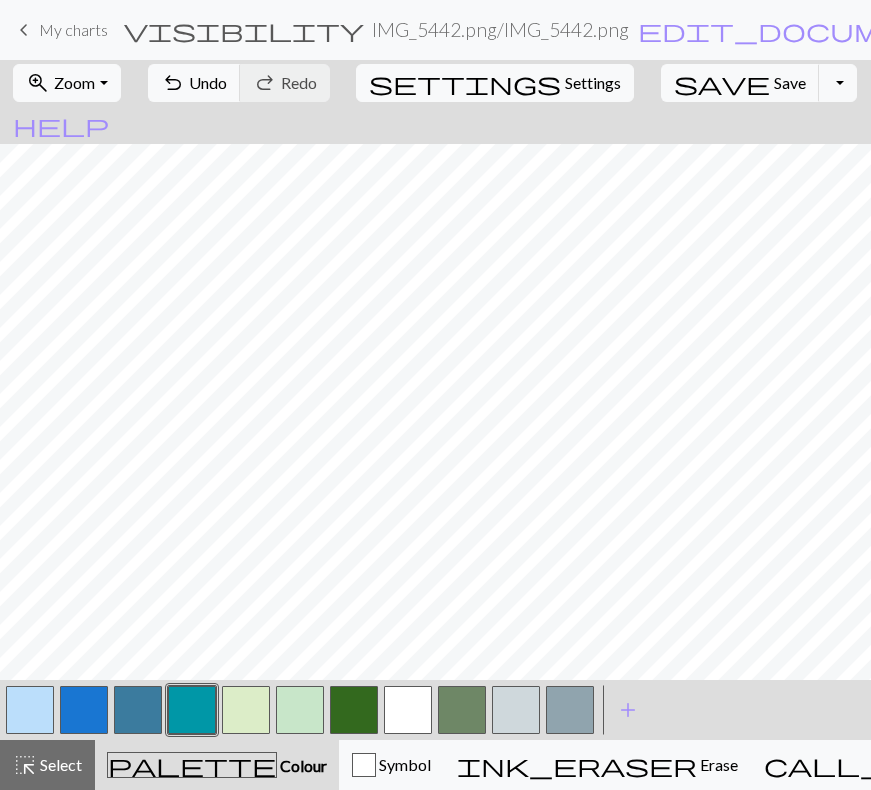 click at bounding box center (246, 710) 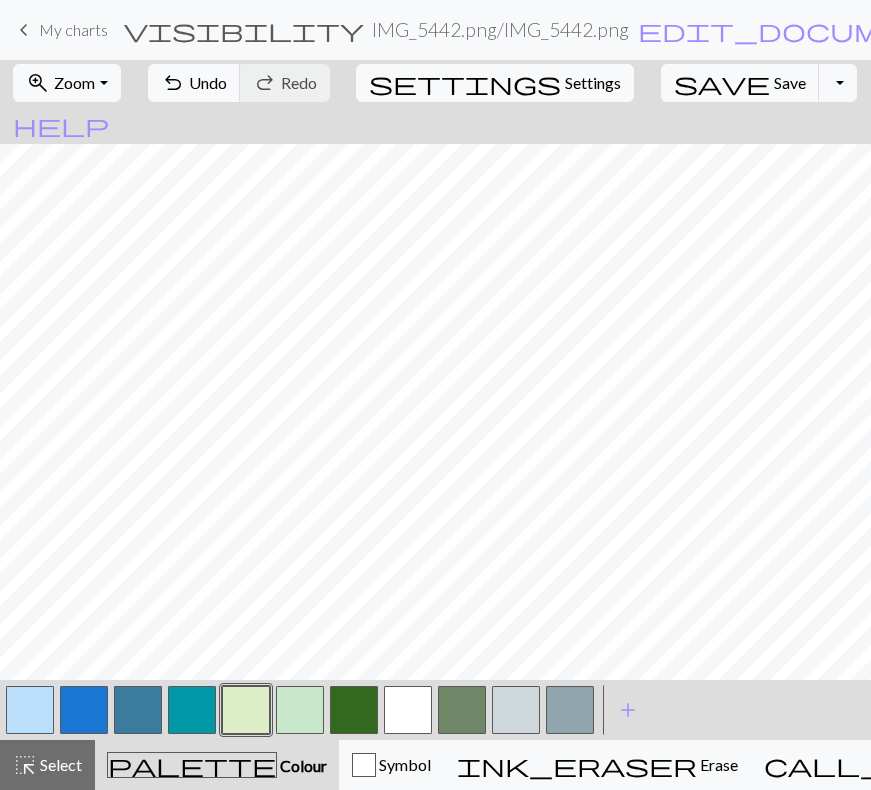 click at bounding box center [138, 710] 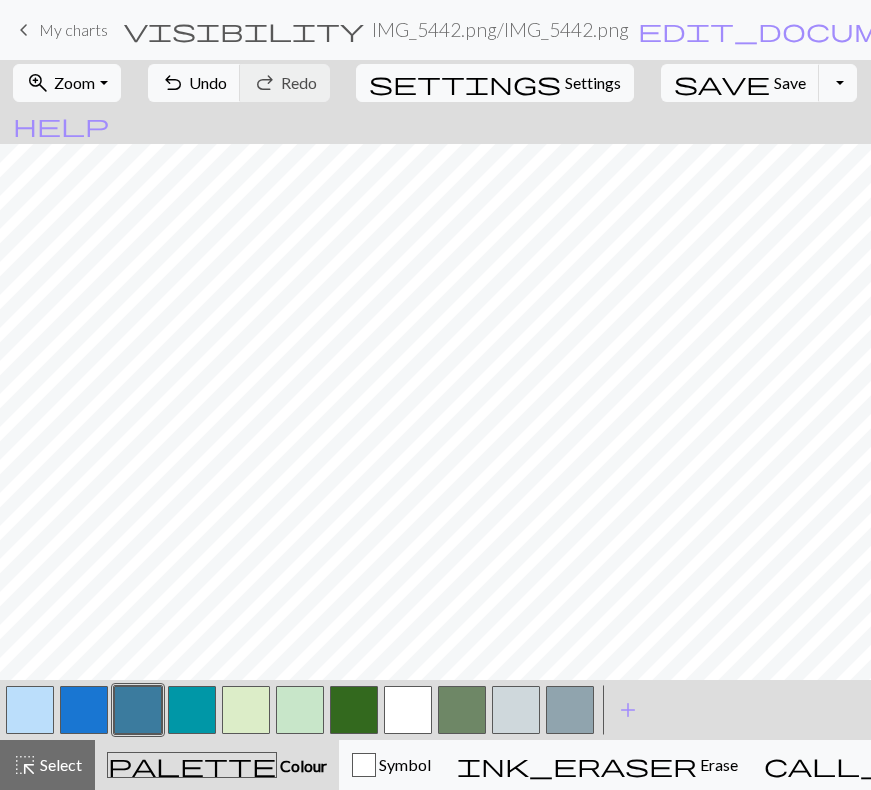 click at bounding box center [246, 710] 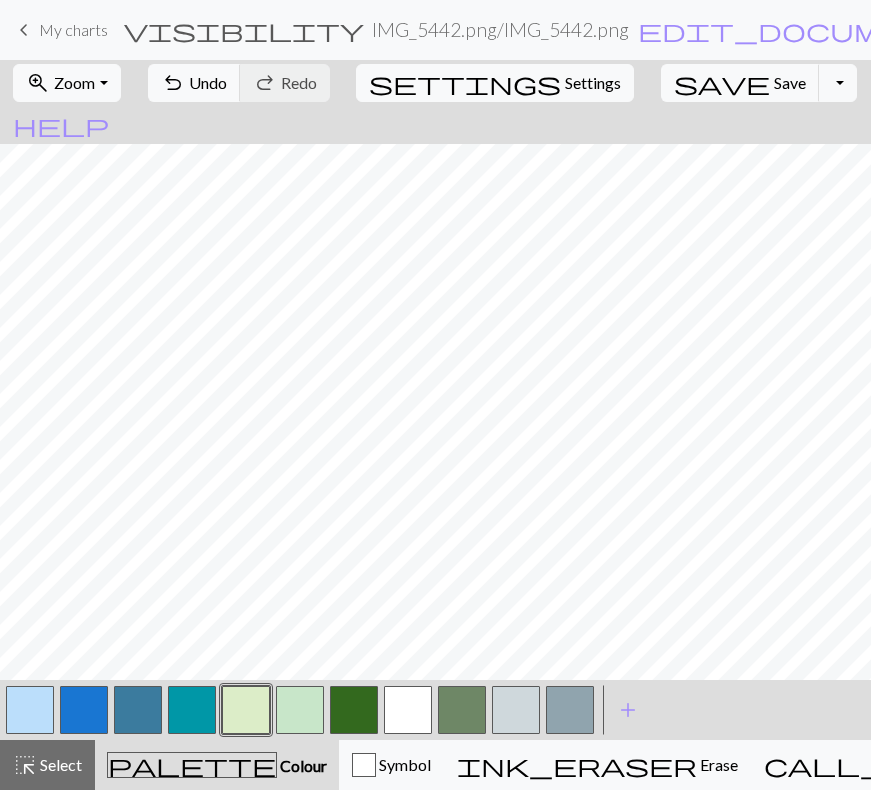 click at bounding box center [138, 710] 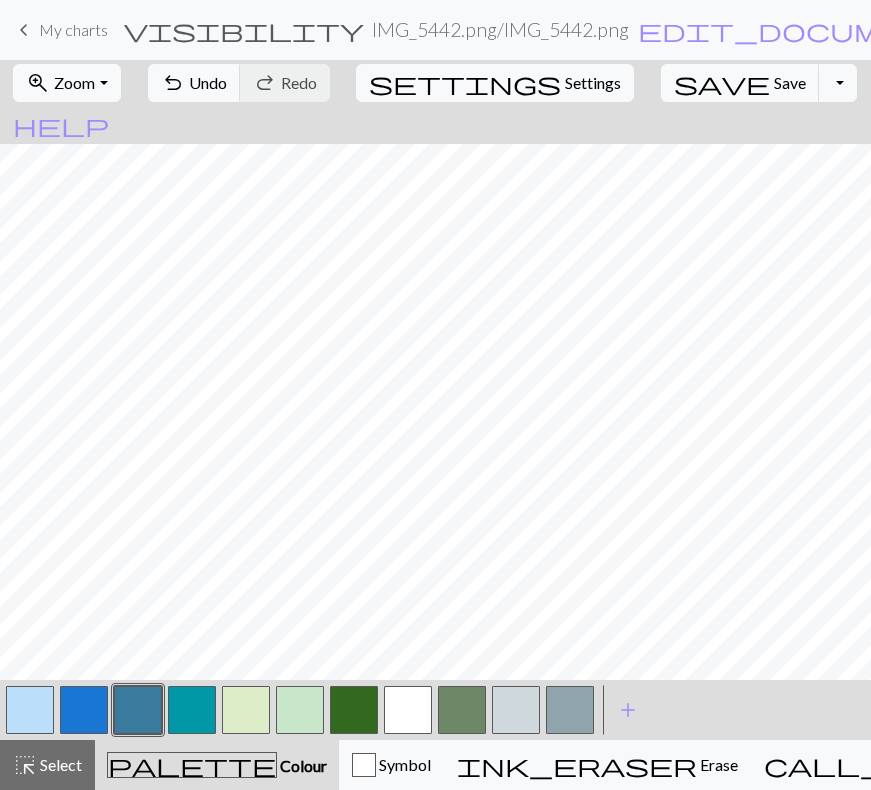 click at bounding box center [192, 710] 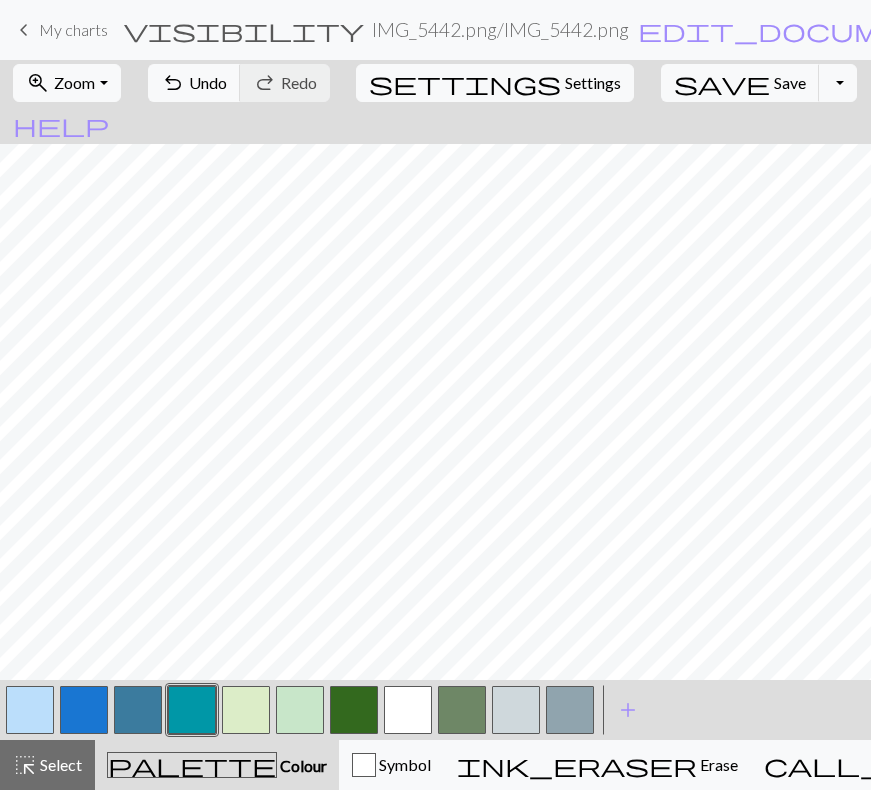 click at bounding box center [246, 710] 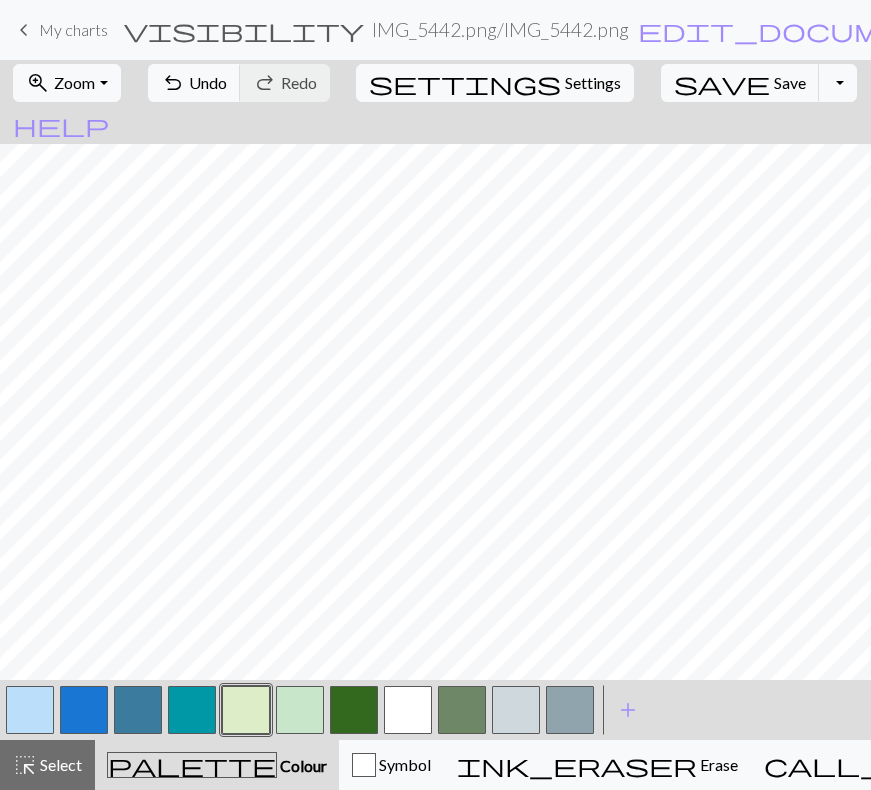 click at bounding box center (300, 710) 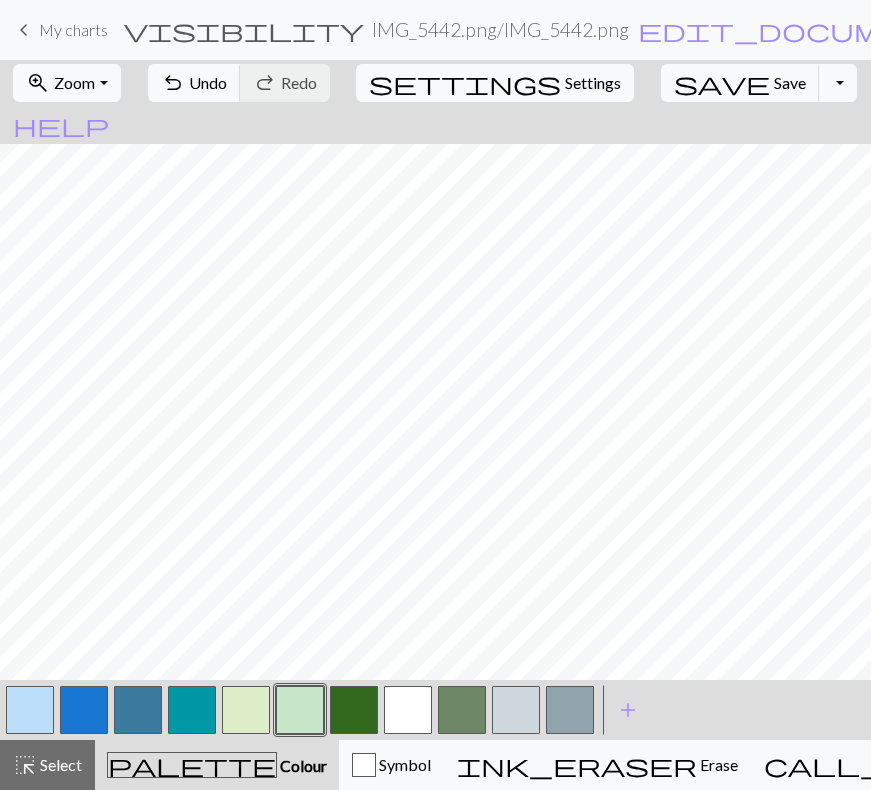 click at bounding box center (300, 710) 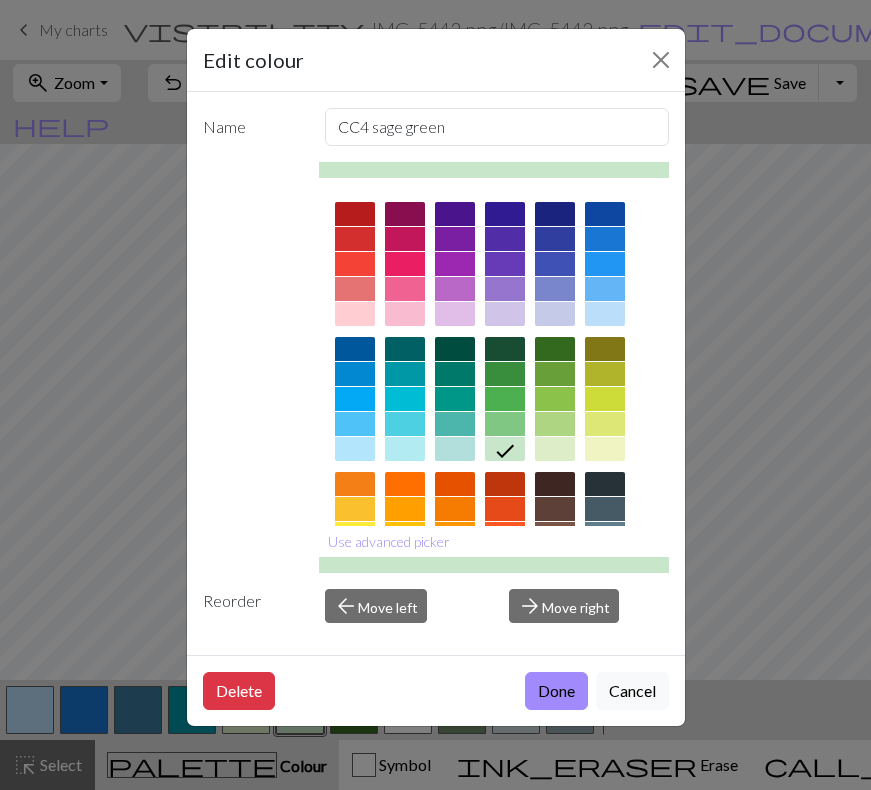 click at bounding box center [661, 60] 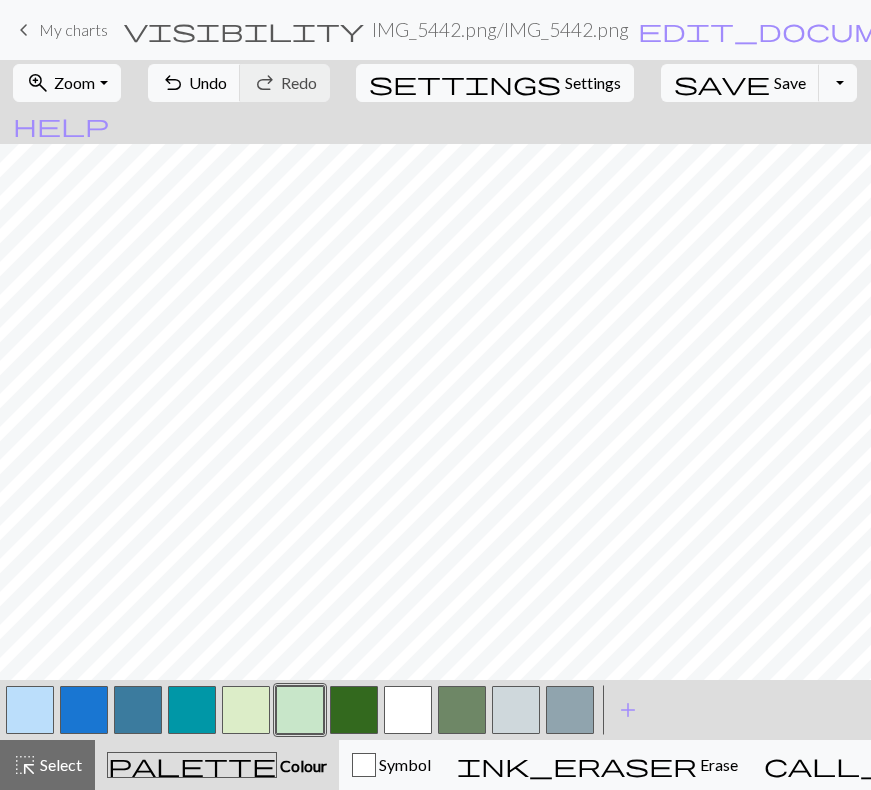 click at bounding box center (462, 710) 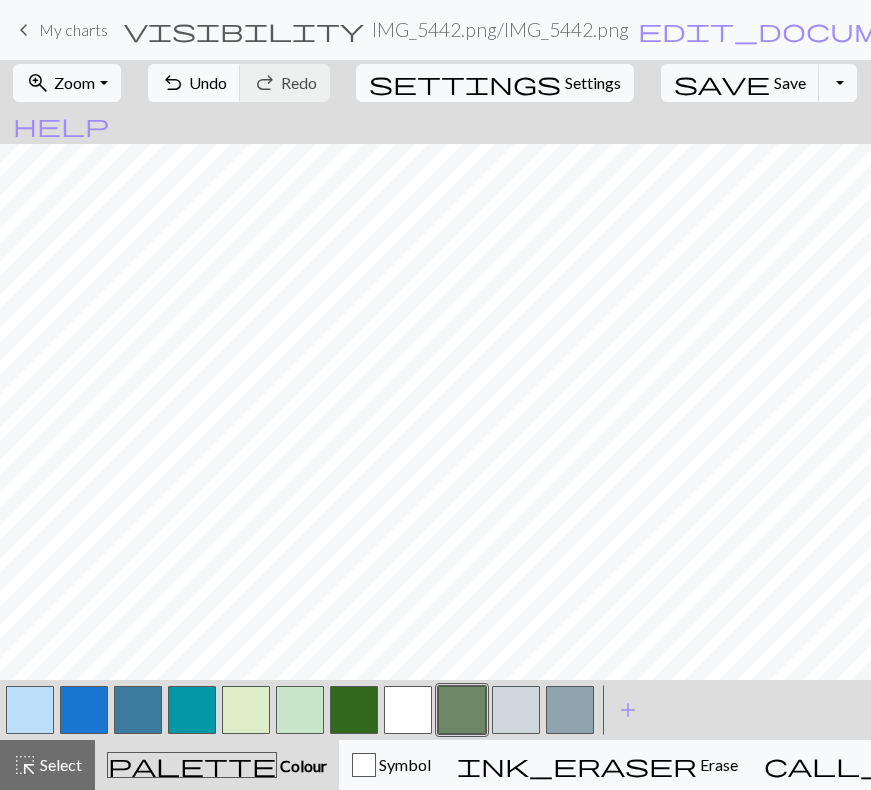click at bounding box center (570, 710) 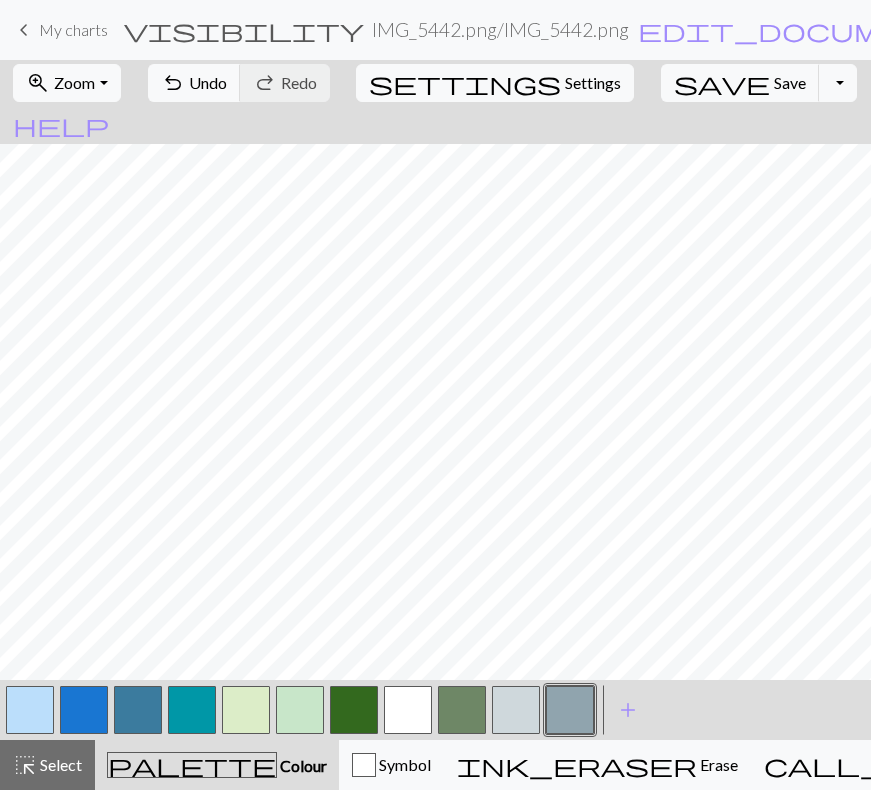 scroll, scrollTop: 68, scrollLeft: 0, axis: vertical 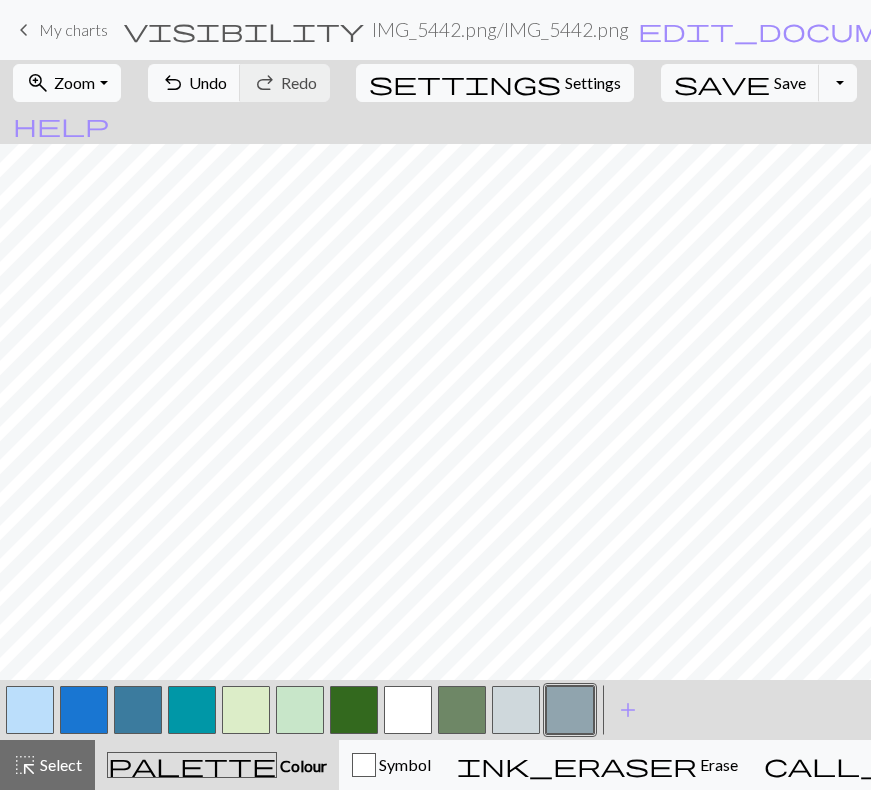 click on "Zoom" at bounding box center [74, 82] 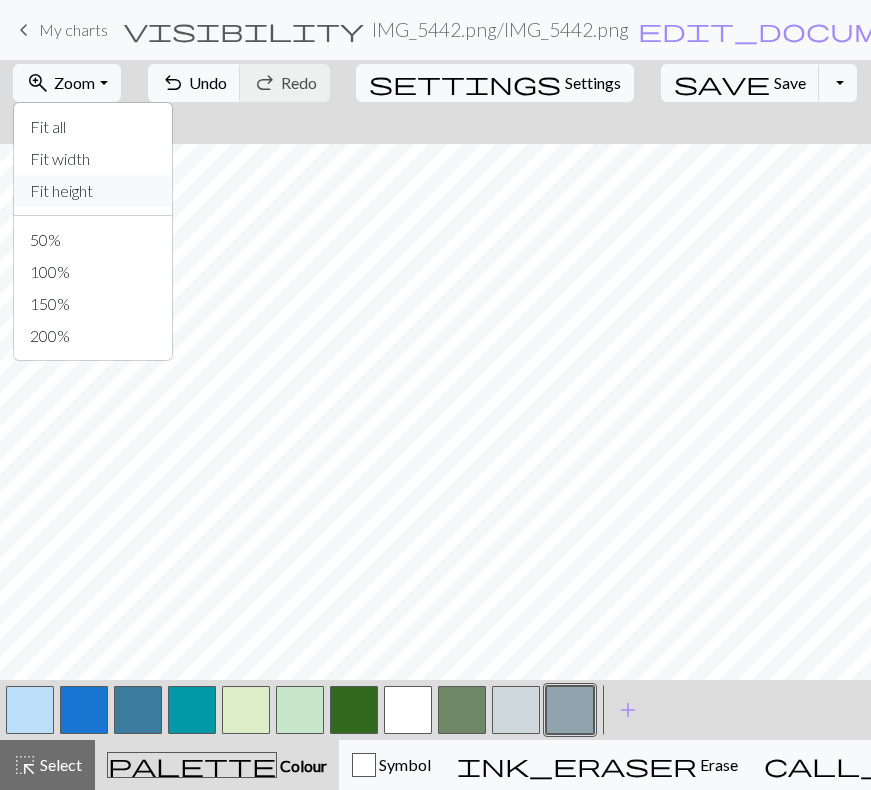 click on "Fit height" at bounding box center (93, 191) 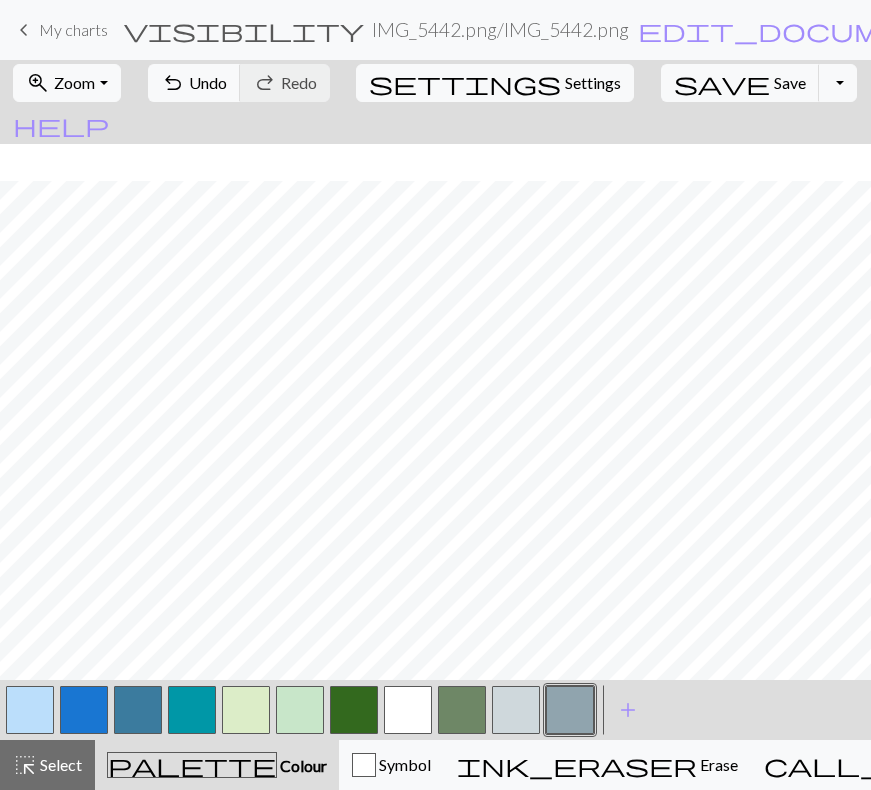 scroll, scrollTop: 326, scrollLeft: 0, axis: vertical 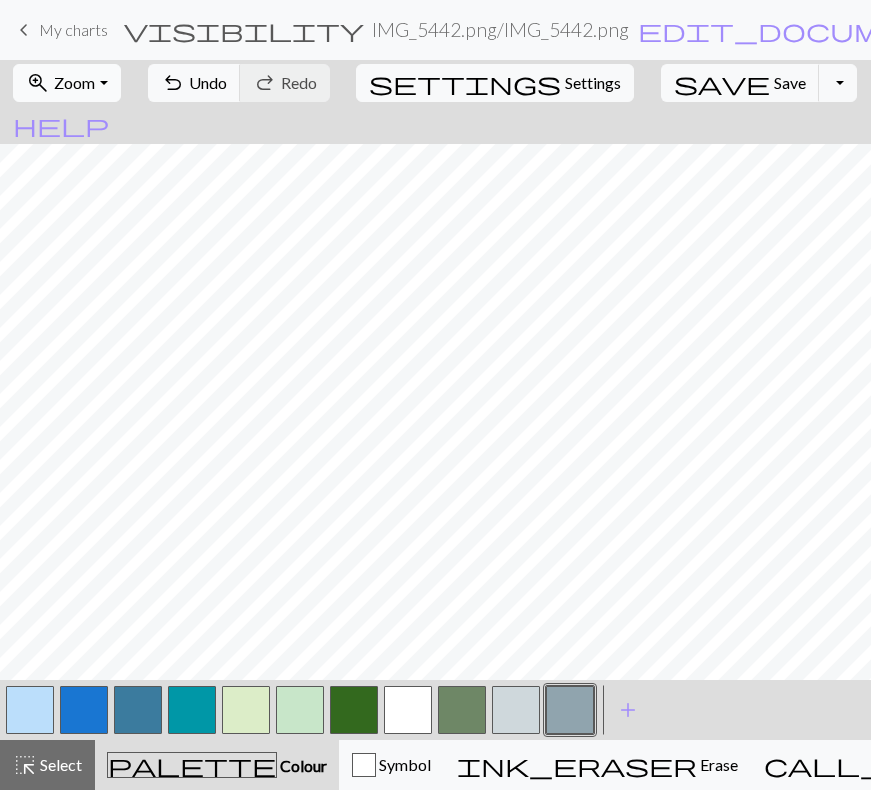 click on "Zoom" at bounding box center (74, 82) 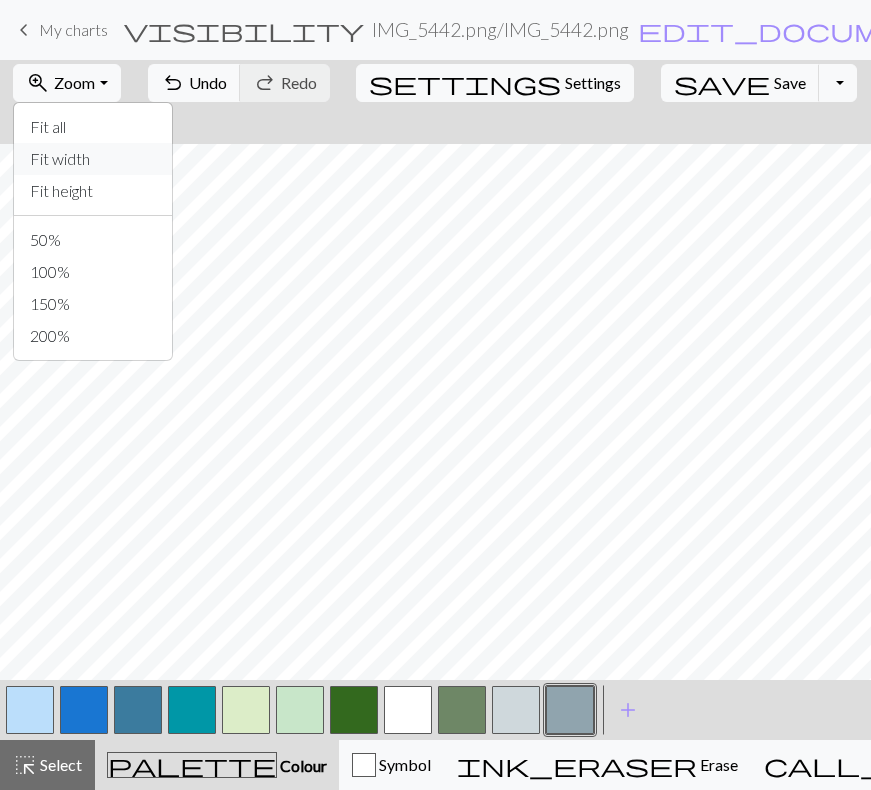 click on "Fit width" at bounding box center [93, 159] 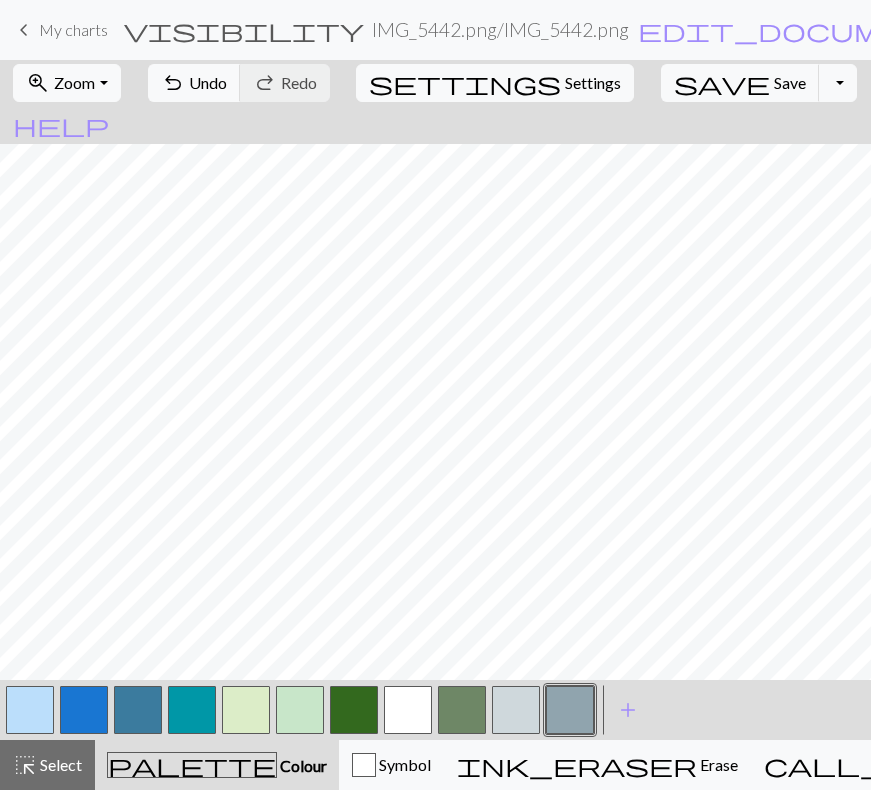 scroll, scrollTop: 1616, scrollLeft: 0, axis: vertical 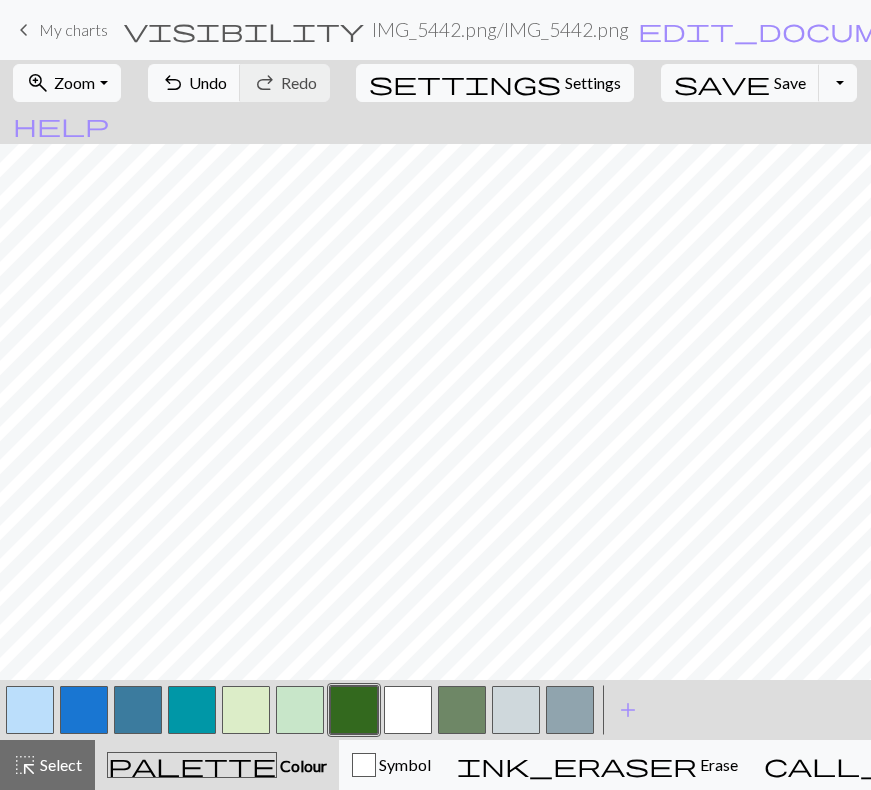 click at bounding box center (84, 710) 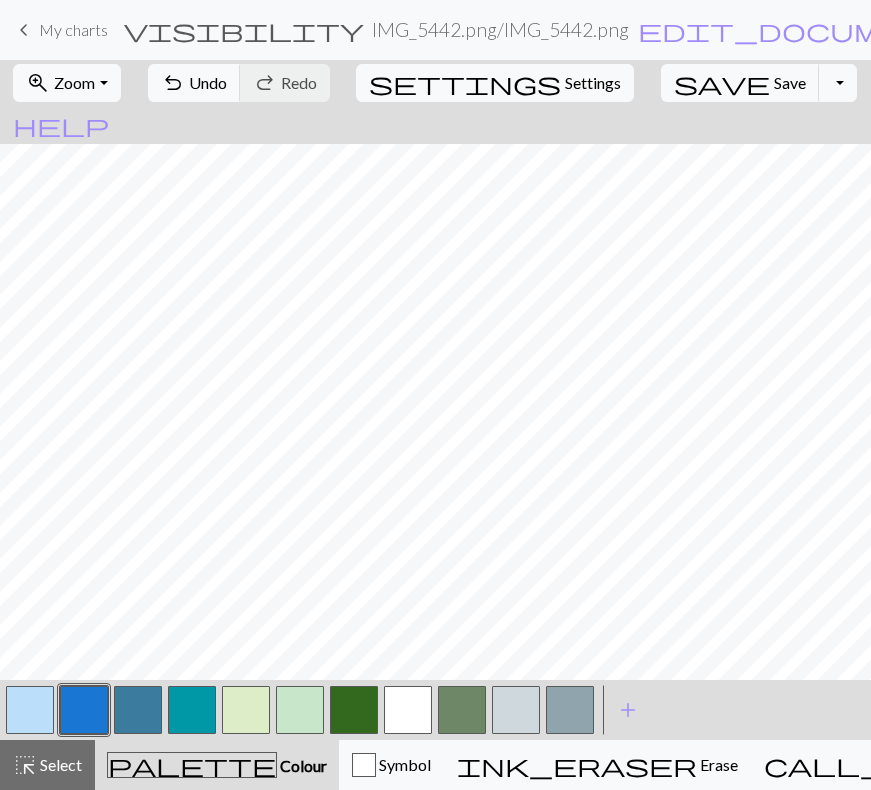 click at bounding box center (84, 710) 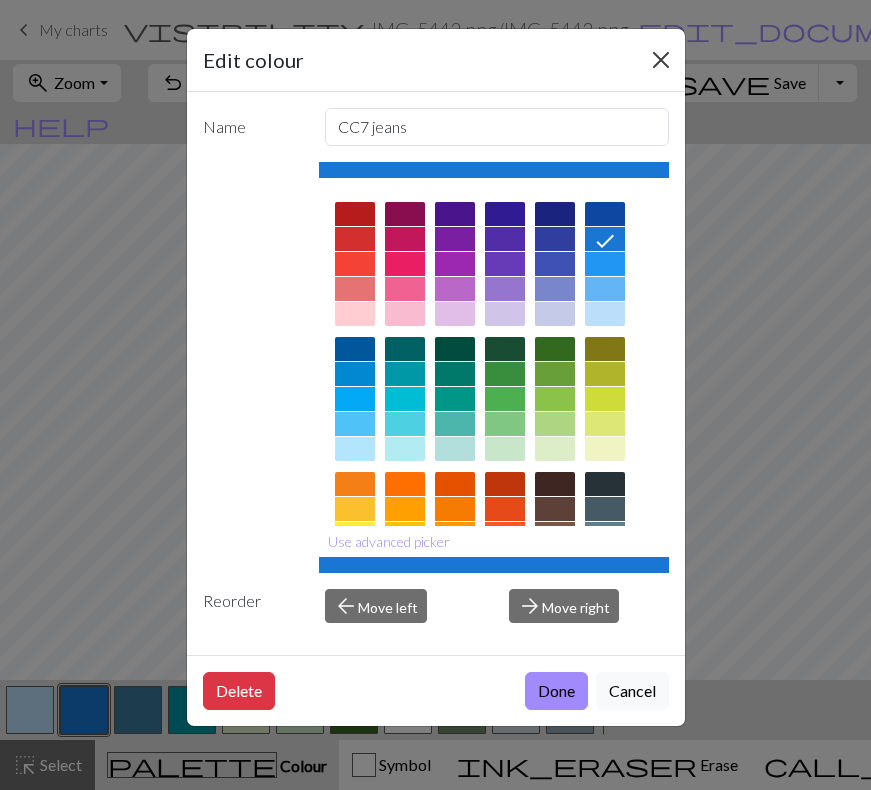 click at bounding box center (661, 60) 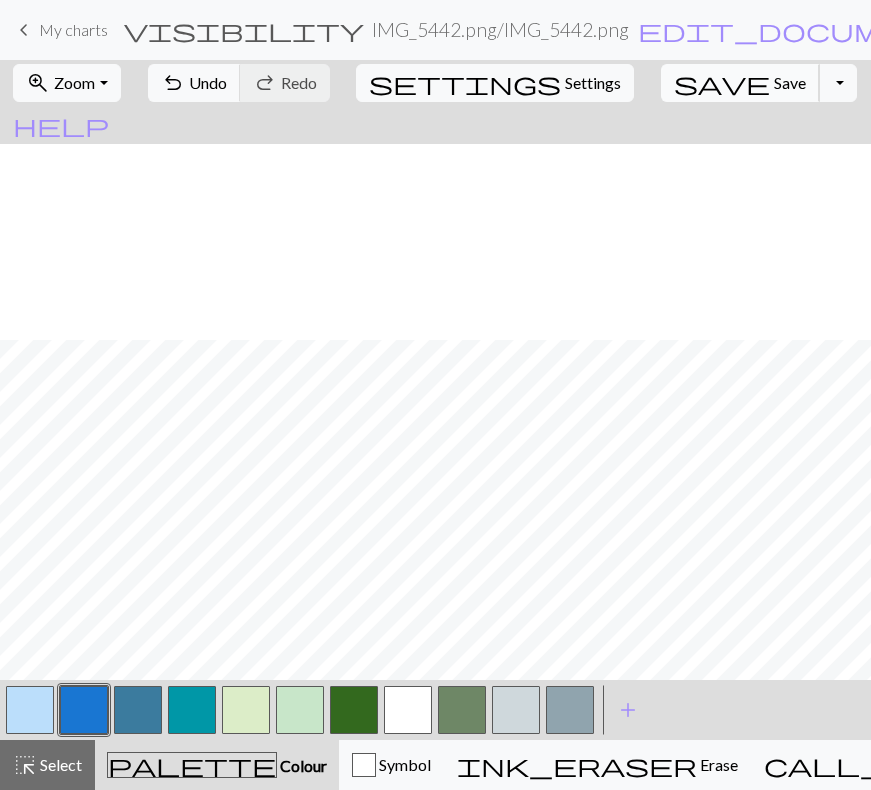 scroll, scrollTop: 1616, scrollLeft: 0, axis: vertical 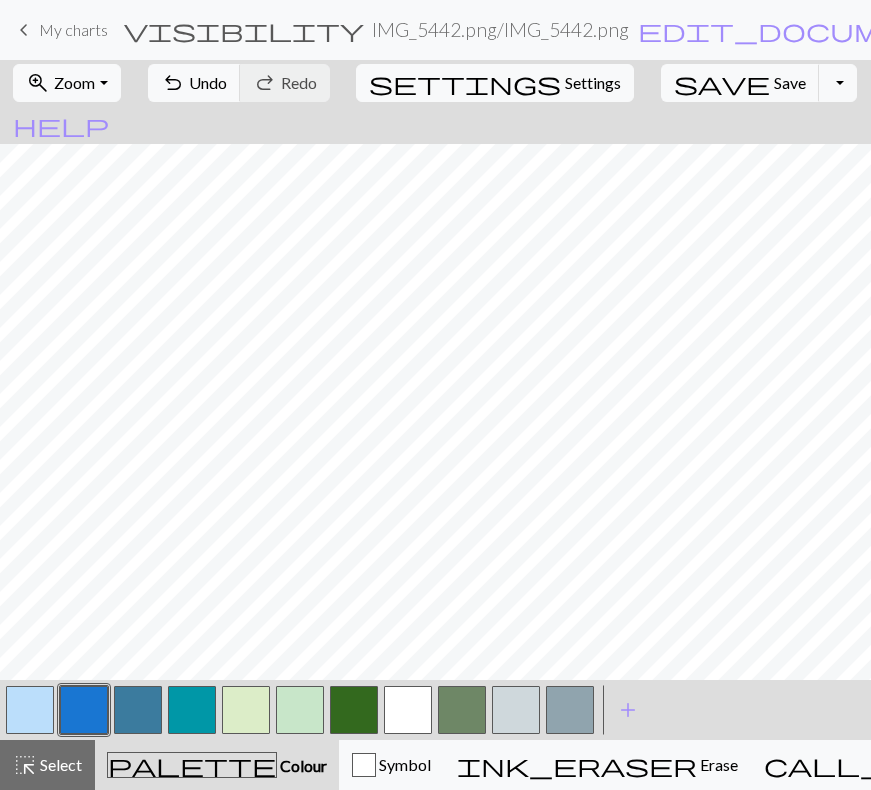 click at bounding box center [570, 710] 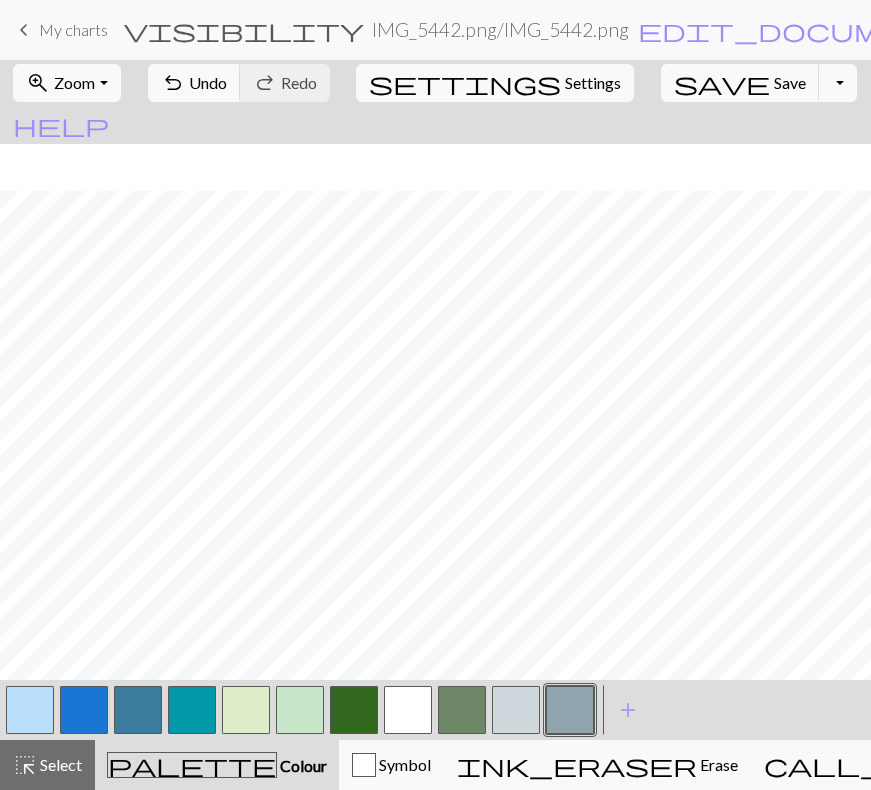 scroll, scrollTop: 1616, scrollLeft: 0, axis: vertical 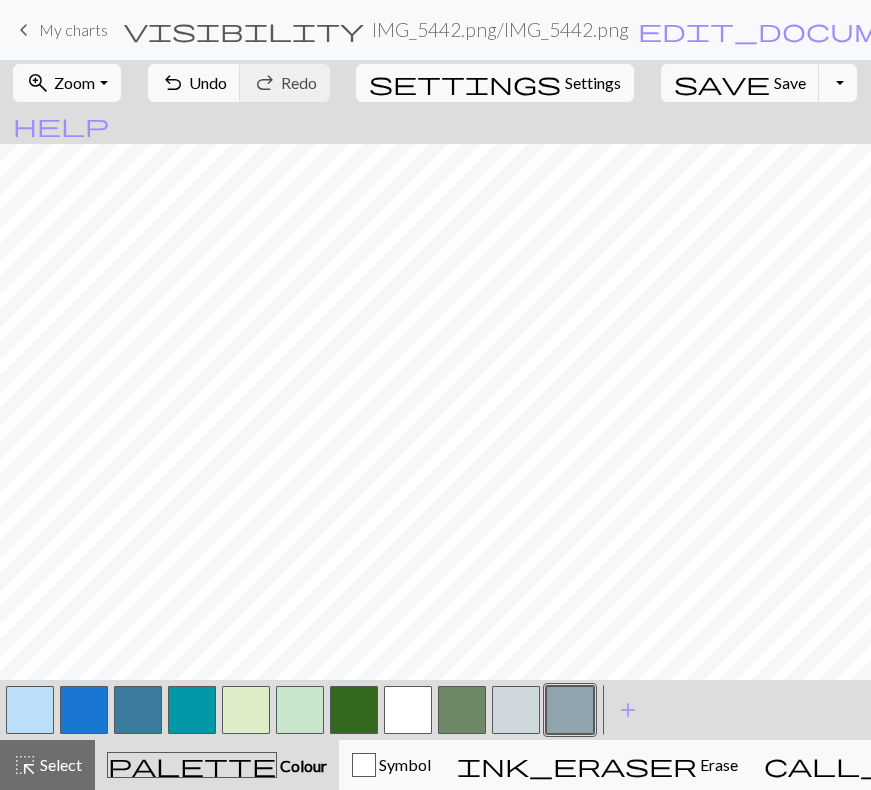 click at bounding box center [408, 710] 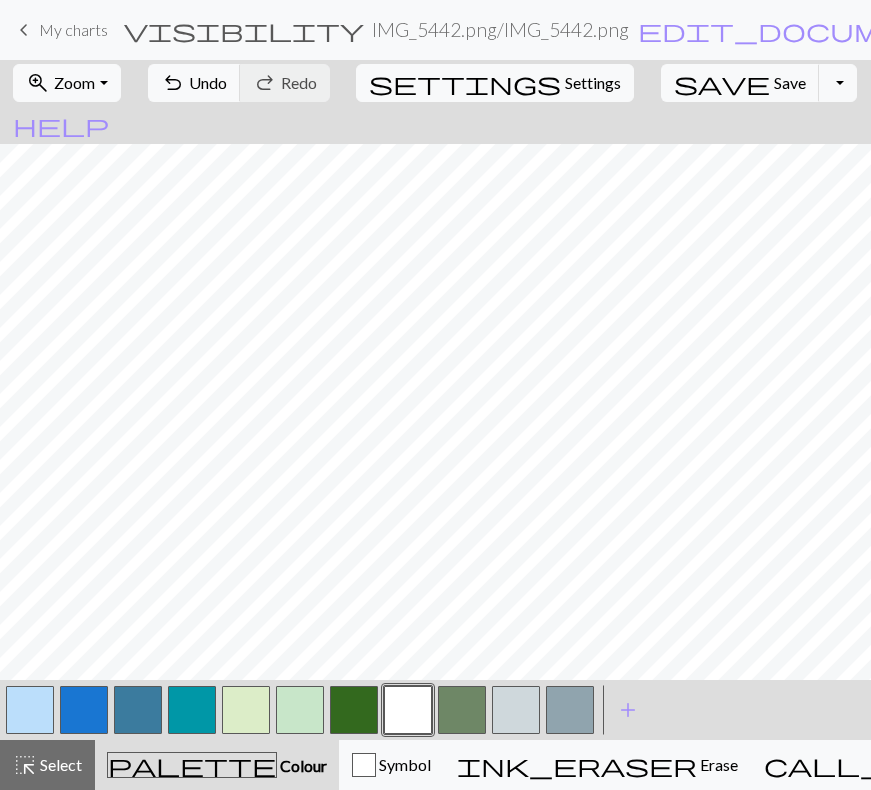 scroll, scrollTop: 1616, scrollLeft: 0, axis: vertical 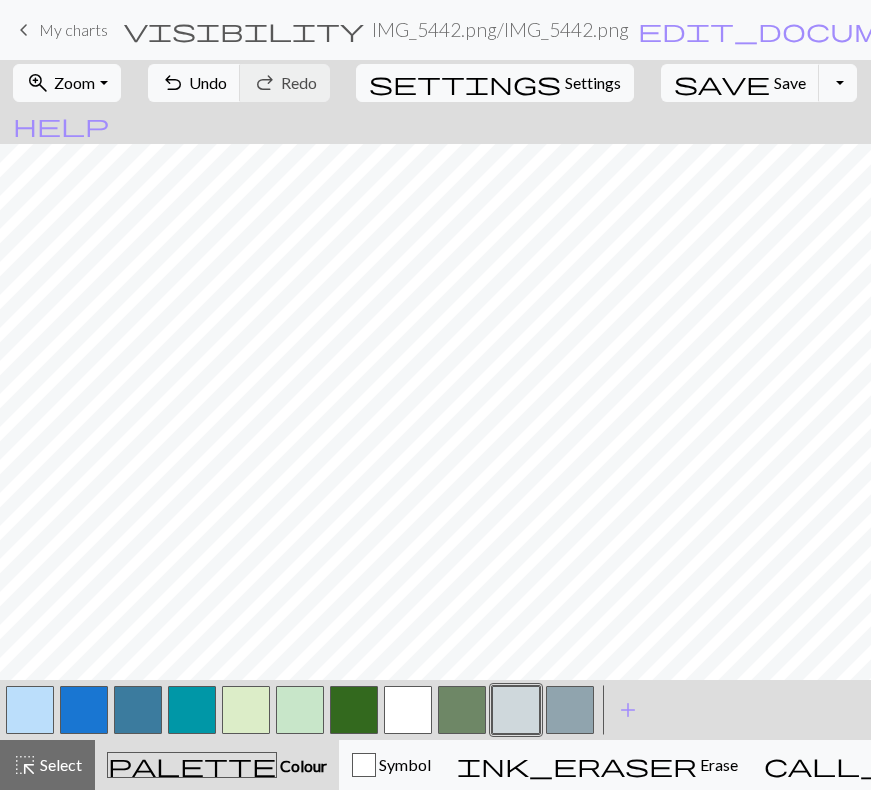 click at bounding box center [570, 710] 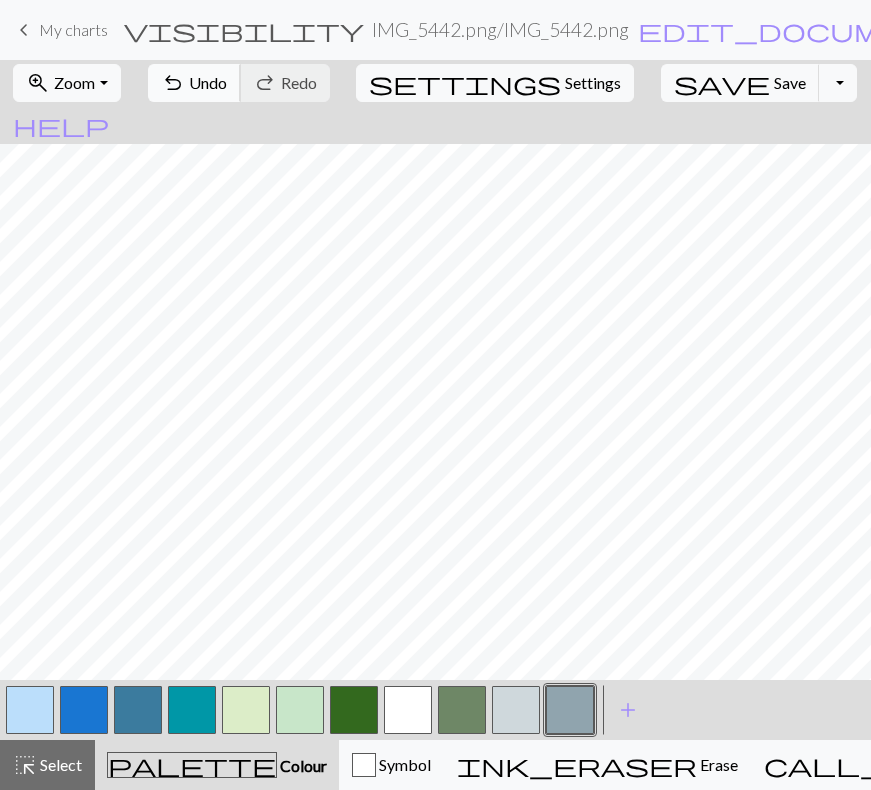 click on "Undo" at bounding box center [208, 82] 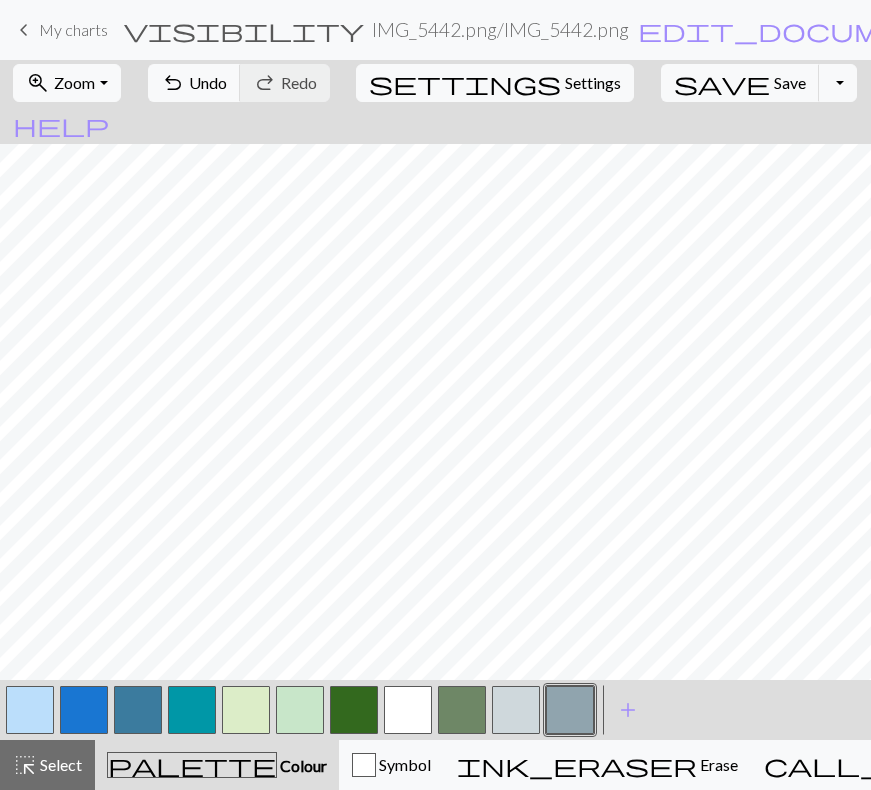 click at bounding box center [516, 710] 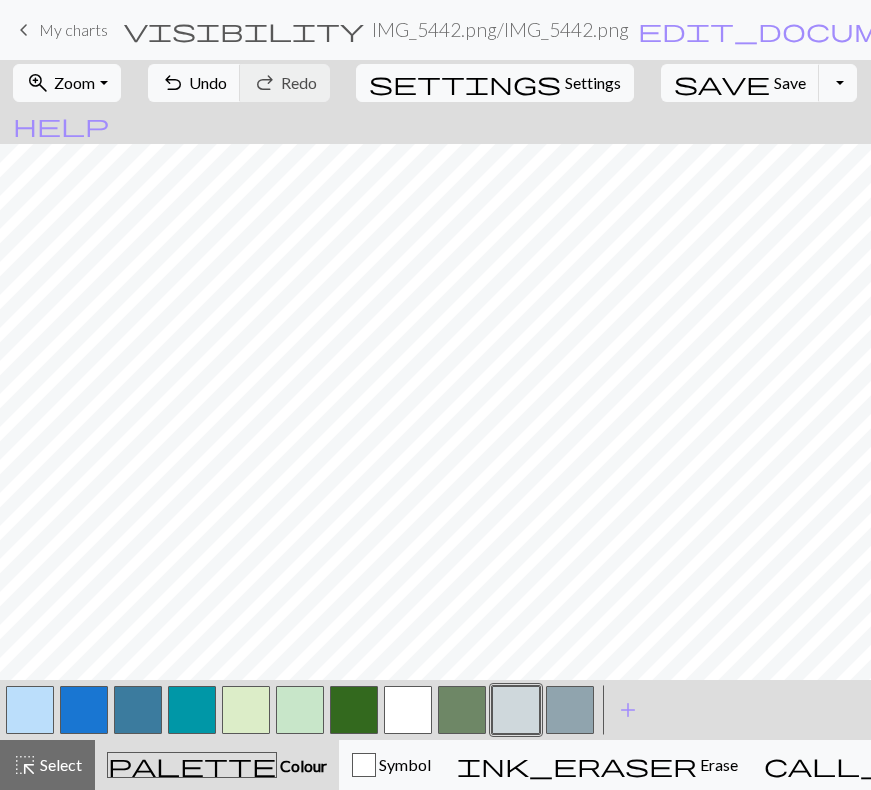 click at bounding box center [462, 710] 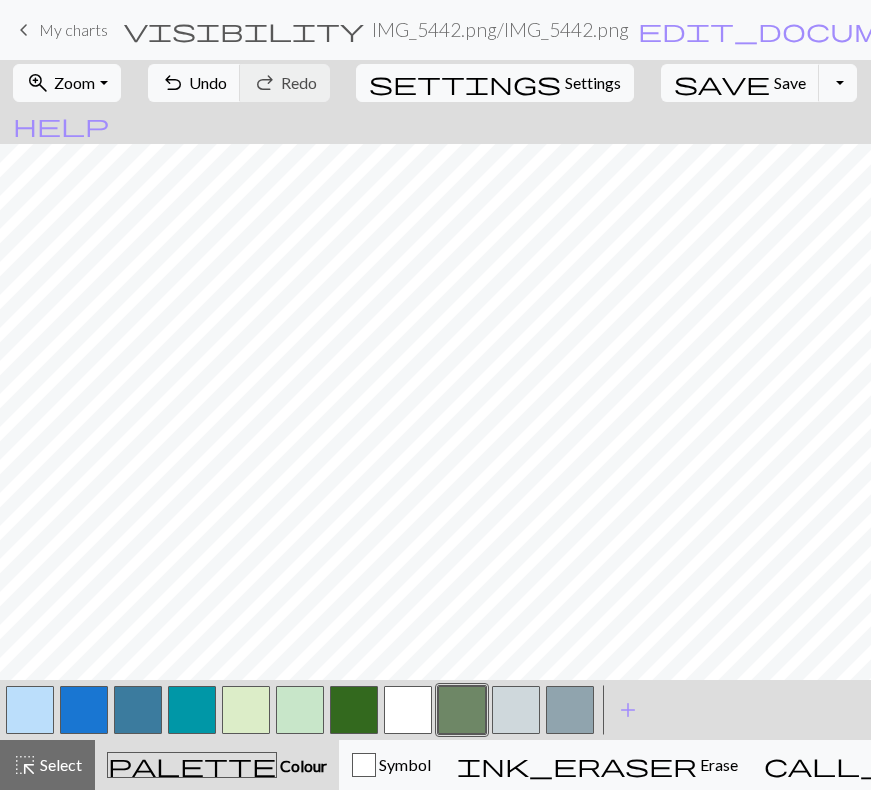 click at bounding box center [246, 710] 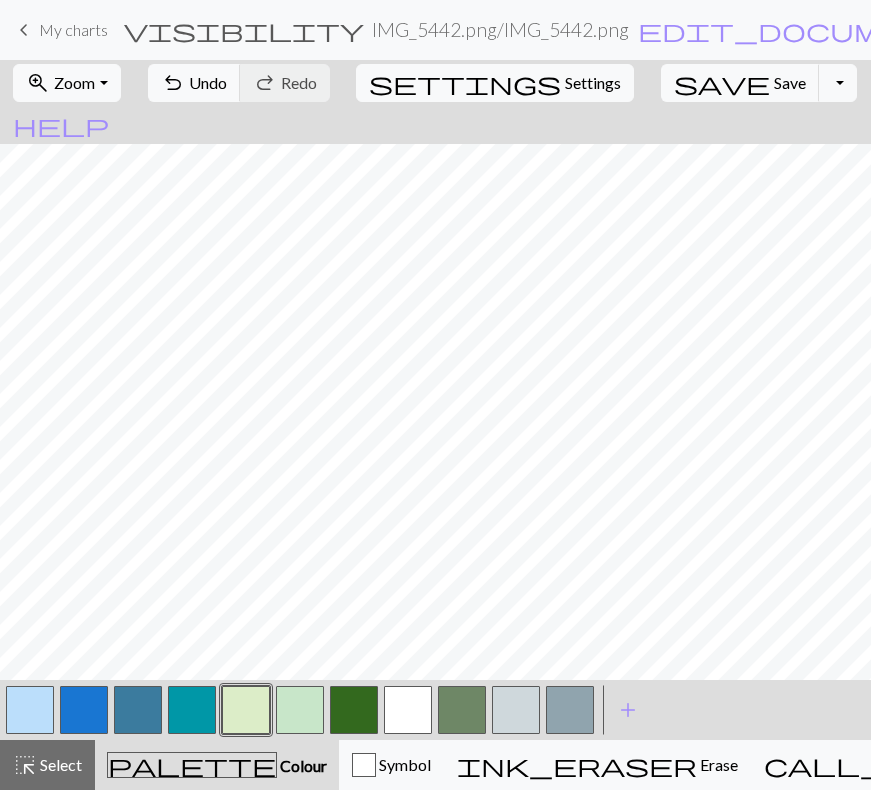 click at bounding box center [516, 710] 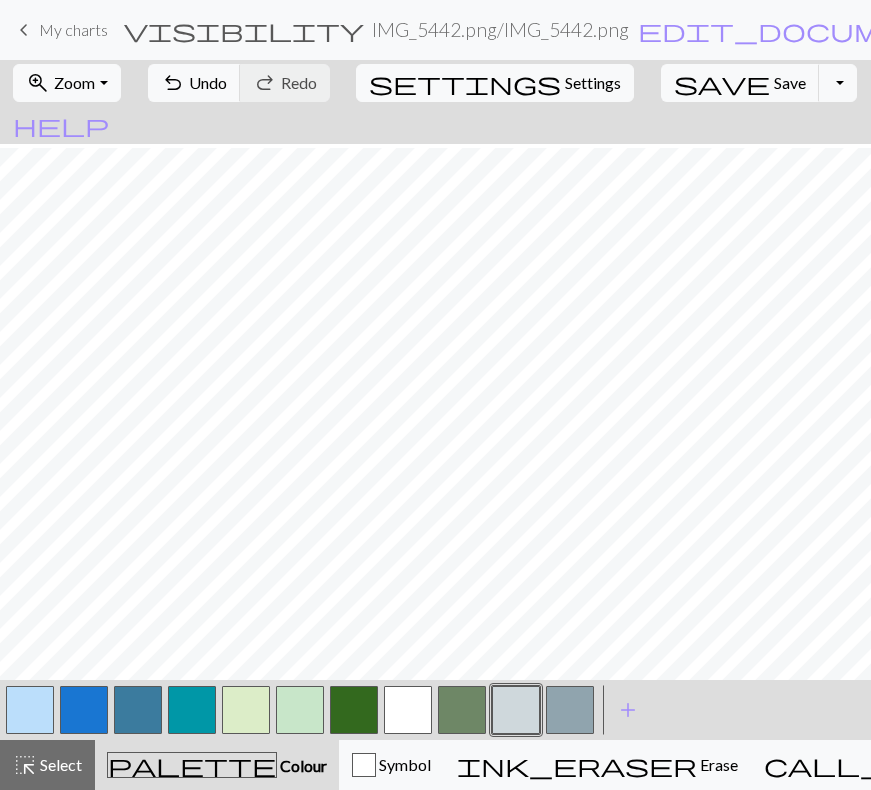 scroll, scrollTop: 1616, scrollLeft: 0, axis: vertical 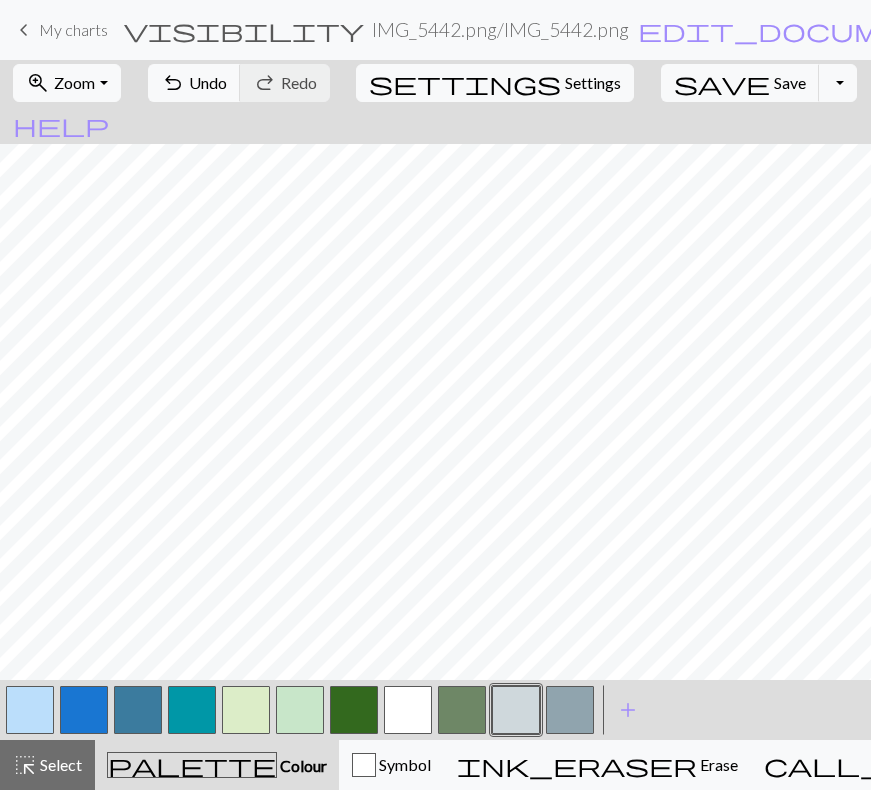 click at bounding box center [354, 710] 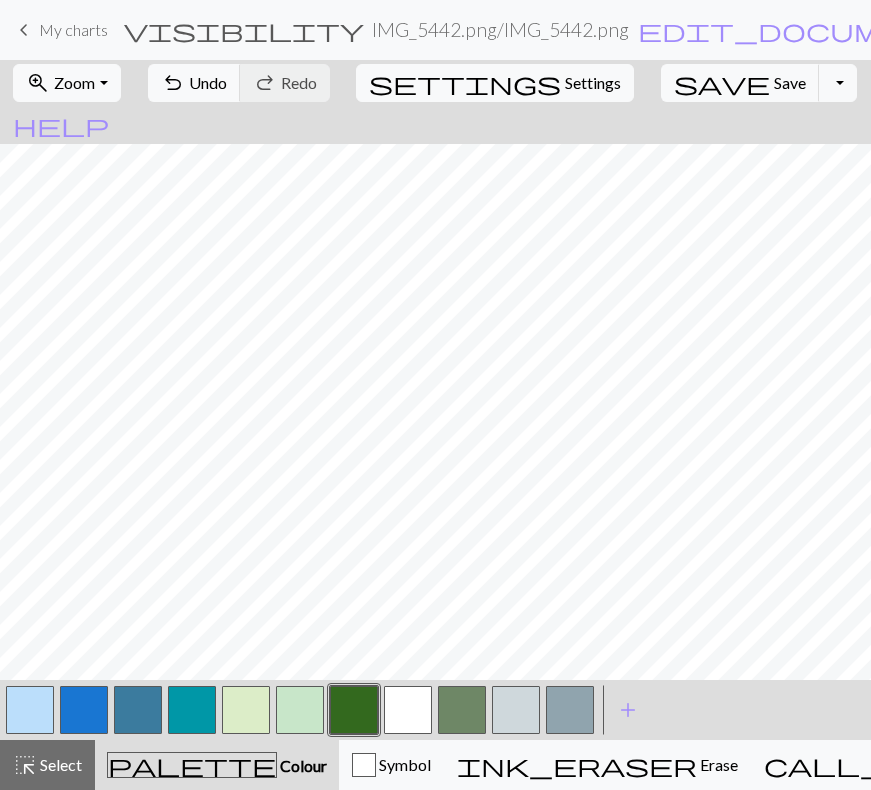click at bounding box center [462, 710] 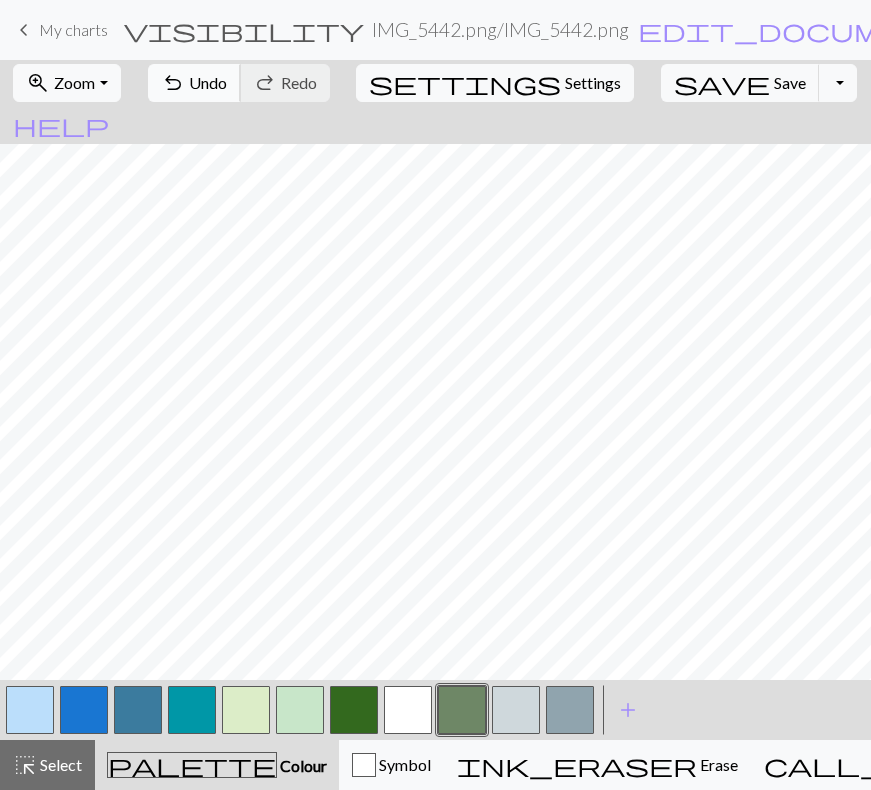 click on "Undo" at bounding box center (208, 82) 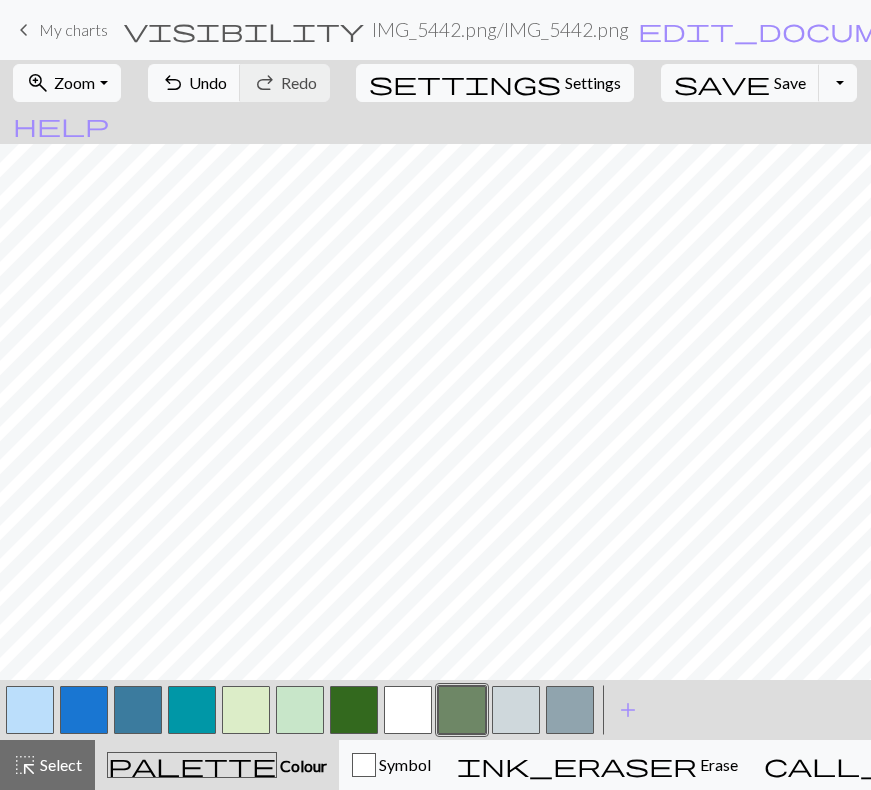 click at bounding box center (300, 710) 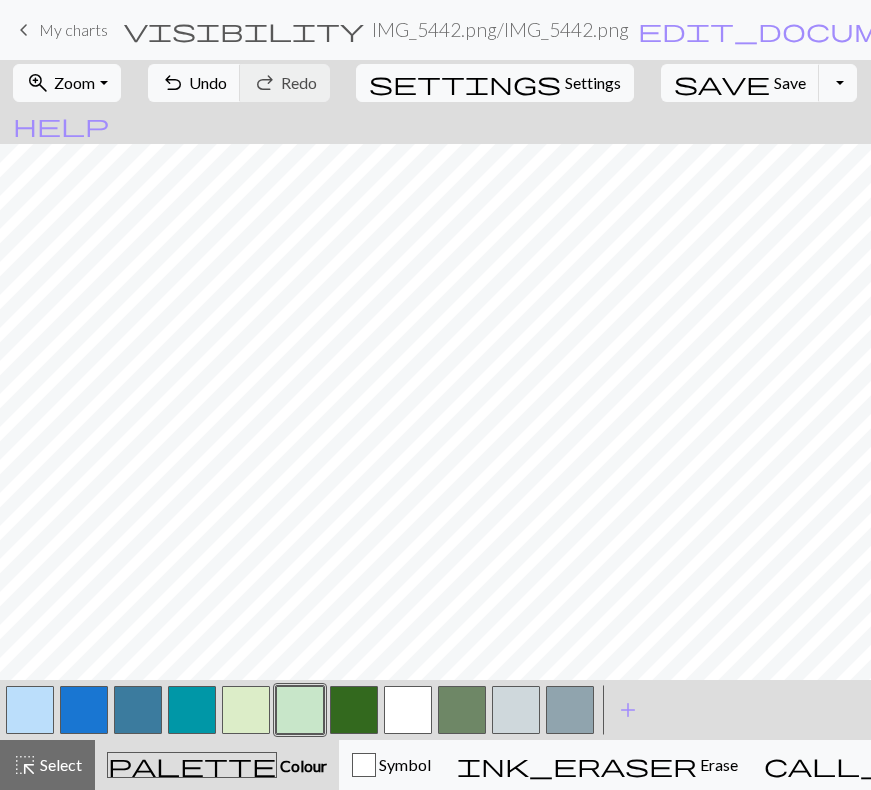 click at bounding box center [246, 710] 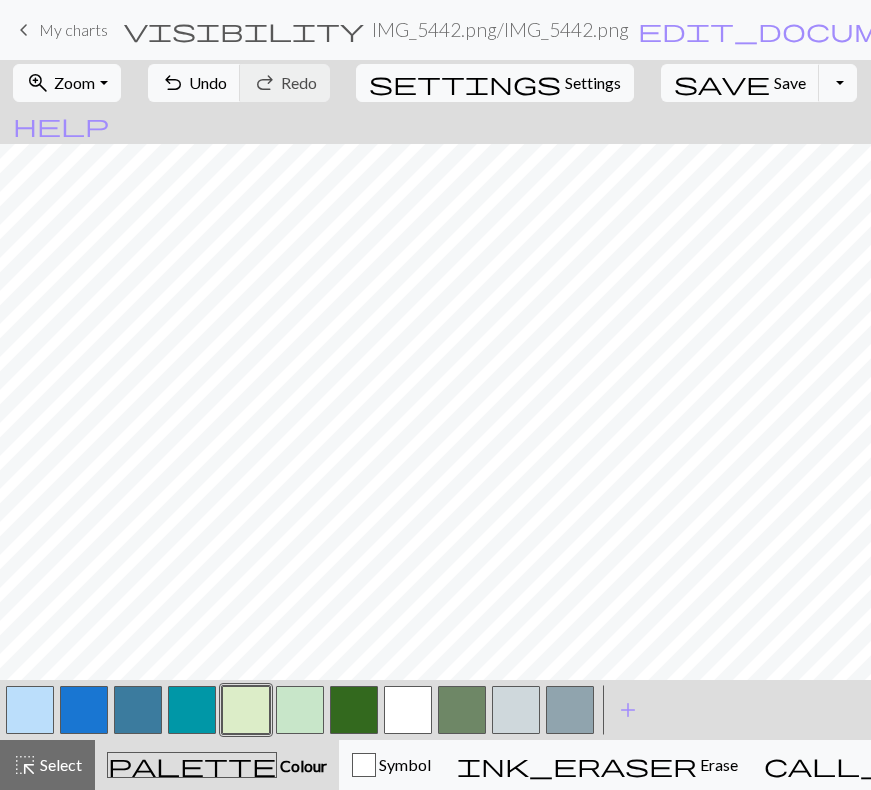 scroll, scrollTop: 1133, scrollLeft: 0, axis: vertical 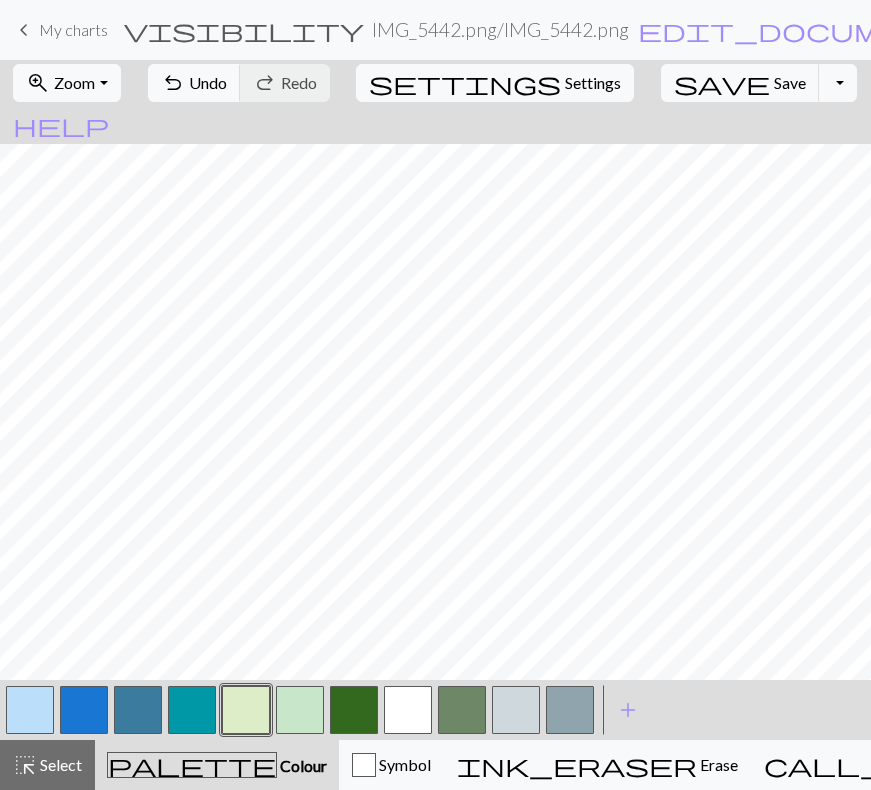 click at bounding box center [516, 710] 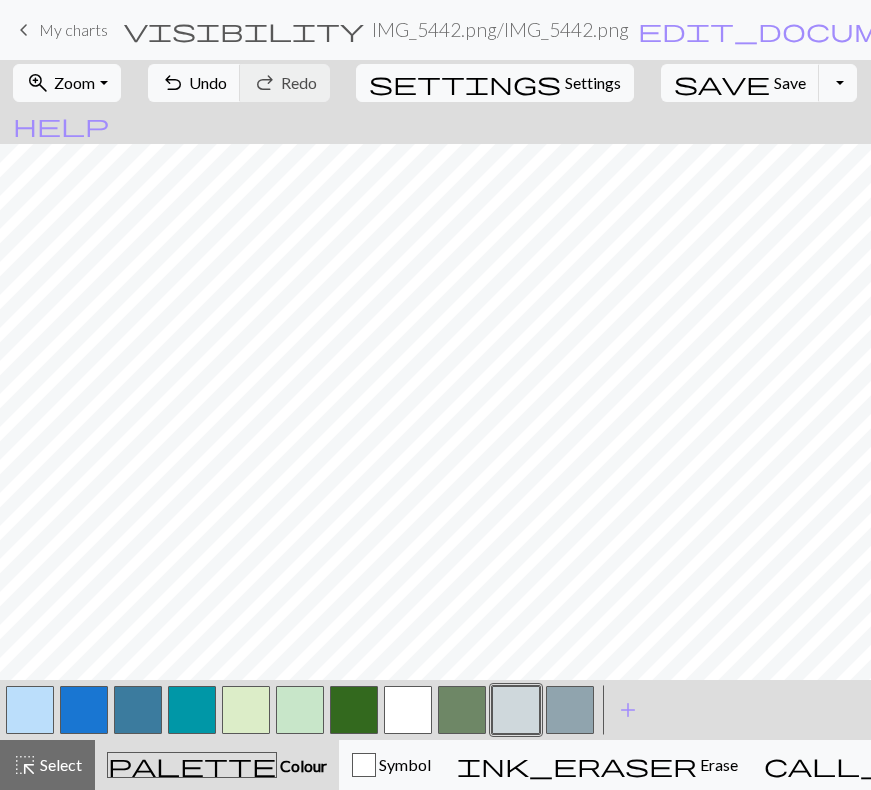 scroll, scrollTop: 1062, scrollLeft: 0, axis: vertical 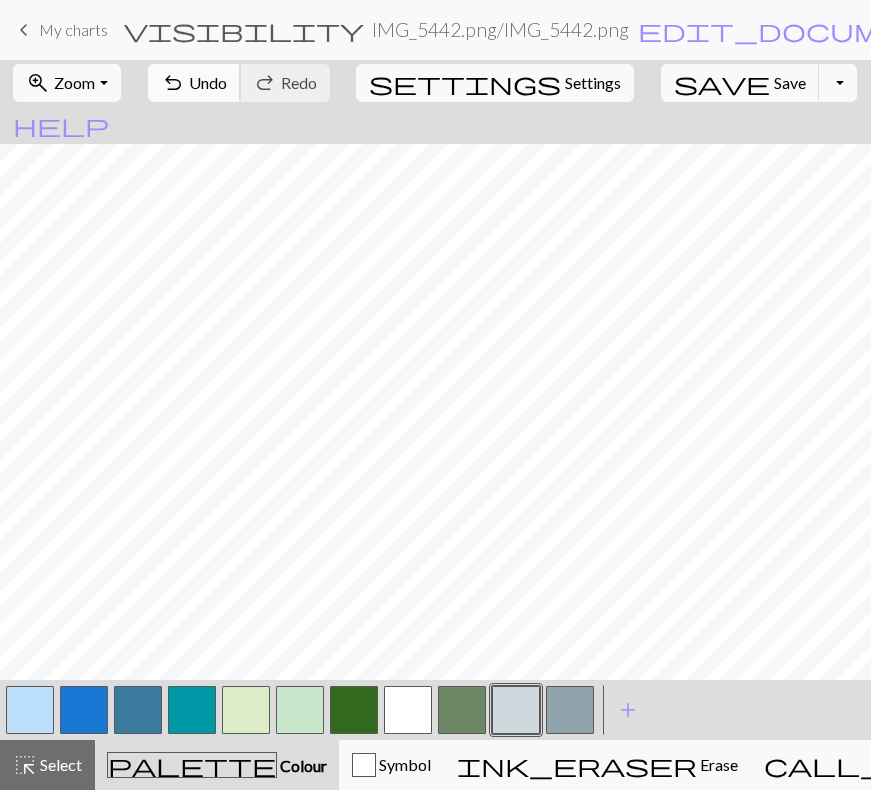 click on "undo" at bounding box center (173, 83) 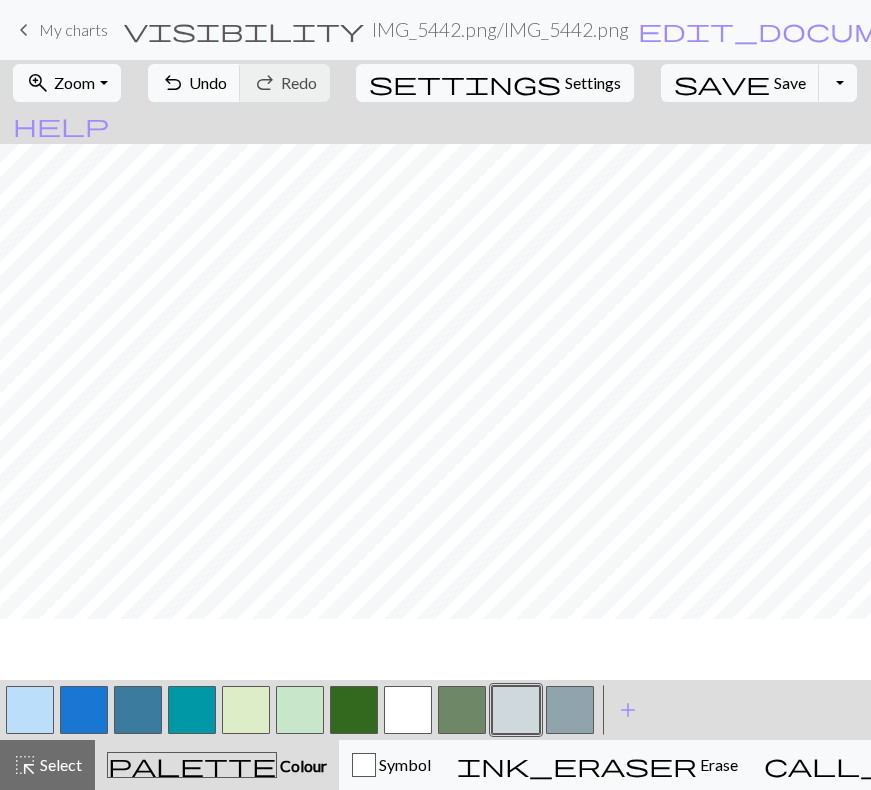 scroll, scrollTop: 998, scrollLeft: 0, axis: vertical 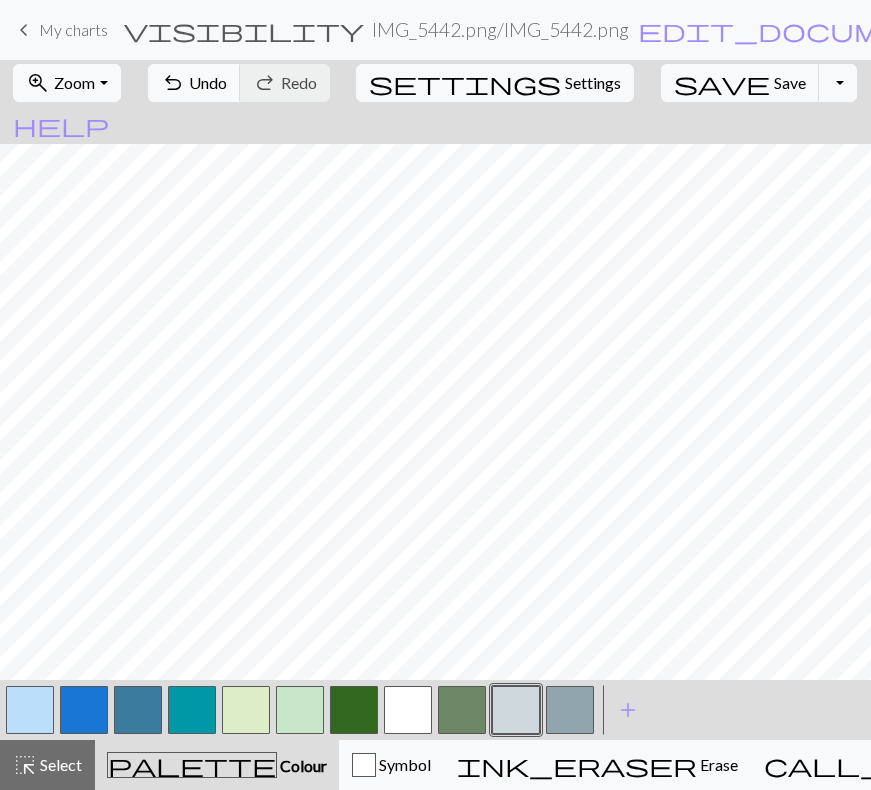 click at bounding box center (138, 710) 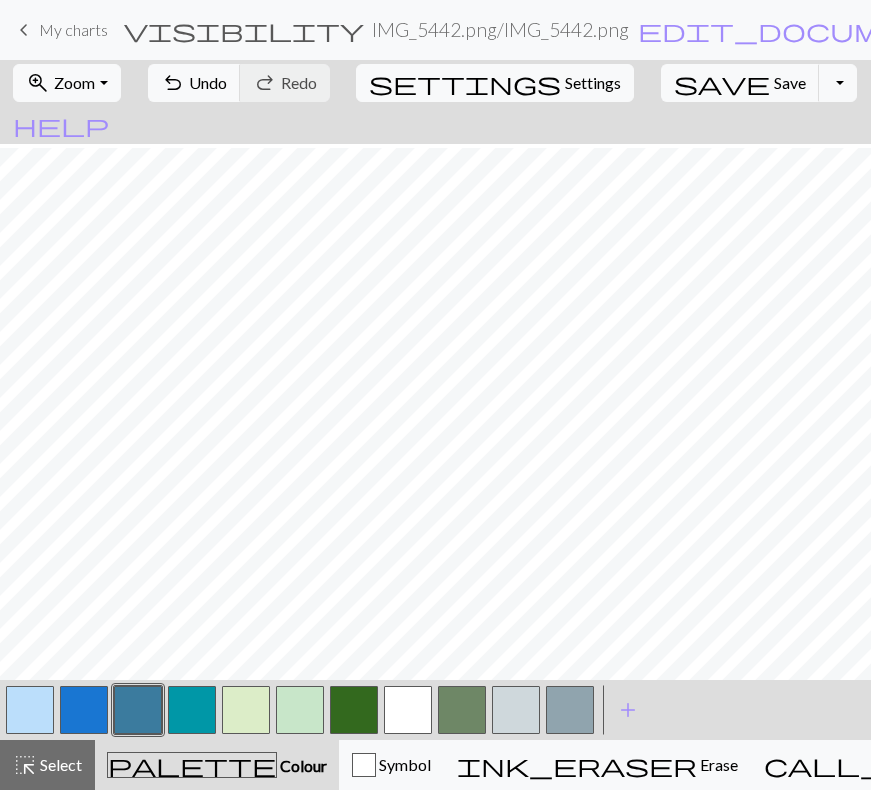 scroll, scrollTop: 811, scrollLeft: 0, axis: vertical 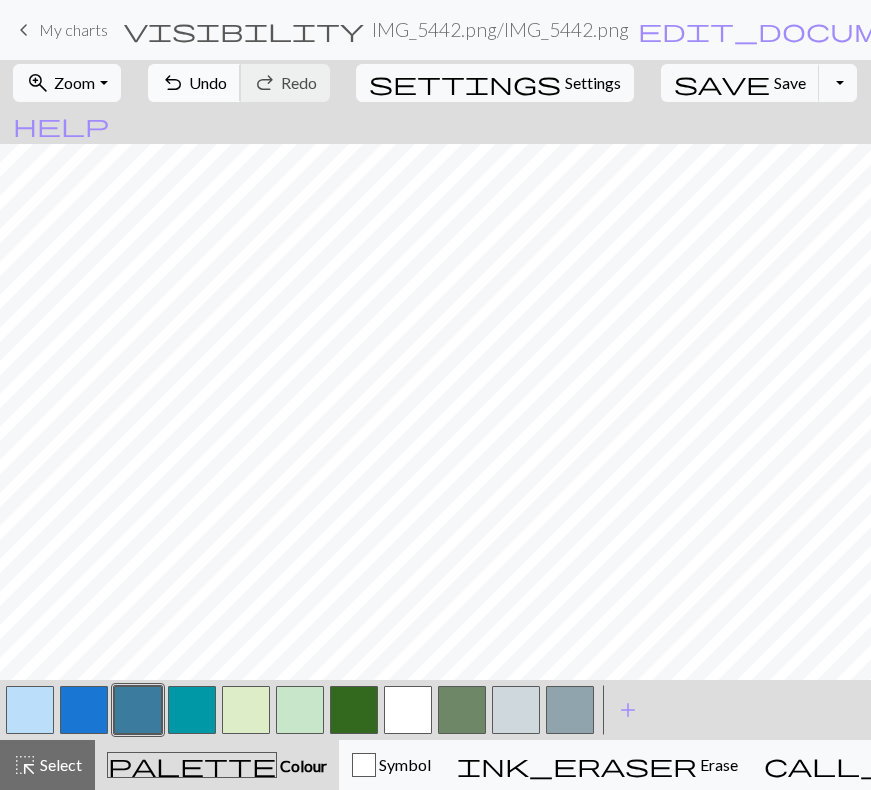 click on "Undo" at bounding box center [208, 82] 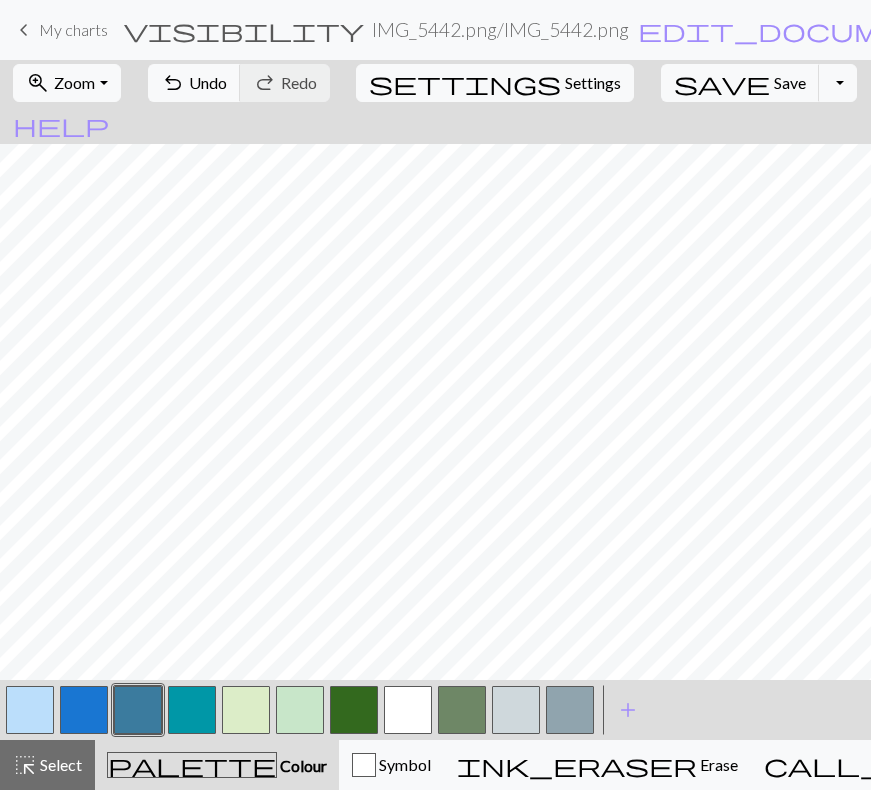 click at bounding box center [570, 710] 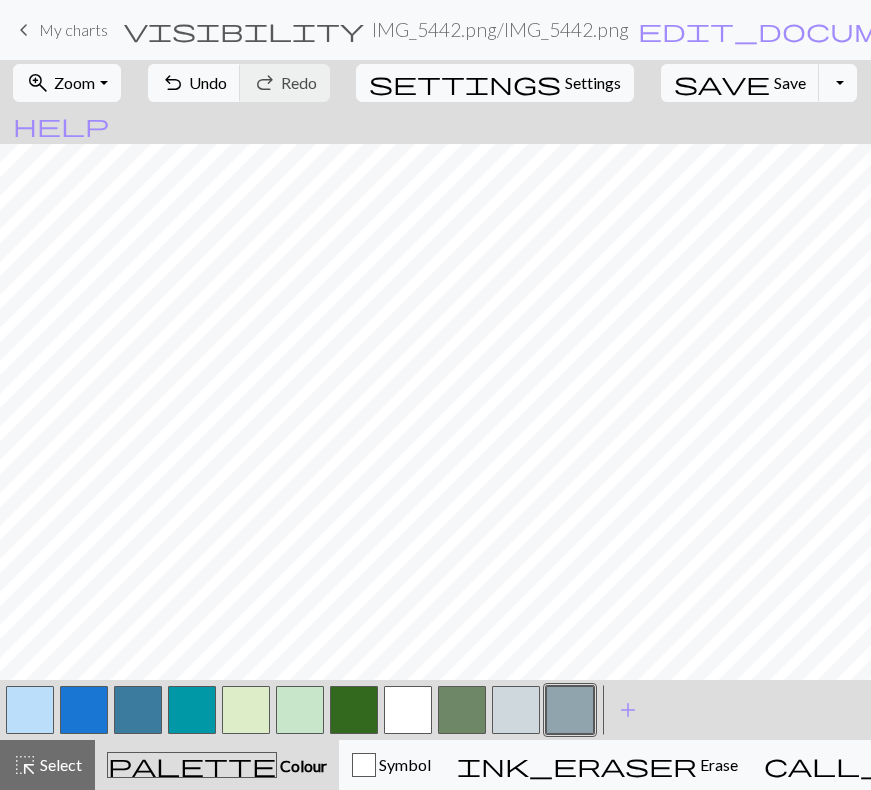 click at bounding box center [516, 710] 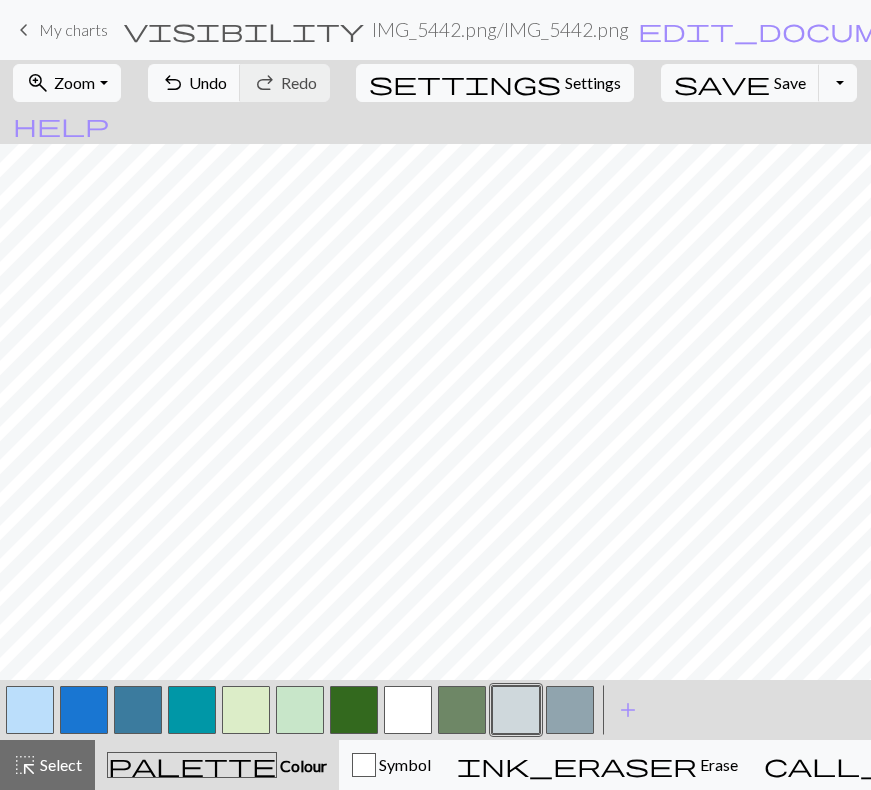 scroll, scrollTop: 1616, scrollLeft: 0, axis: vertical 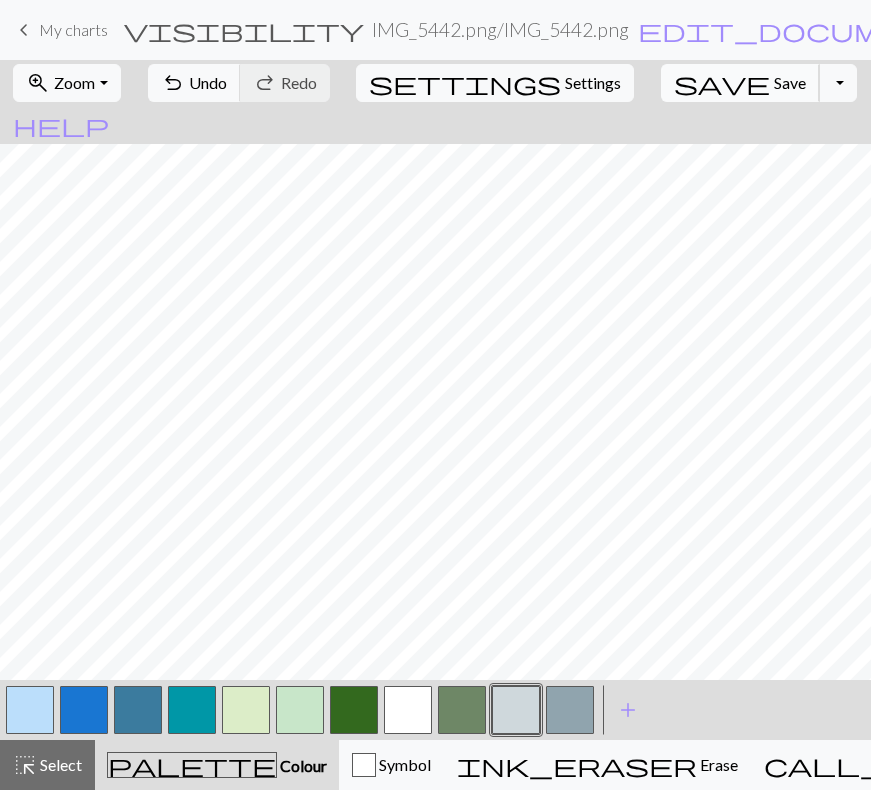 click on "Save" at bounding box center (790, 82) 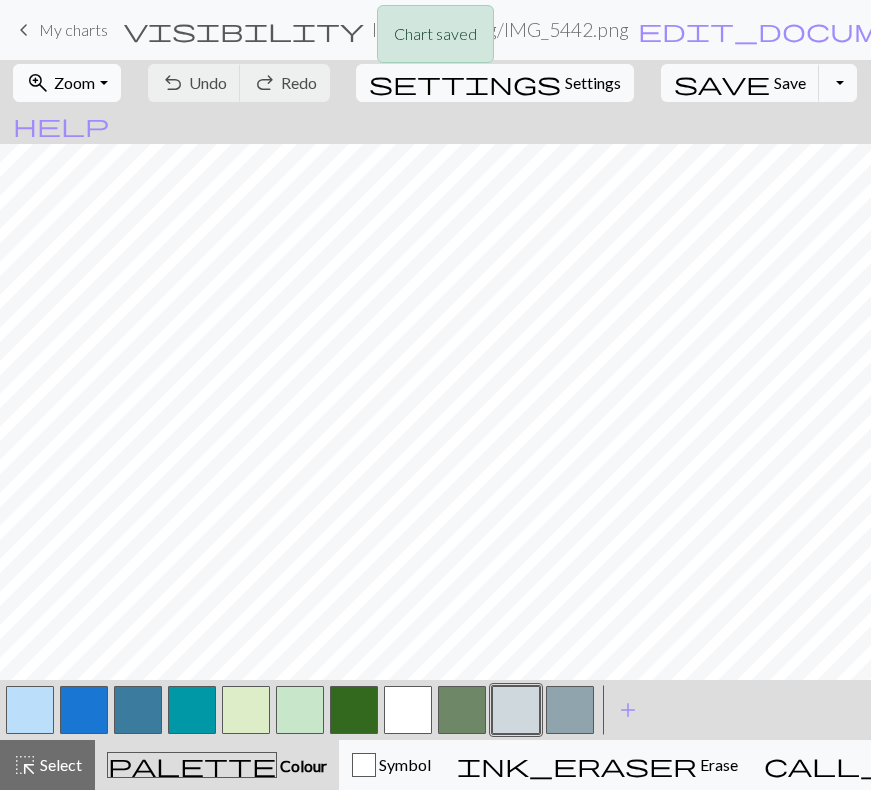 click on "zoom_in Zoom Zoom" at bounding box center (66, 83) 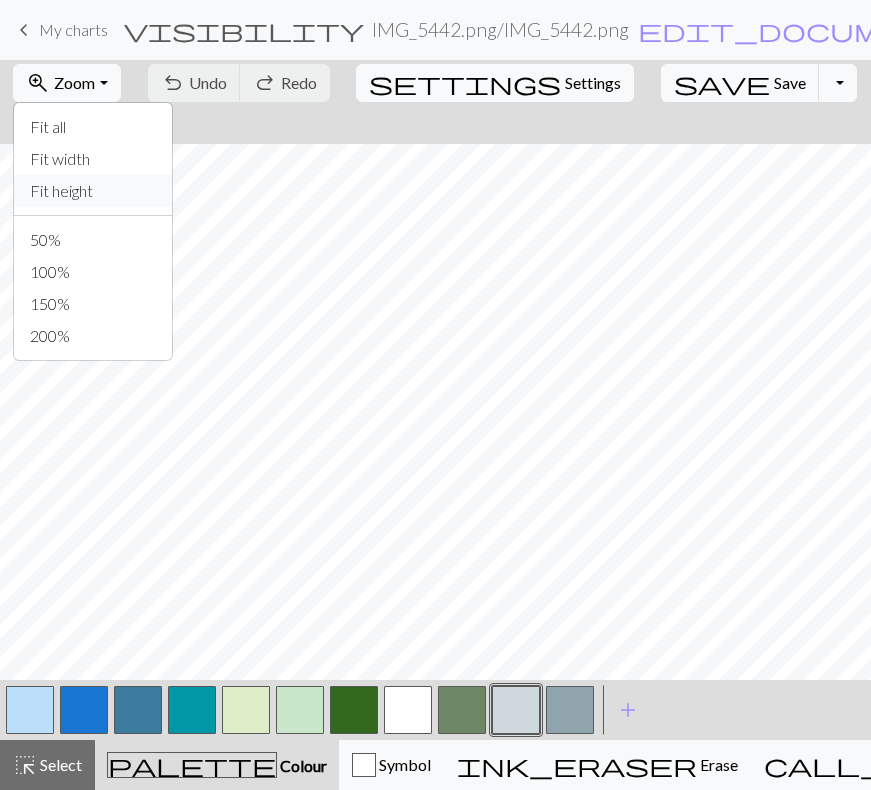 click on "Fit height" at bounding box center [93, 191] 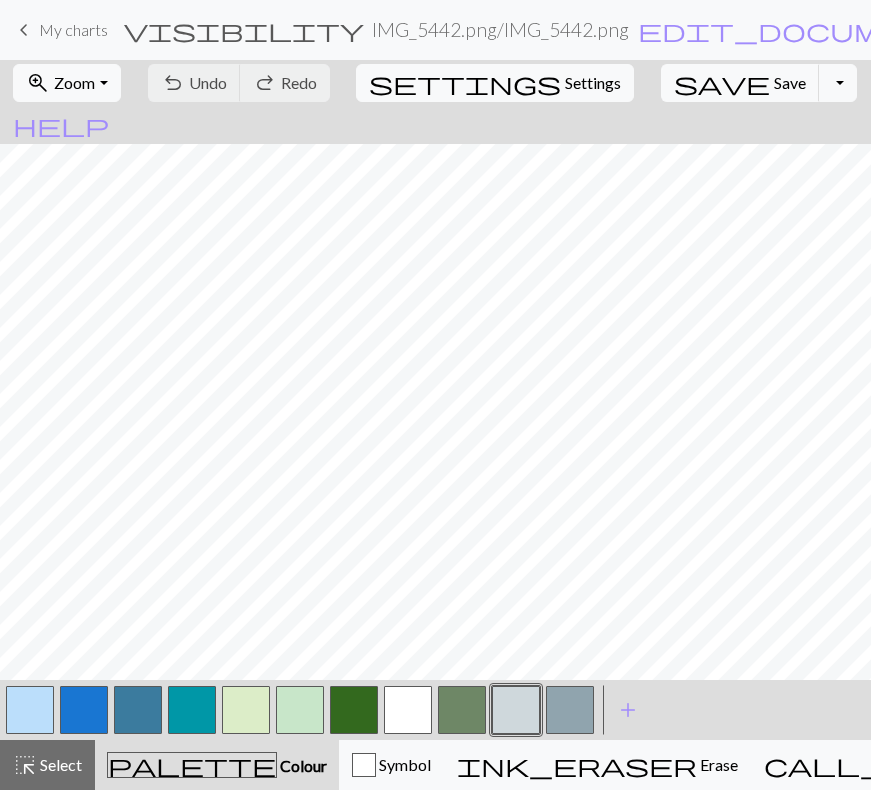 scroll, scrollTop: 0, scrollLeft: 0, axis: both 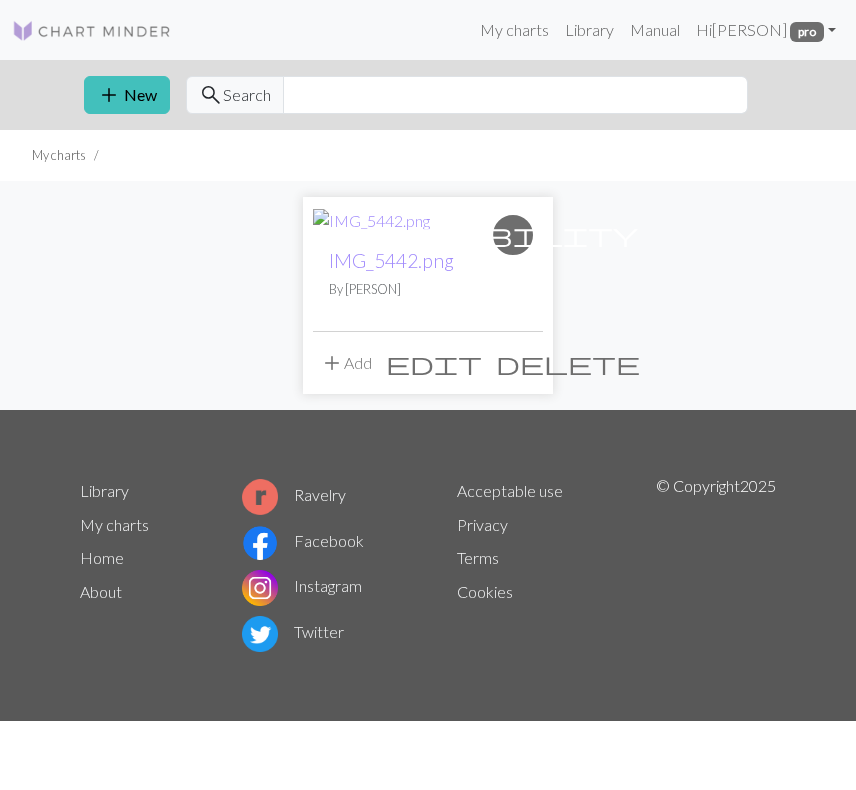 click on "add  Add" at bounding box center [346, 363] 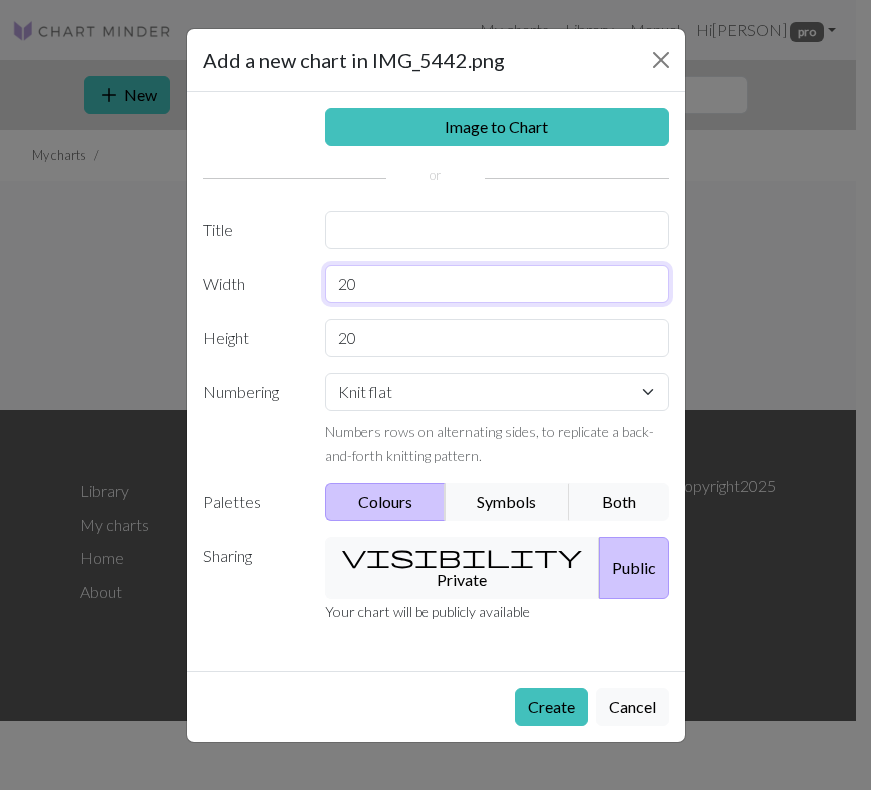 click on "20" at bounding box center (497, 284) 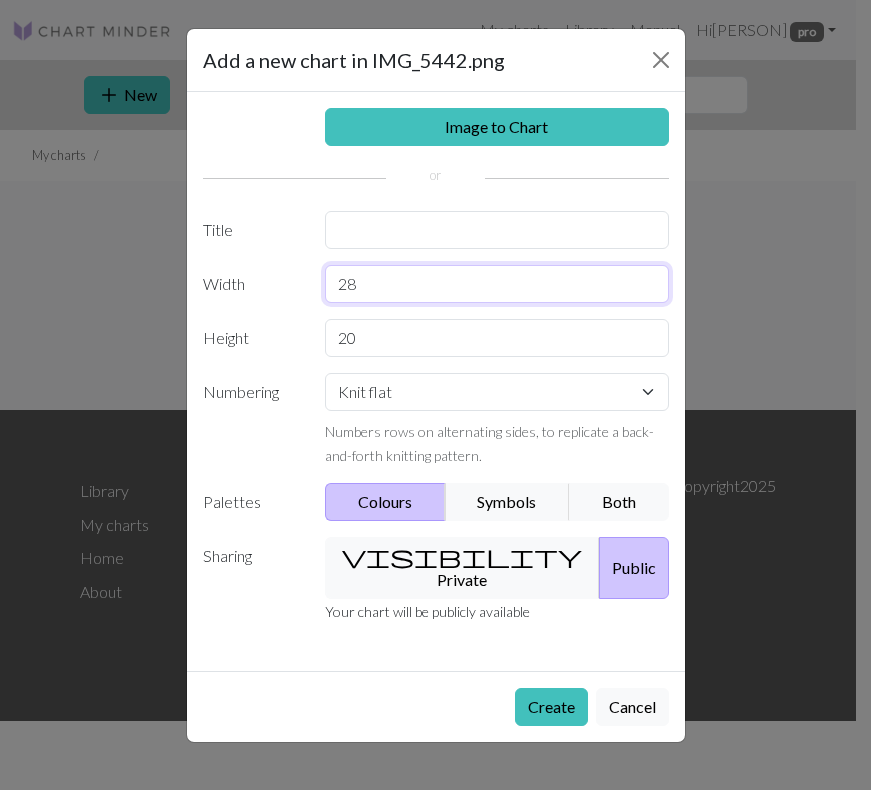 type on "28" 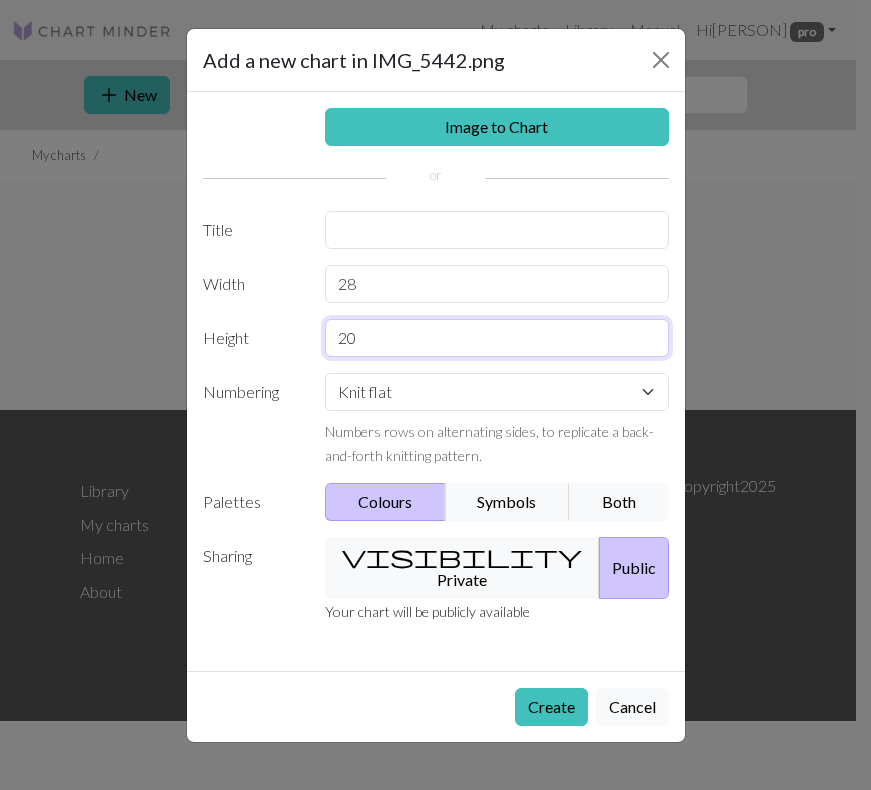 drag, startPoint x: 388, startPoint y: 341, endPoint x: 243, endPoint y: 350, distance: 145.27904 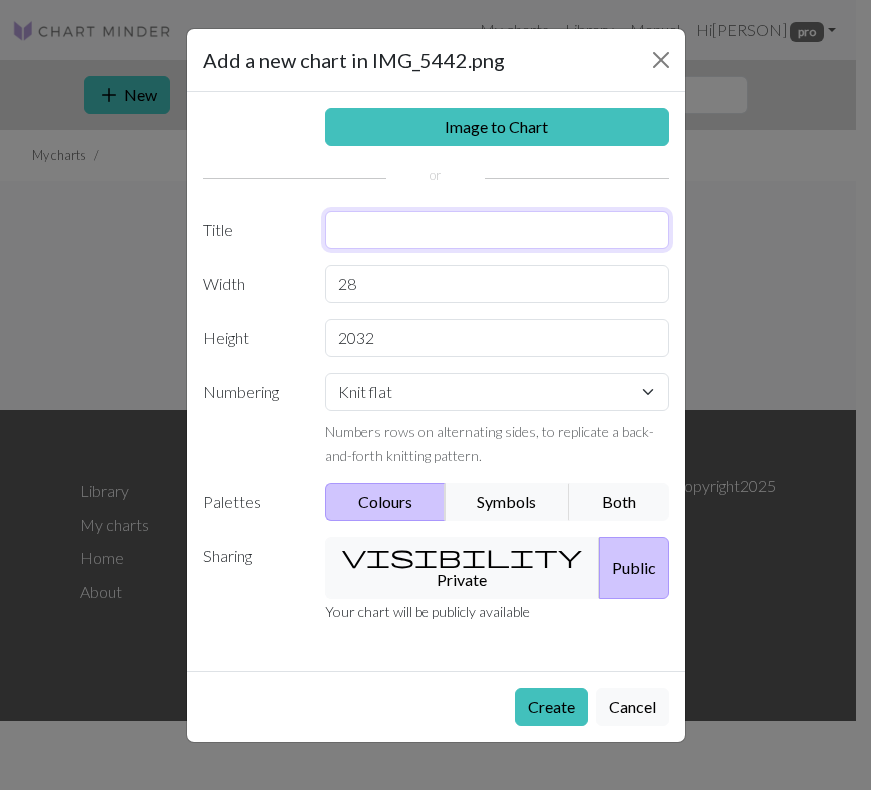click at bounding box center [497, 230] 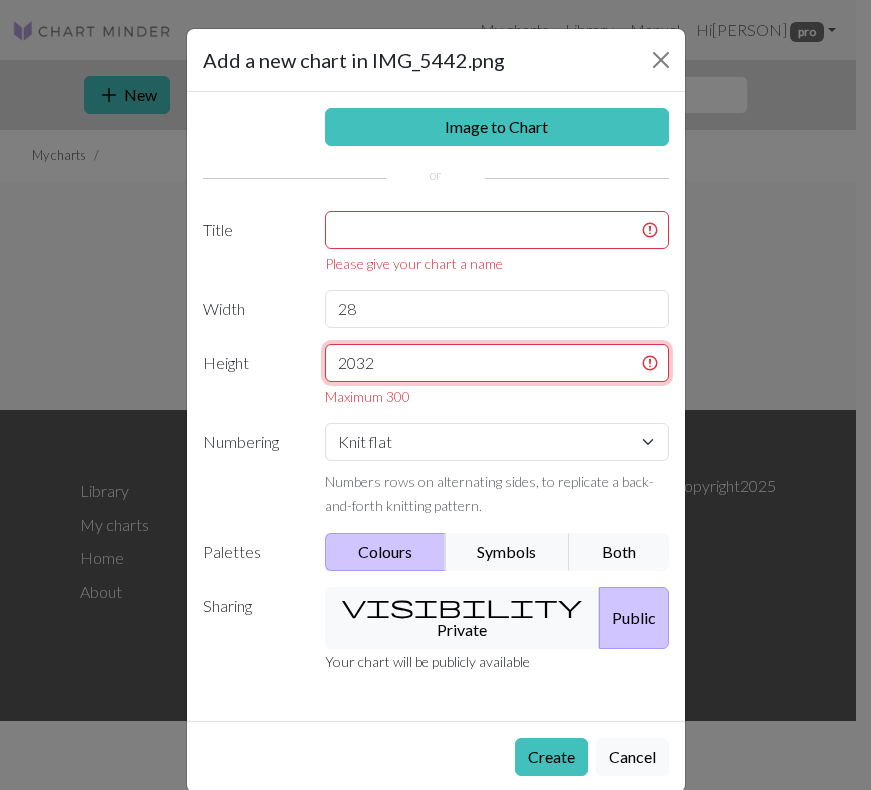 drag, startPoint x: 441, startPoint y: 338, endPoint x: 206, endPoint y: 339, distance: 235.00212 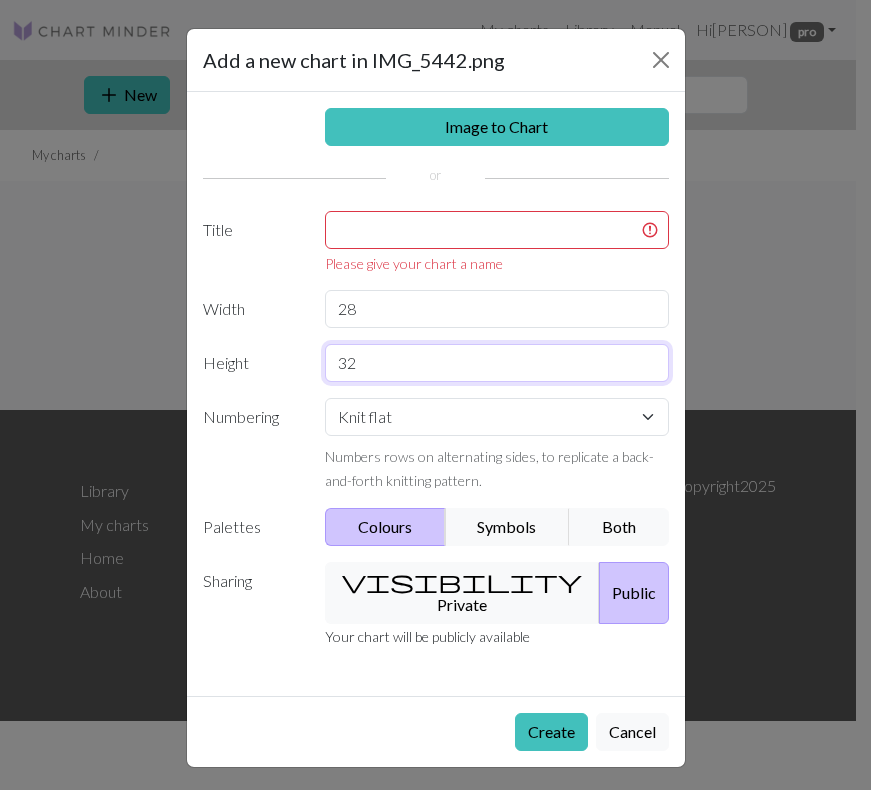 type on "32" 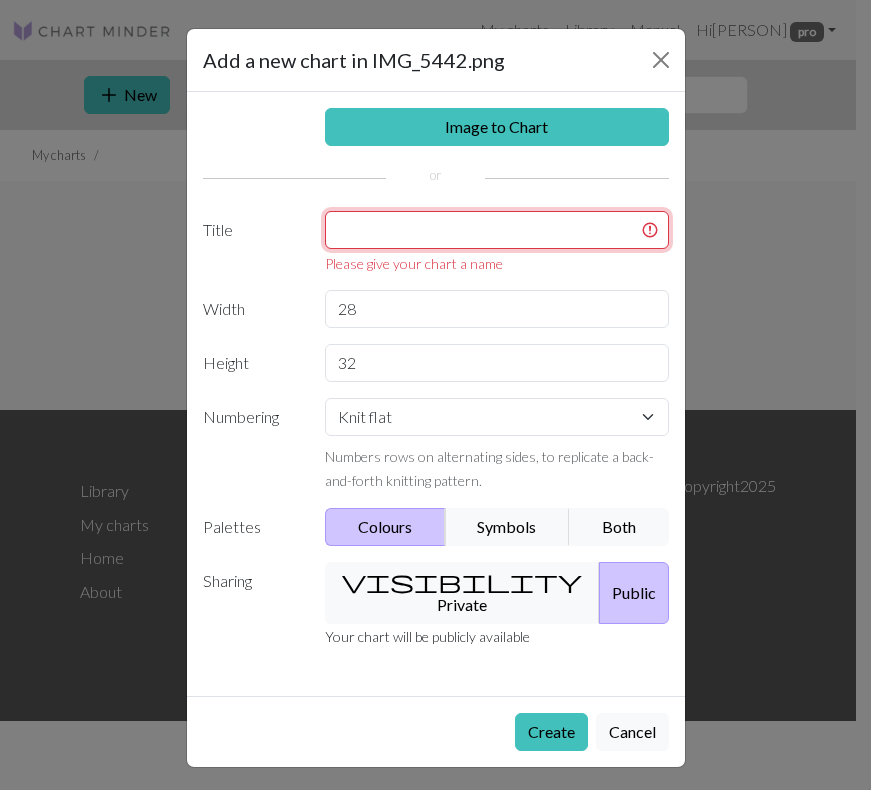click at bounding box center [497, 230] 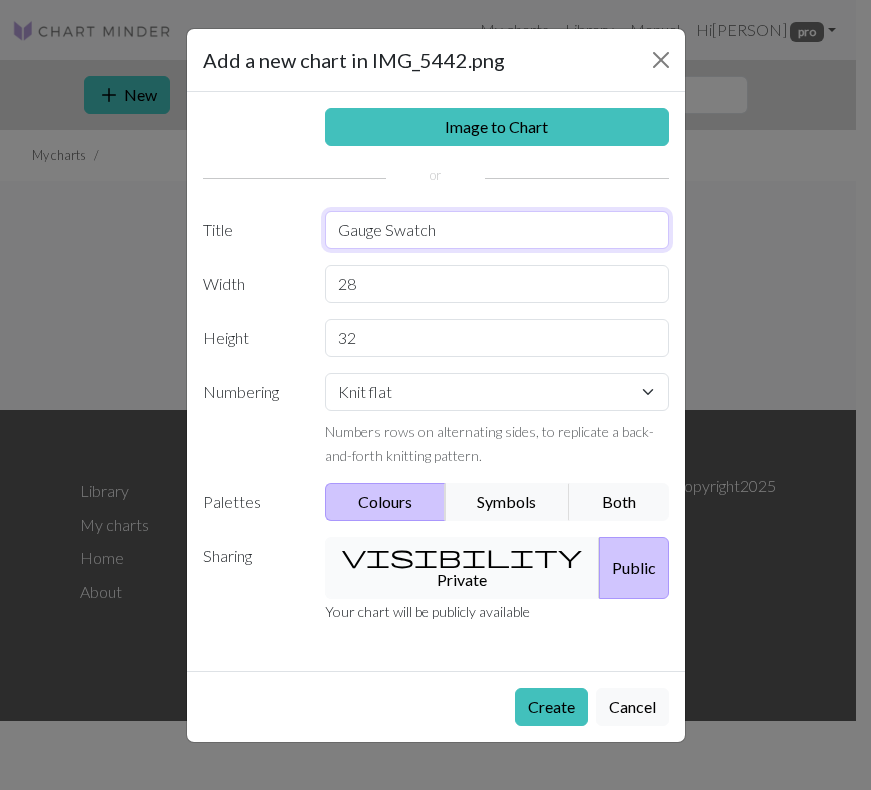 type on "Gauge Swatch" 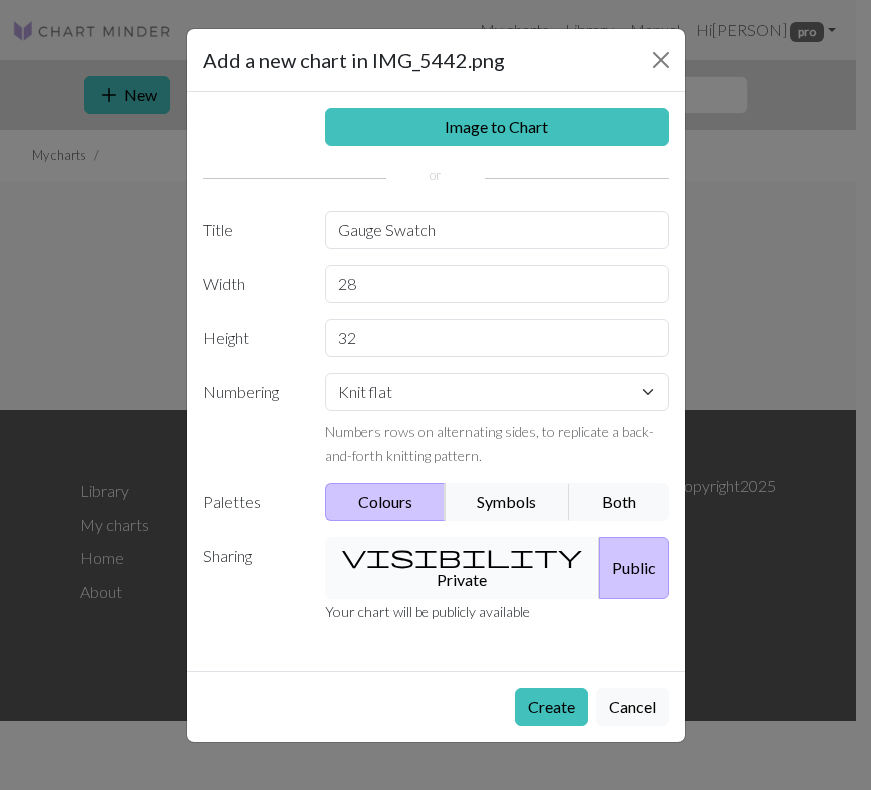 click on "visibility  Private" at bounding box center [462, 568] 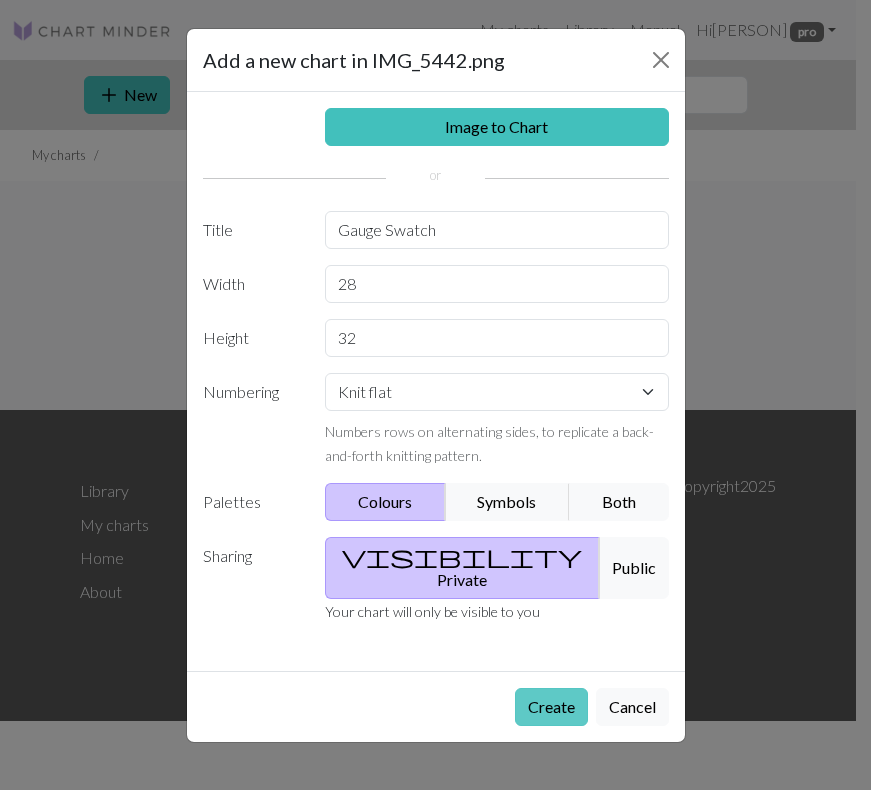 click on "Create" at bounding box center [551, 707] 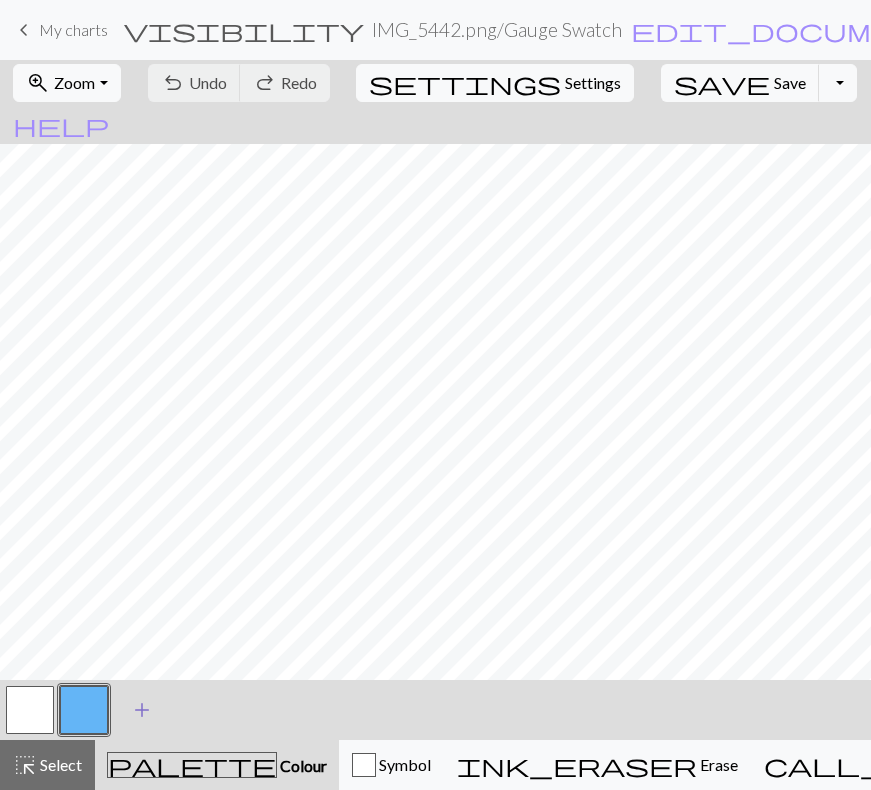 click on "add" at bounding box center (142, 710) 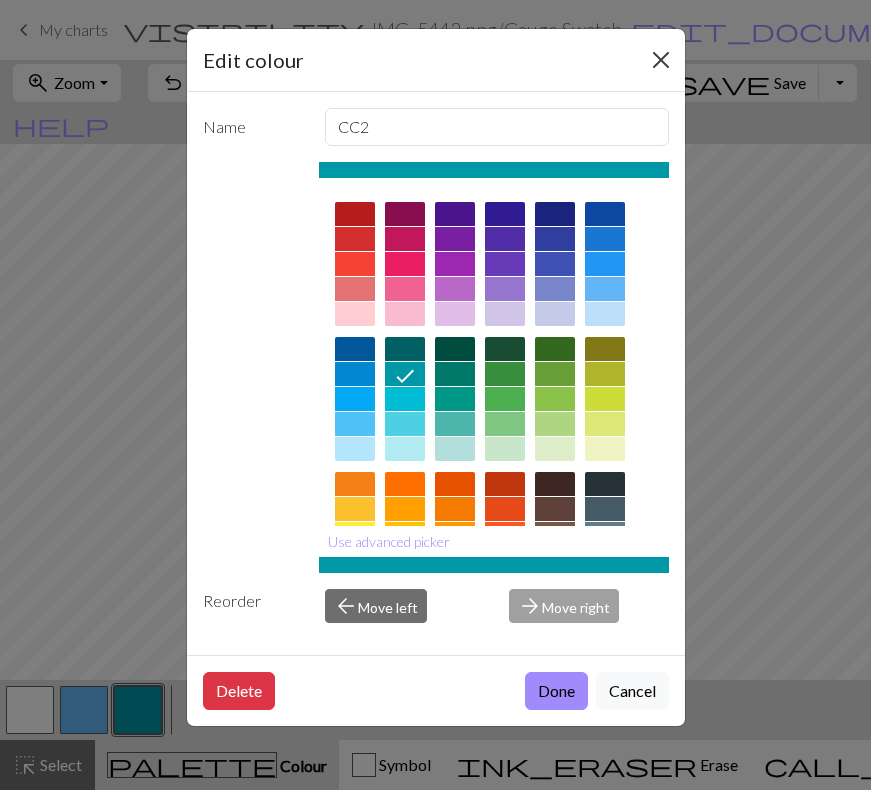 click at bounding box center (661, 60) 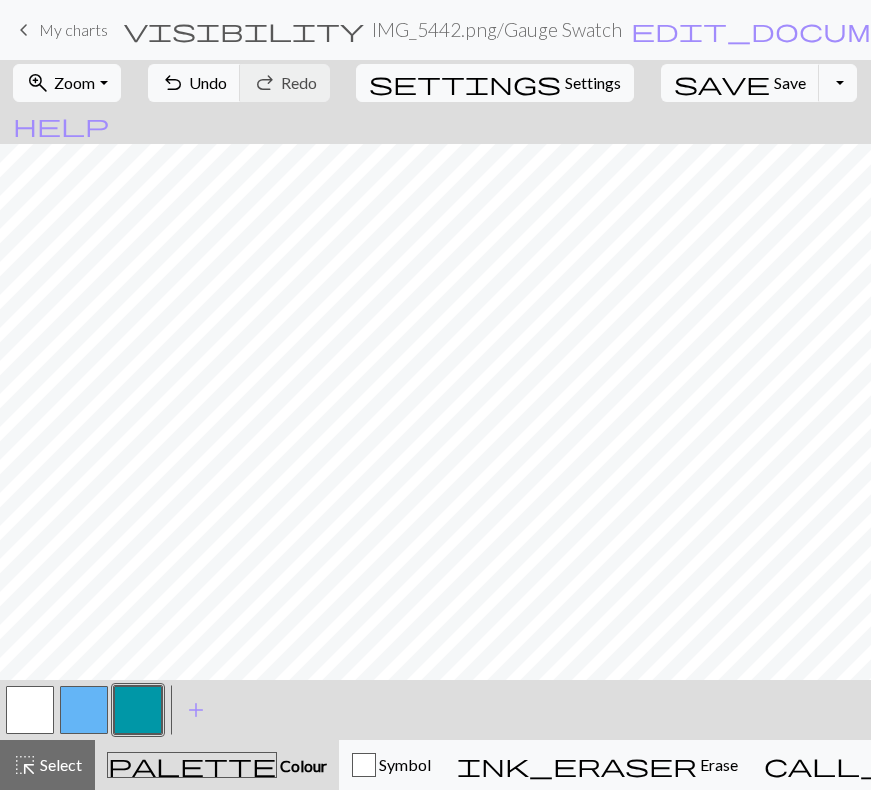 click on "keyboard_arrow_left" at bounding box center (24, 30) 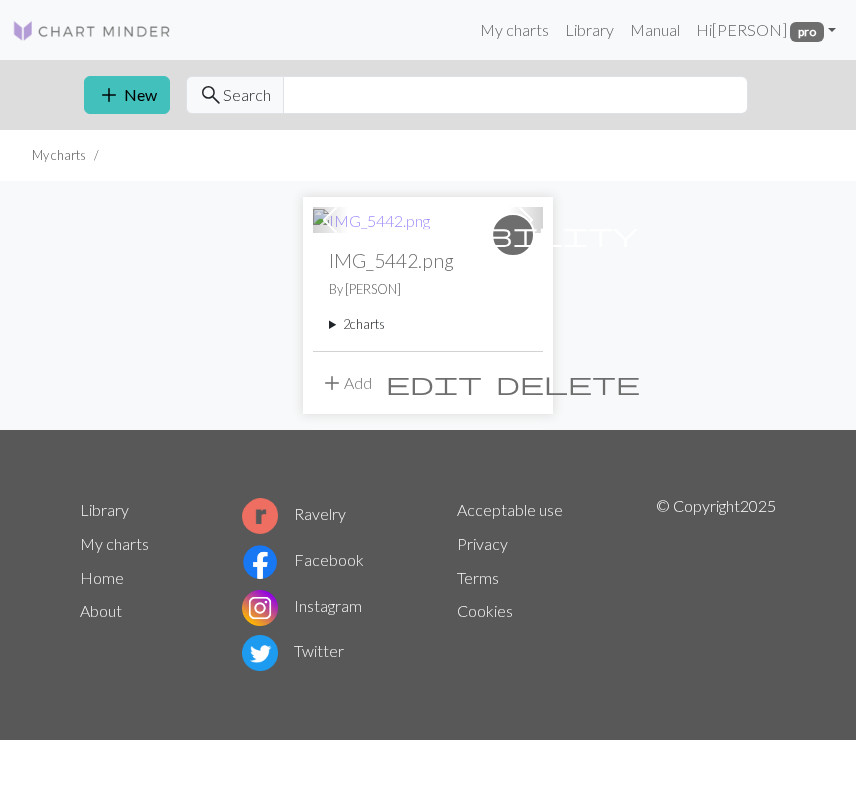 click on "edit" at bounding box center (434, 383) 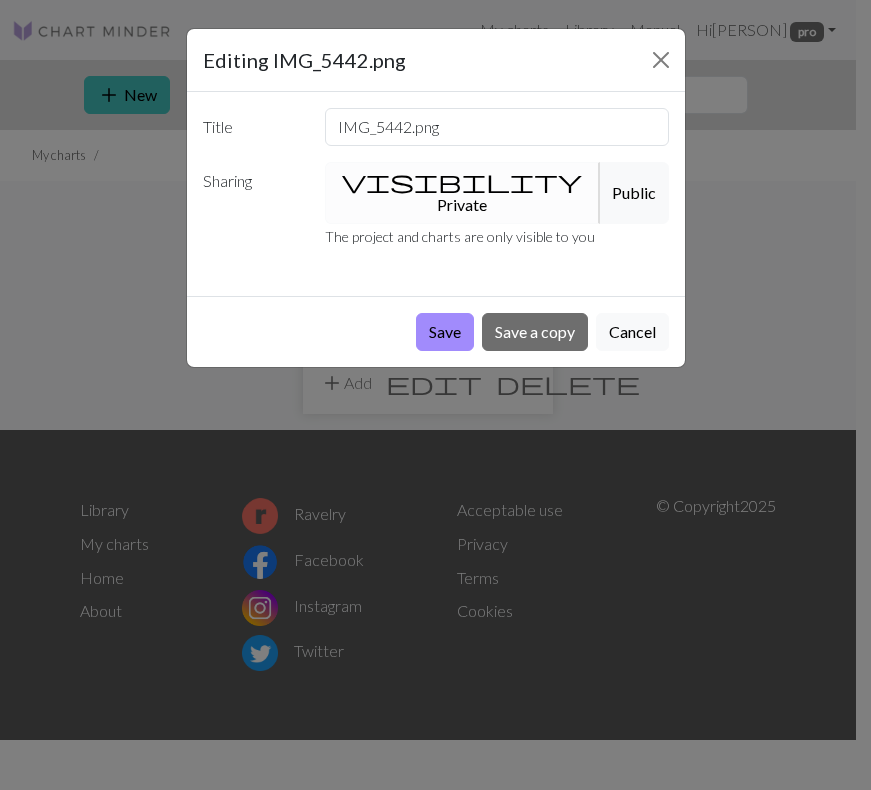 click on "visibility  Private" at bounding box center (462, 193) 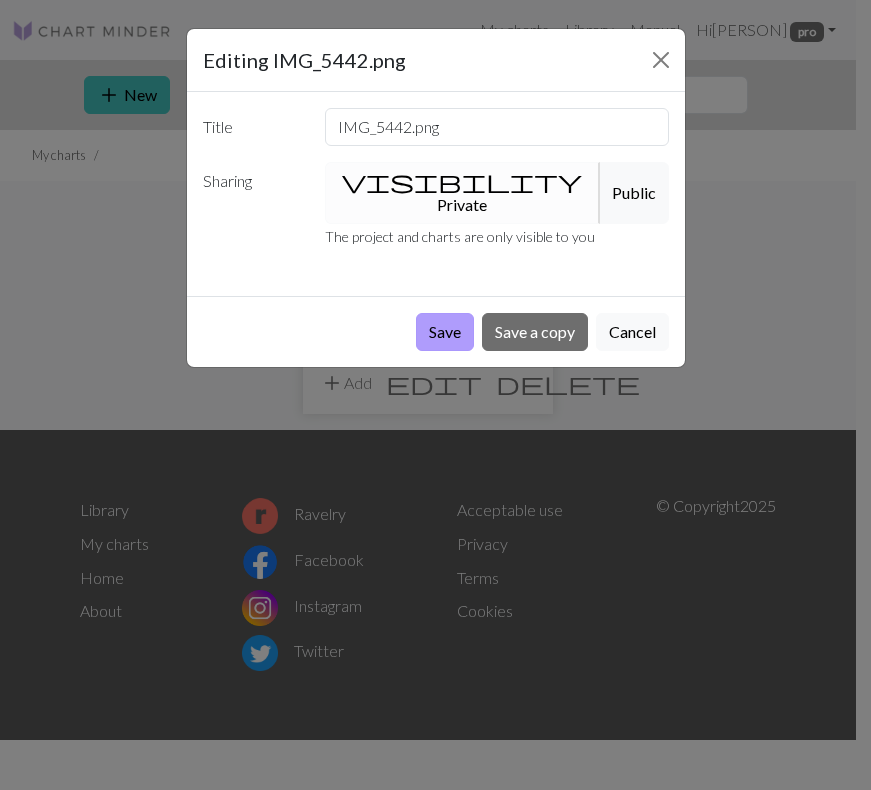 click on "Save" at bounding box center (445, 332) 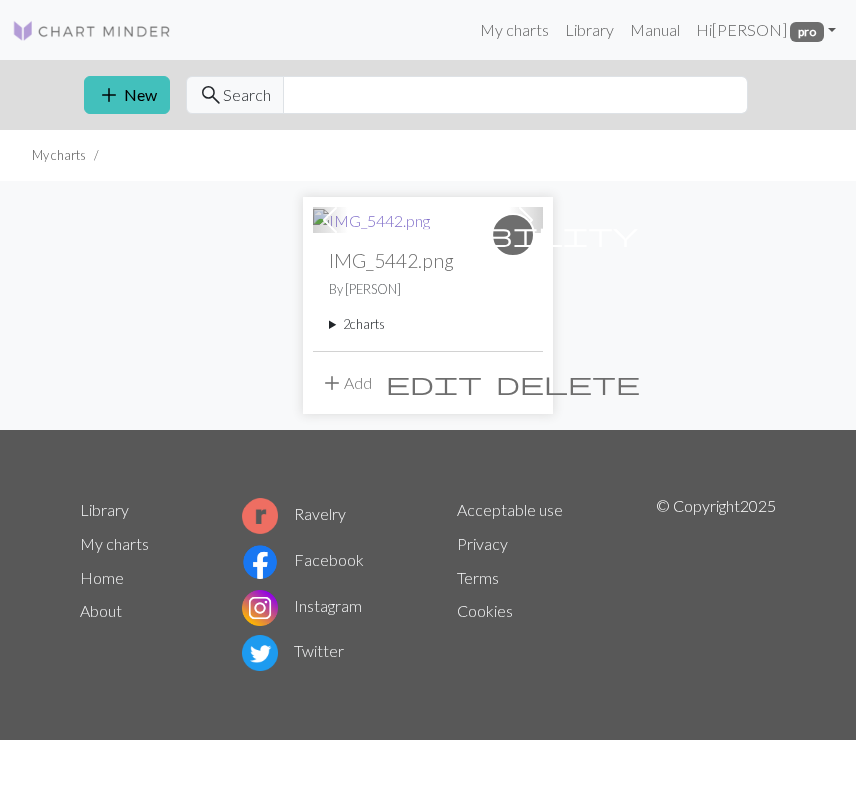 click at bounding box center [371, 221] 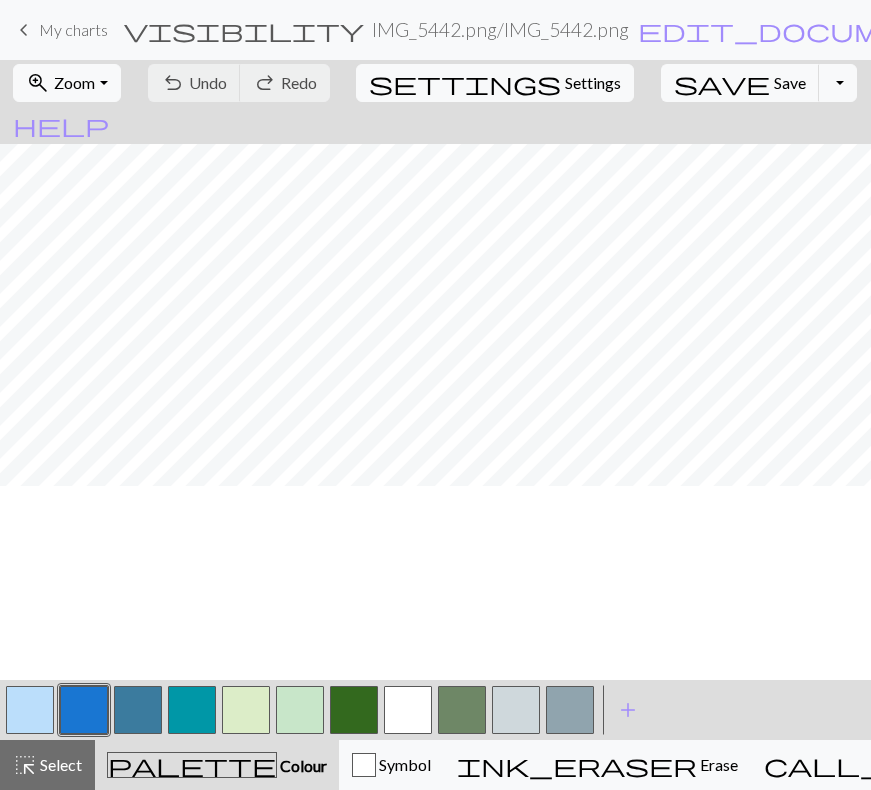 scroll, scrollTop: 0, scrollLeft: 0, axis: both 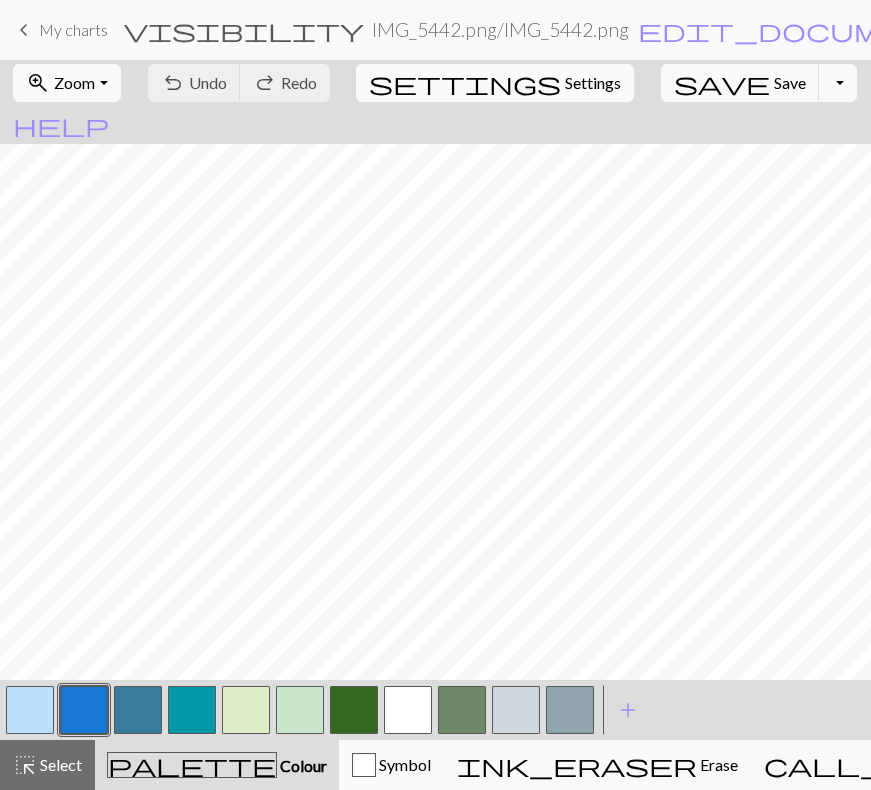 click on "Settings" at bounding box center [593, 83] 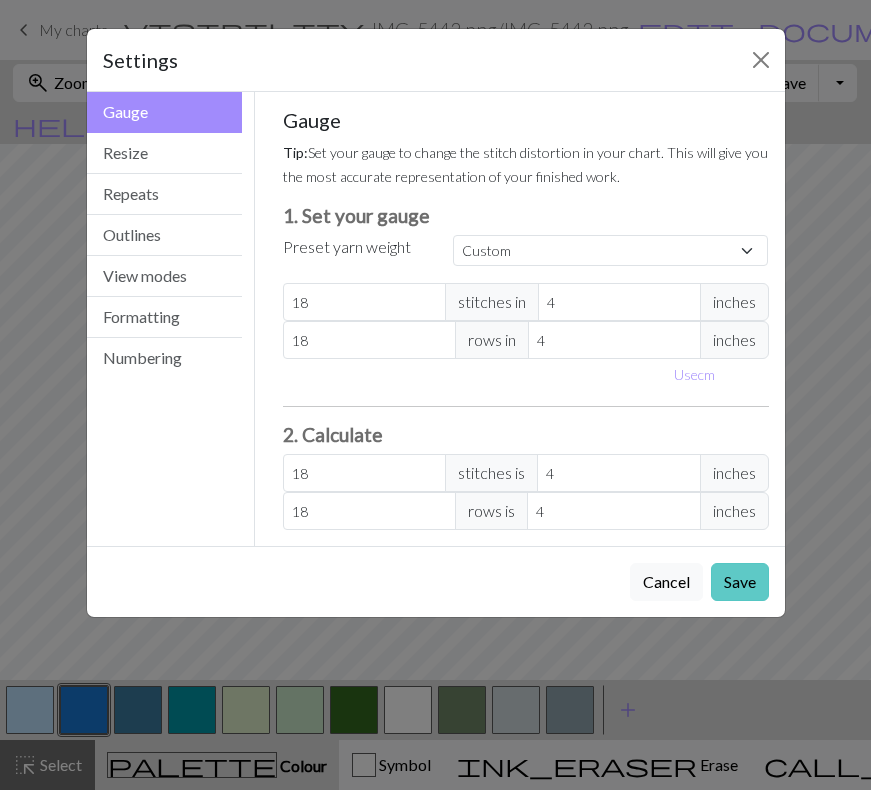click on "Save" at bounding box center (740, 582) 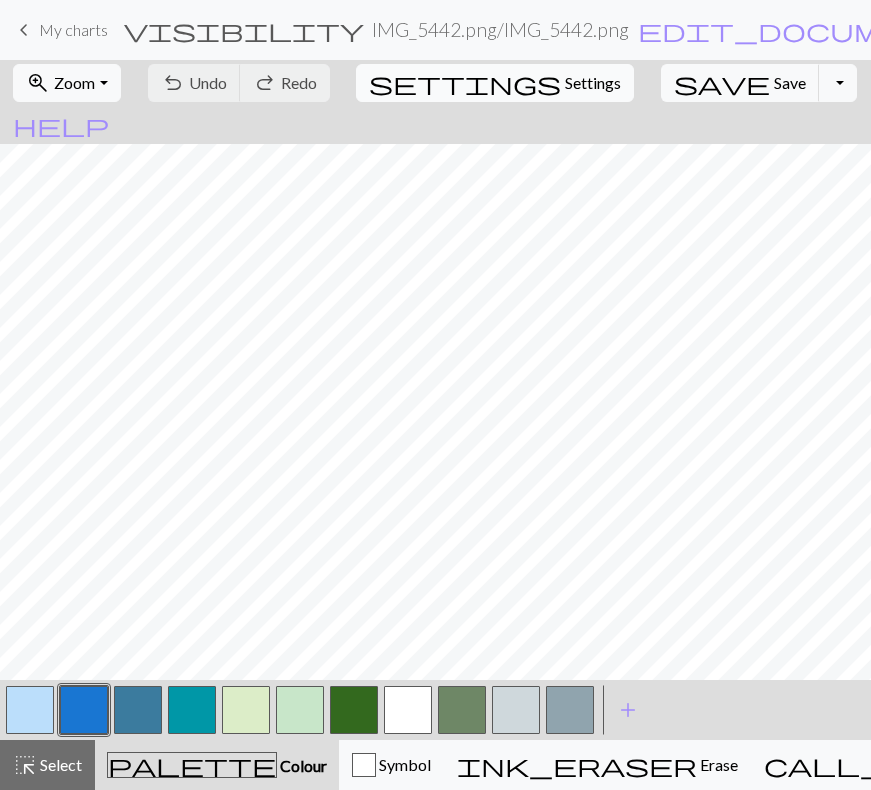 click on "Settings" at bounding box center (593, 83) 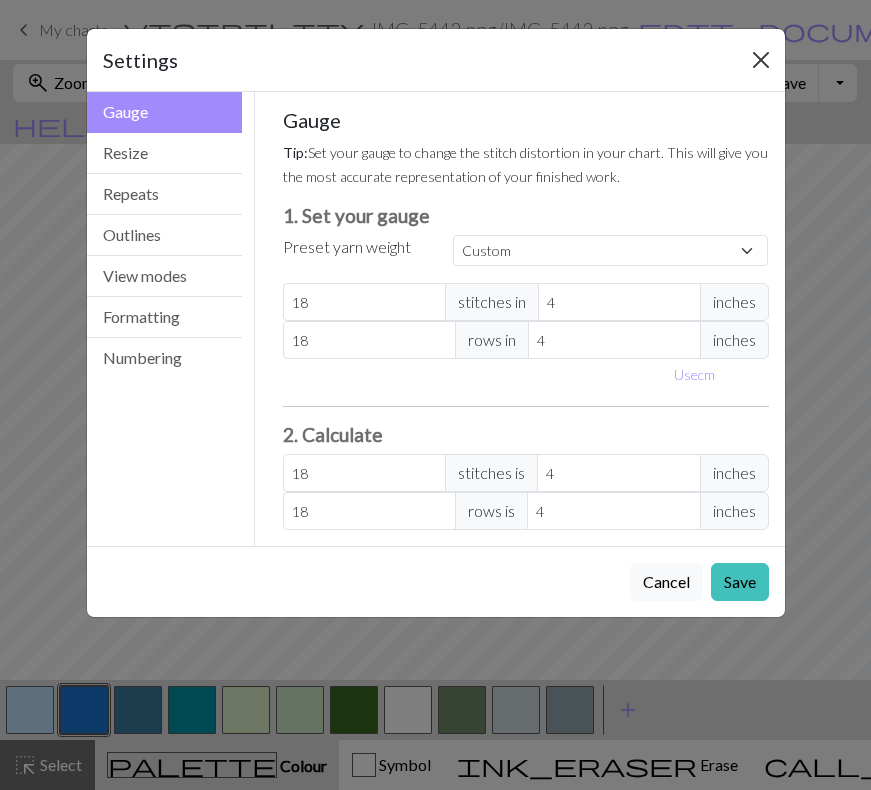click at bounding box center (761, 60) 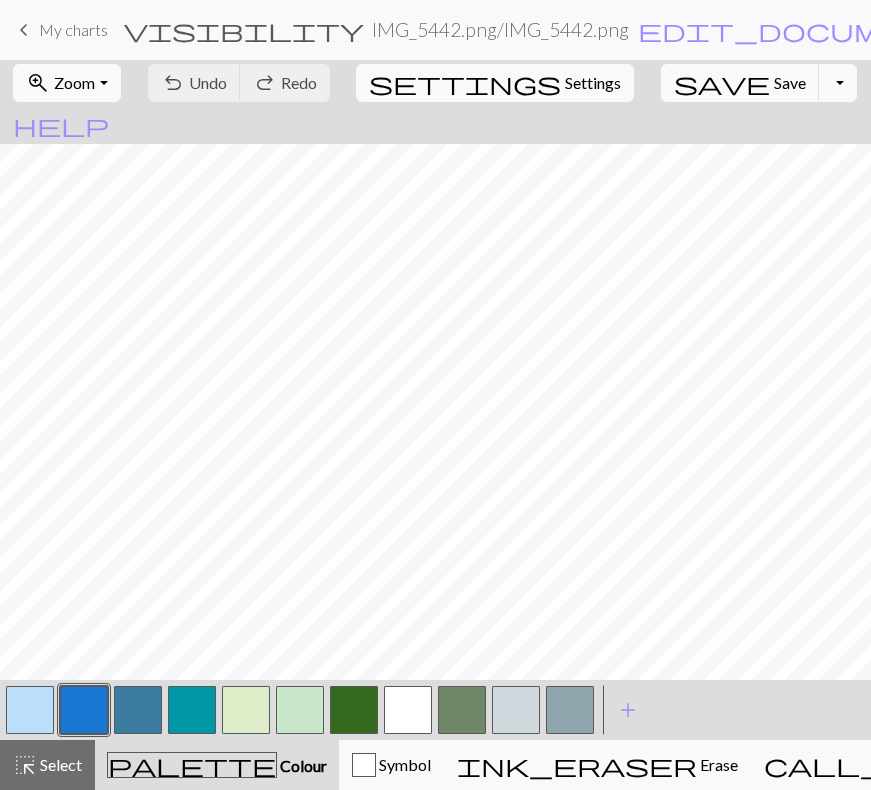 click on "Toggle Dropdown" at bounding box center [838, 83] 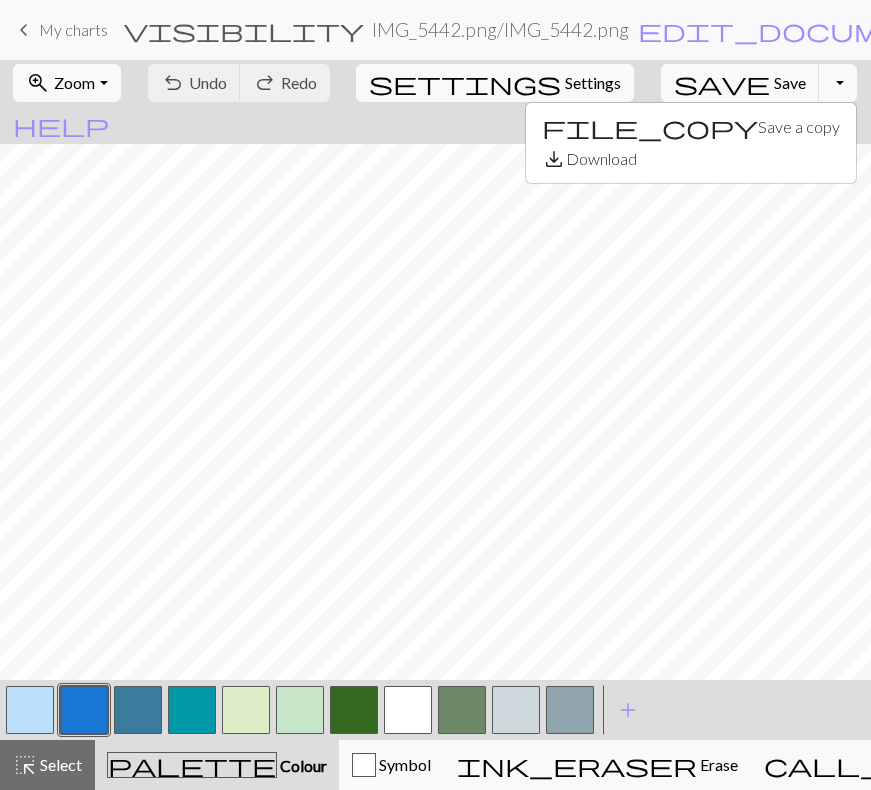 click on "zoom_in Zoom Zoom Fit all Fit width Fit height 50% 100% 150% 200% undo Undo Undo redo Redo Redo settings  Settings save Save Save Toggle Dropdown file_copy  Save a copy save_alt  Download" at bounding box center (435, 83) 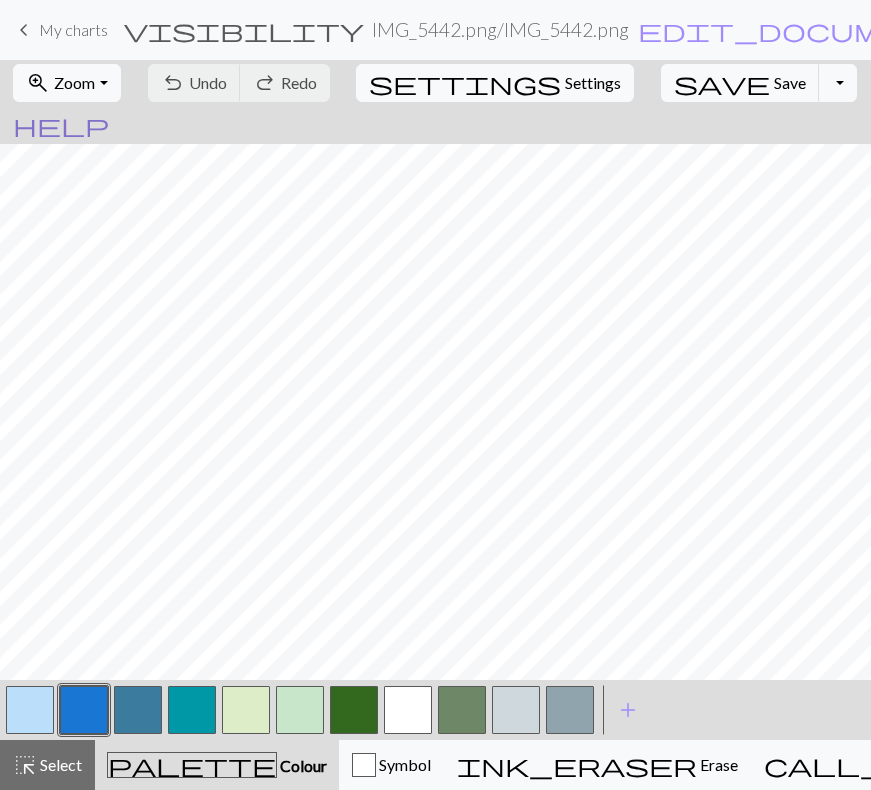click on "help" at bounding box center (61, 125) 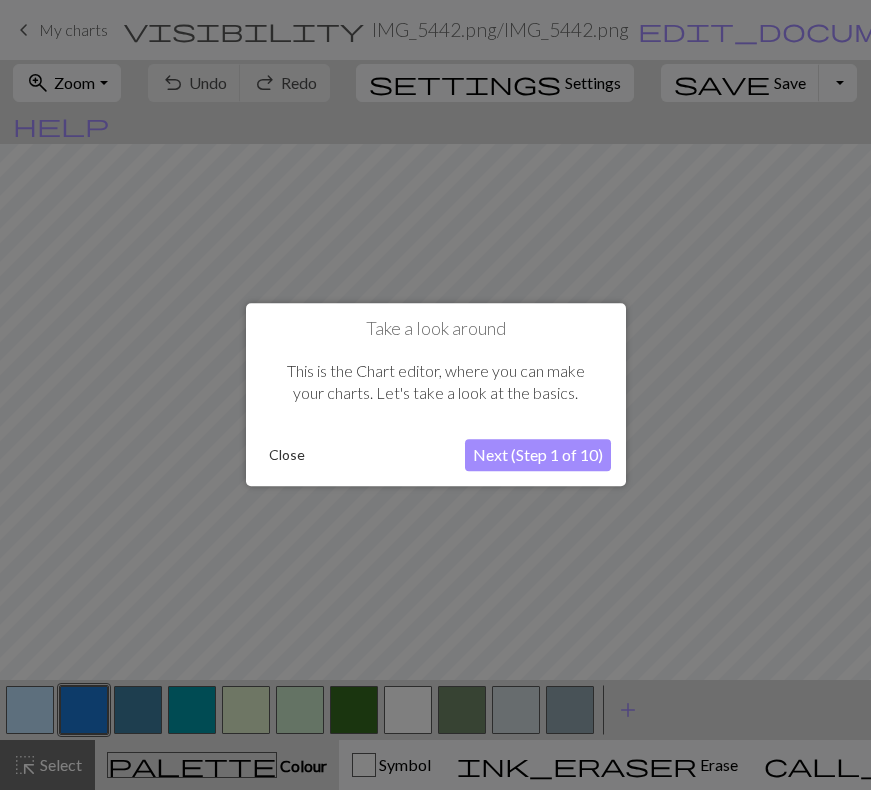 click on "Close" at bounding box center [287, 456] 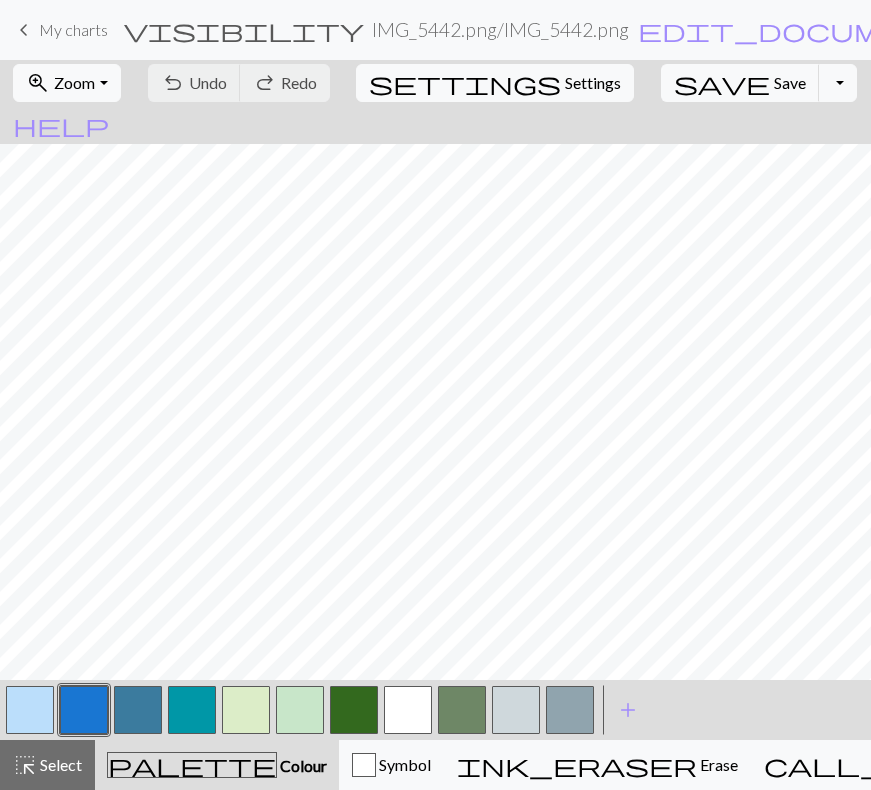 click on "keyboard_arrow_left" at bounding box center (24, 30) 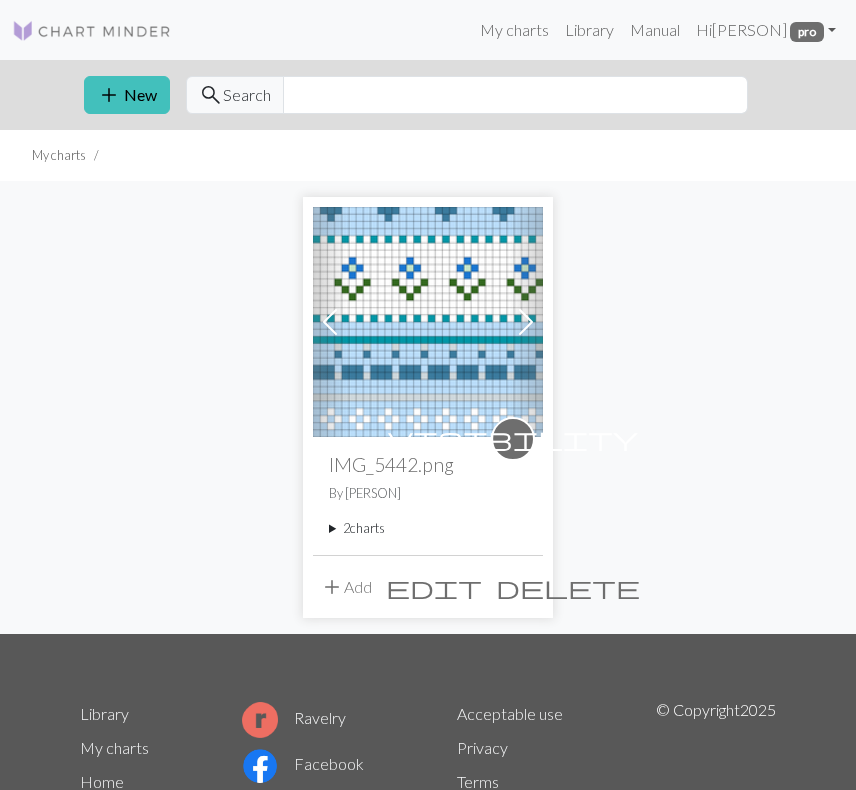 click on "2  charts" at bounding box center (428, 528) 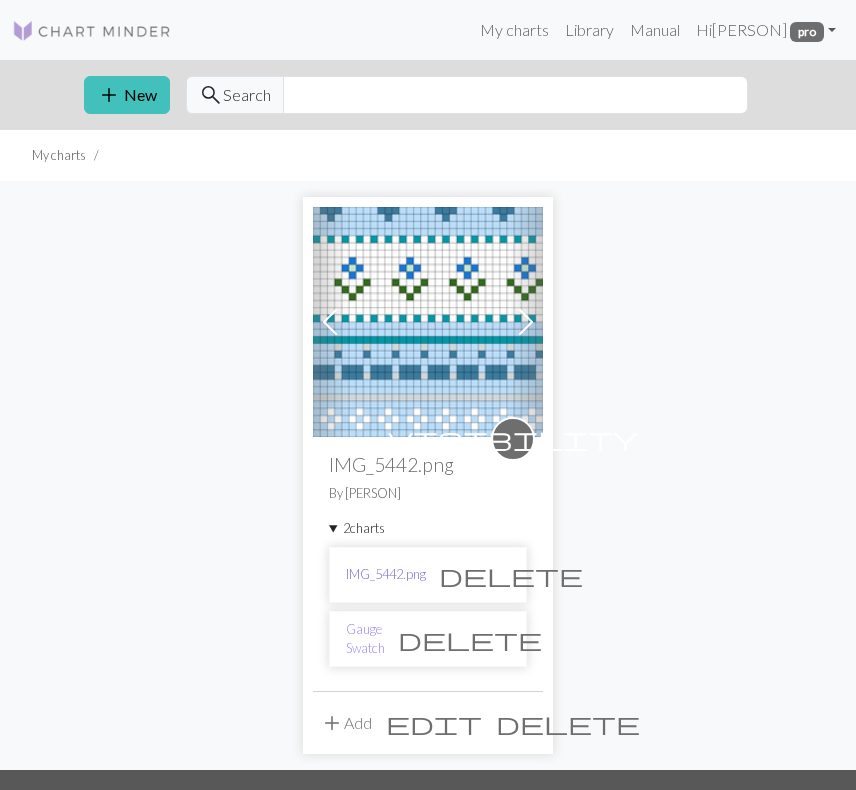 click on "IMG_5442.png" at bounding box center [386, 574] 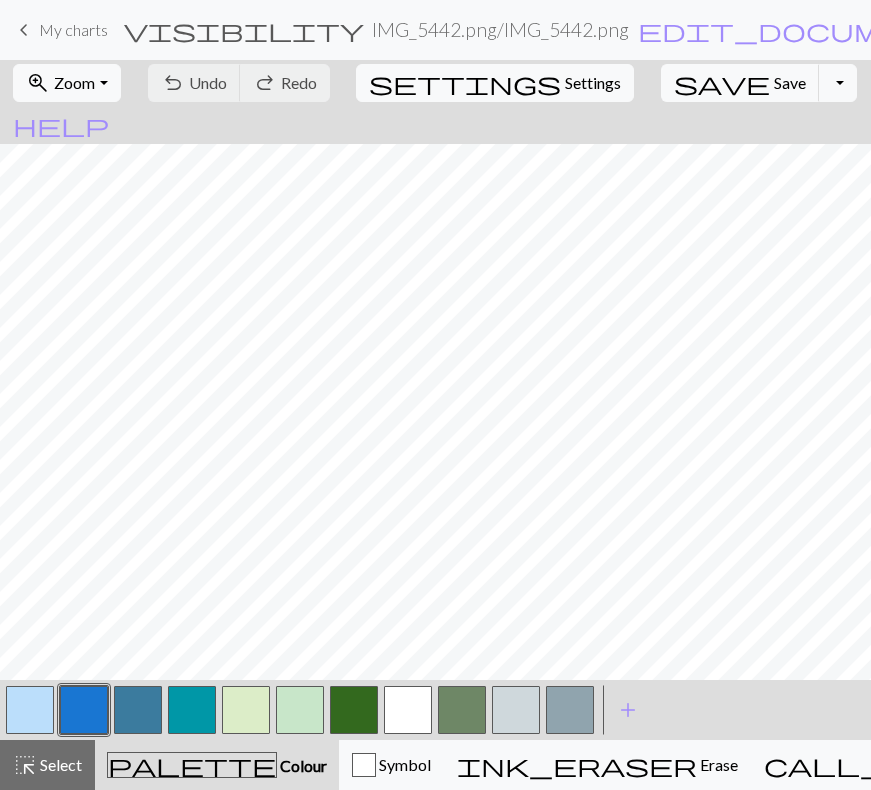 click on "IMG_5442.png  /  IMG_5442.png" at bounding box center (500, 29) 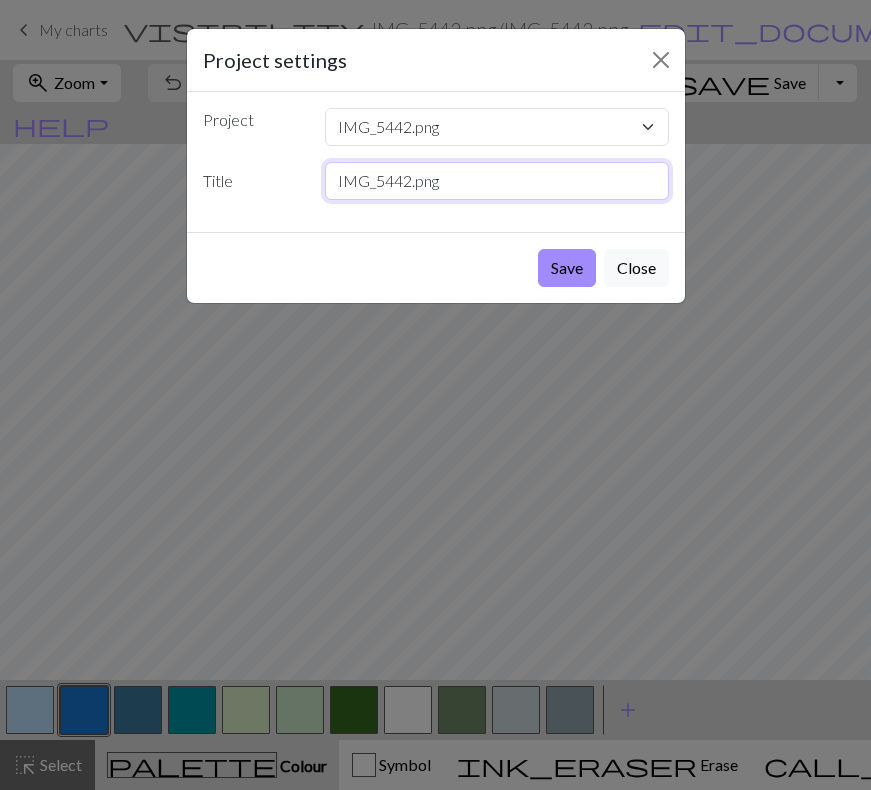 click on "IMG_5442.png" at bounding box center [497, 181] 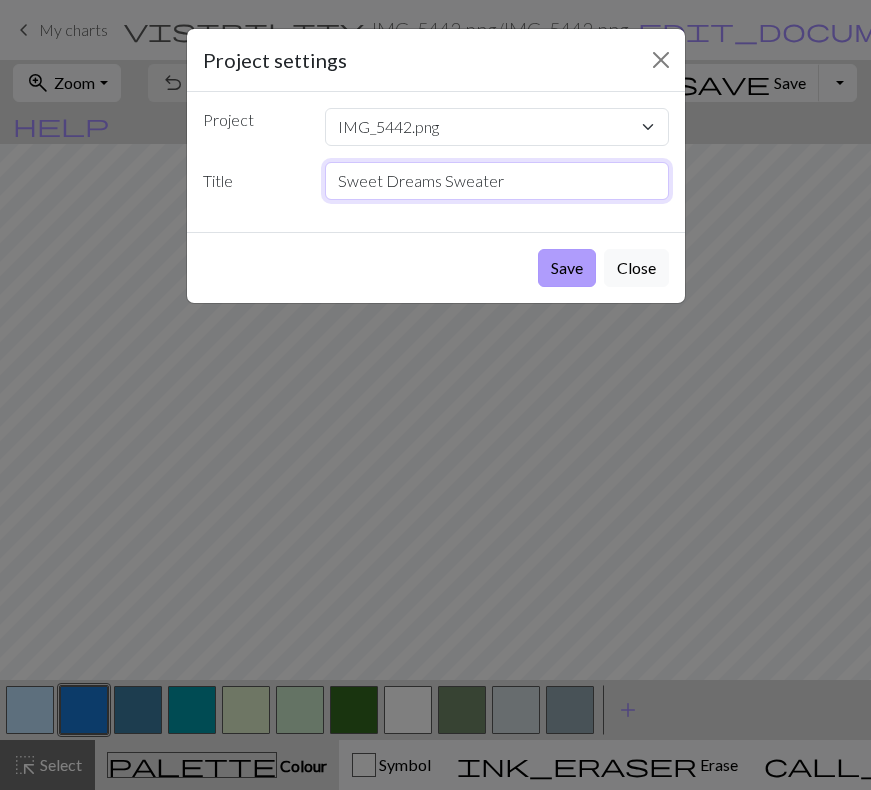 type on "Sweet Dreams Sweater" 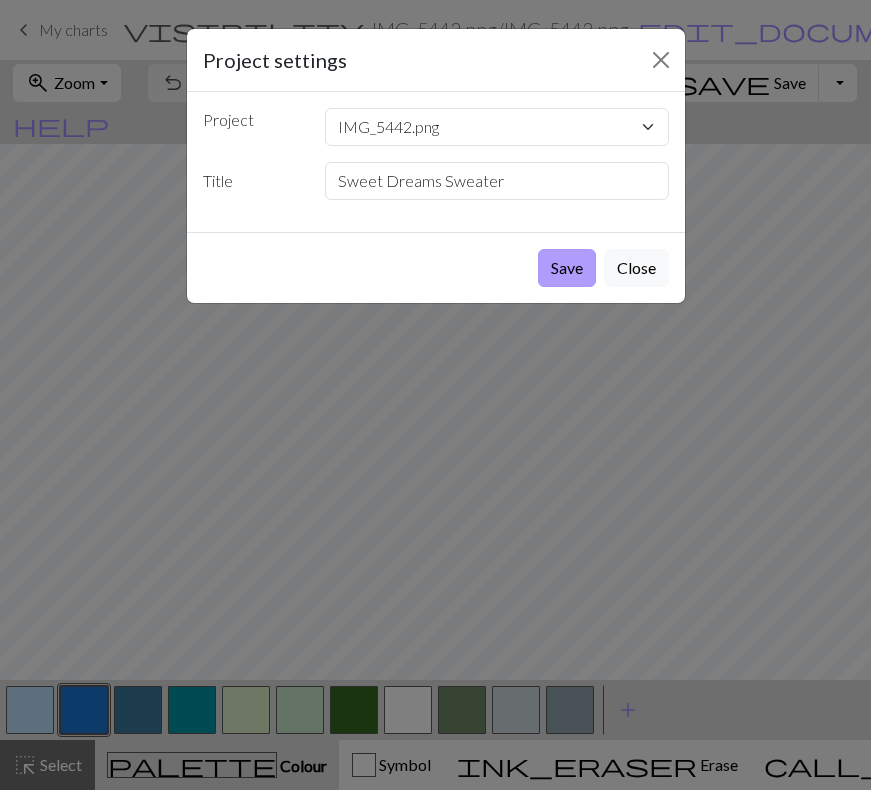 click on "Save" at bounding box center (567, 268) 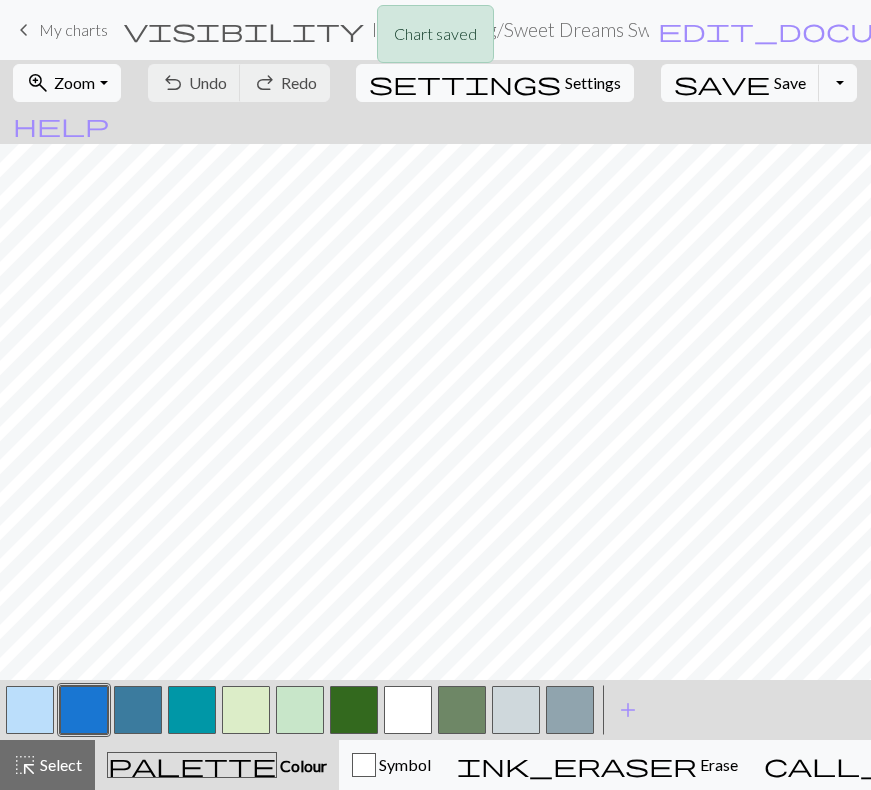 click on "Chart saved" at bounding box center [435, 39] 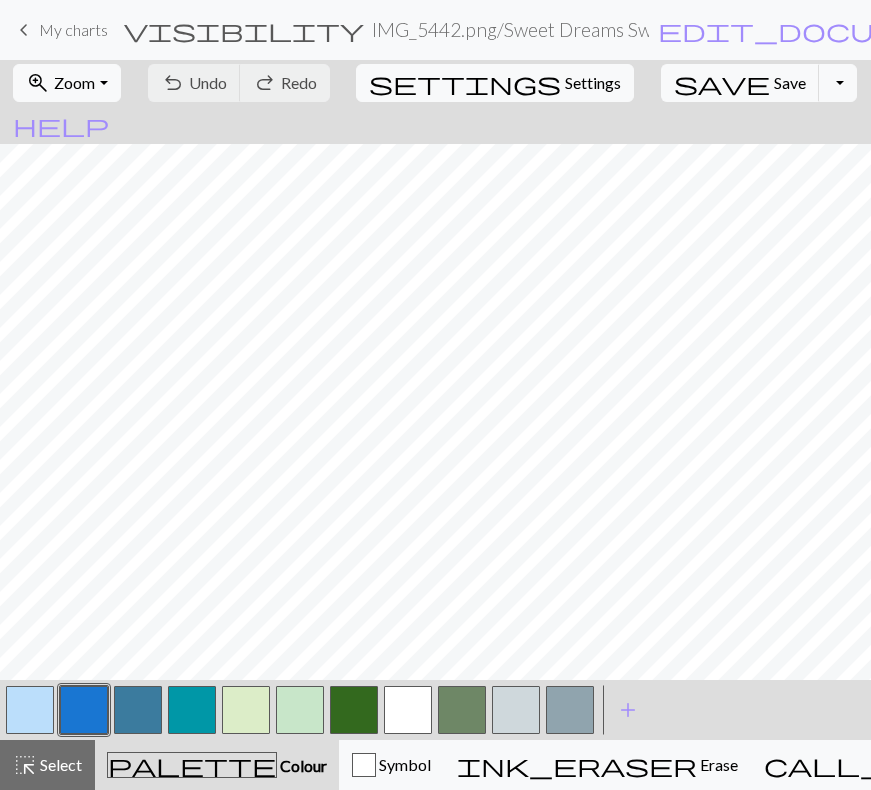 click on "keyboard_arrow_left" at bounding box center [24, 30] 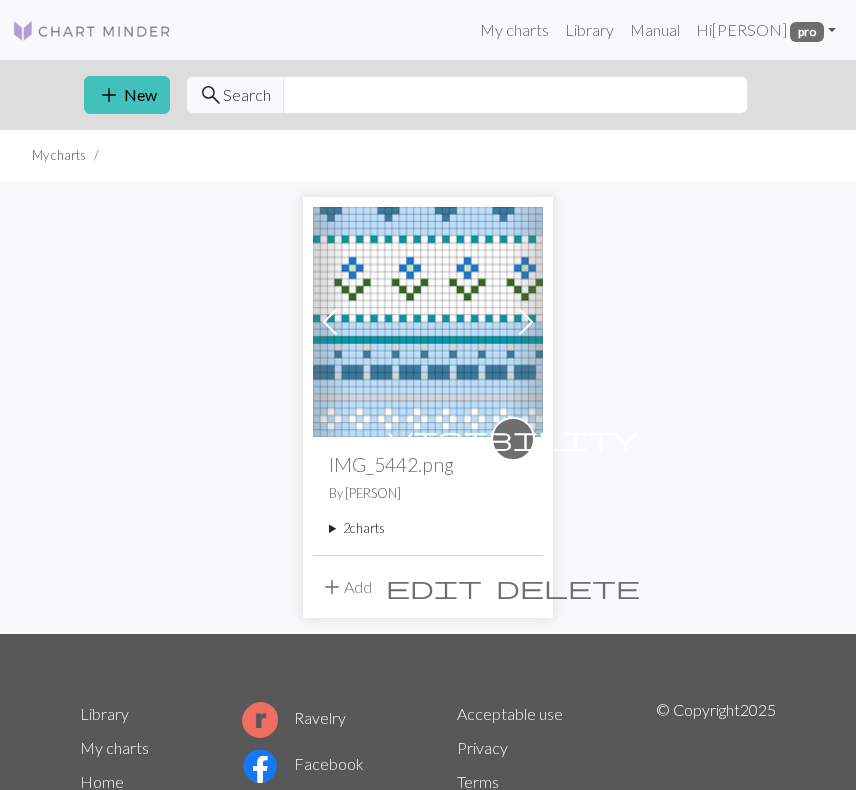 click on "2  charts" at bounding box center (428, 528) 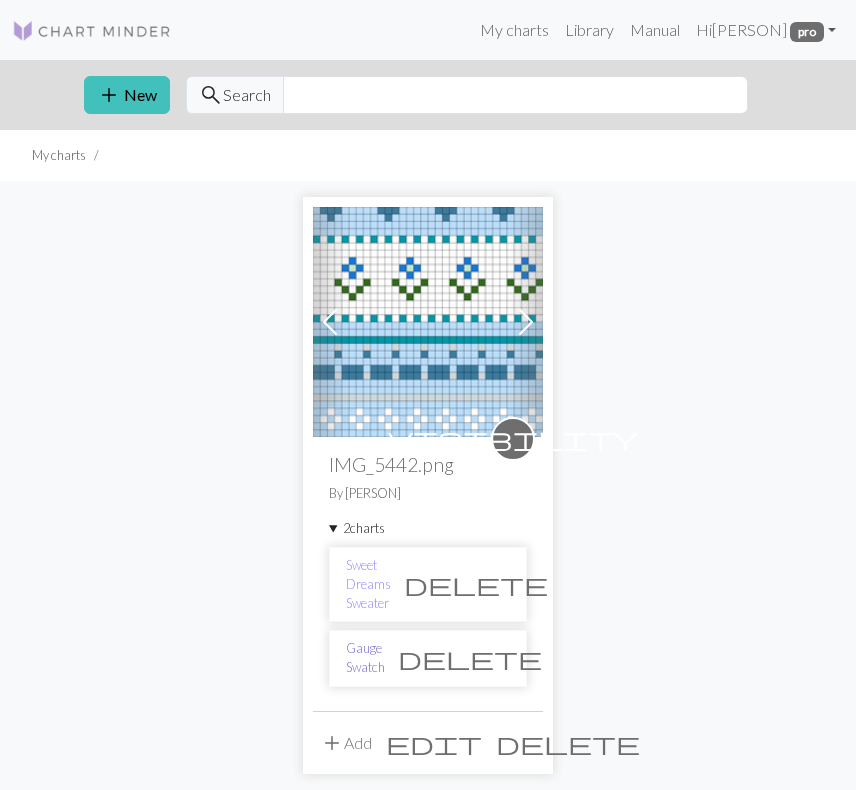 click on "Gauge Swatch" at bounding box center [365, 658] 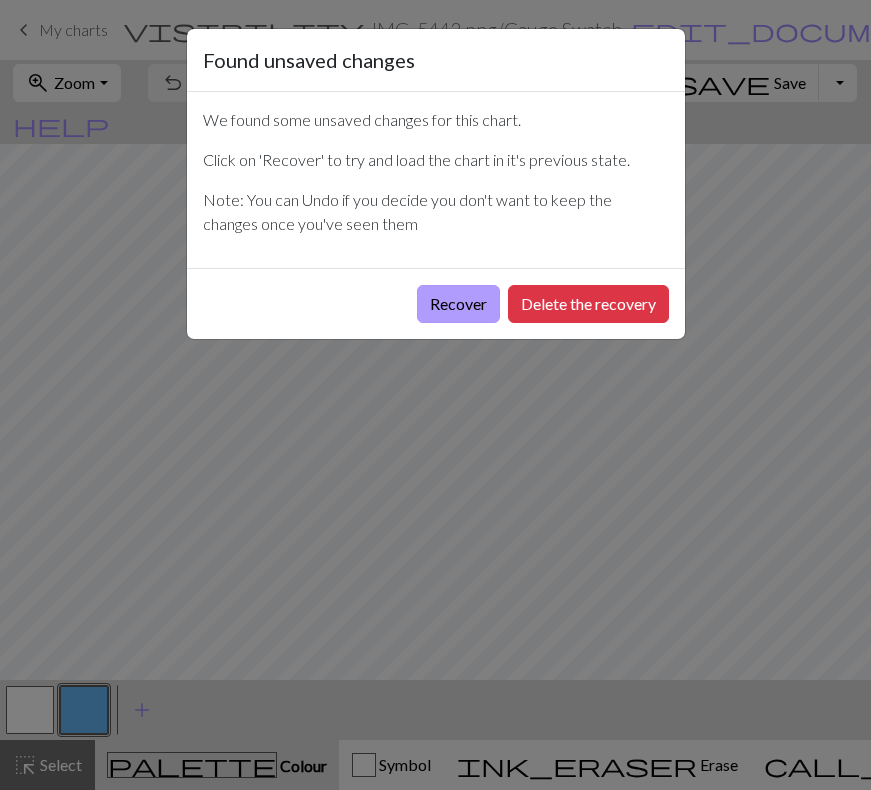 click on "Recover" at bounding box center [458, 304] 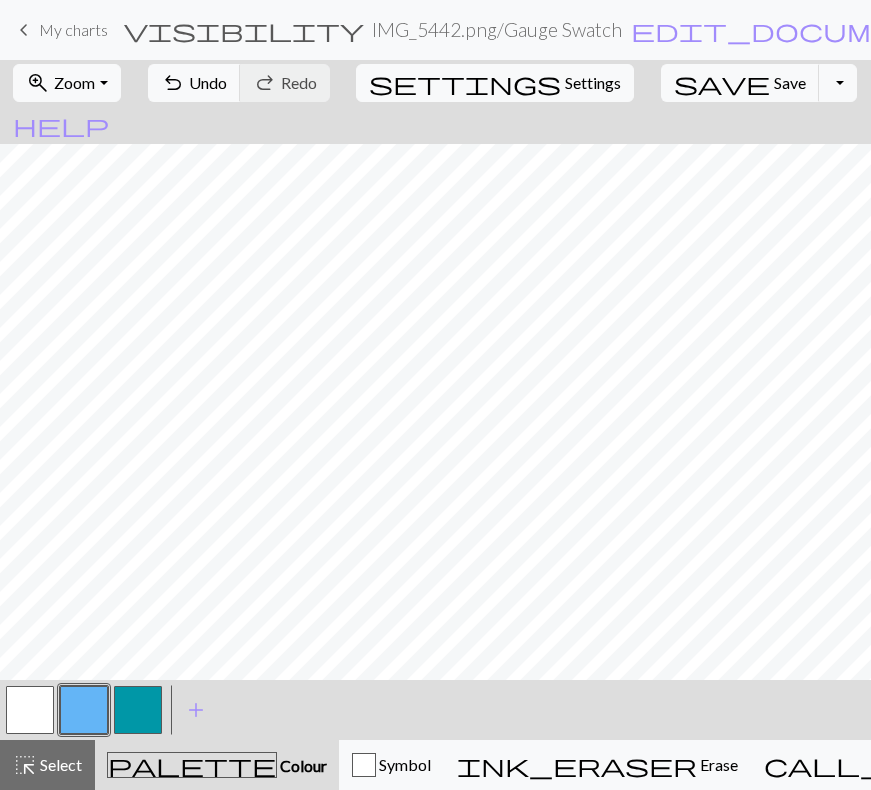 click at bounding box center [84, 710] 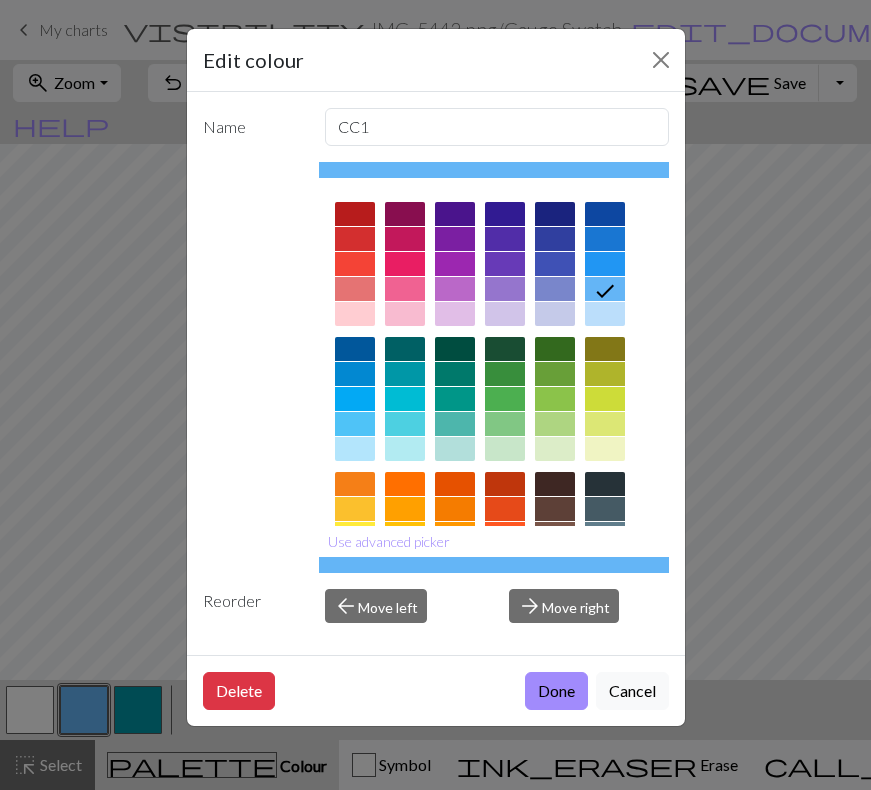click at bounding box center (605, 314) 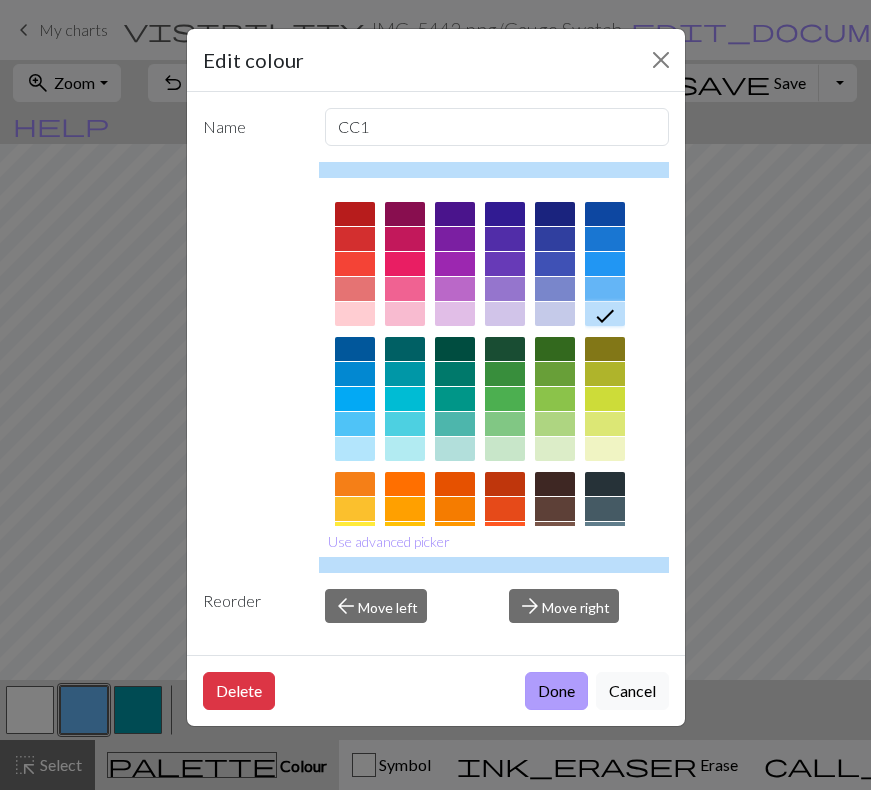 click on "Done" at bounding box center [556, 691] 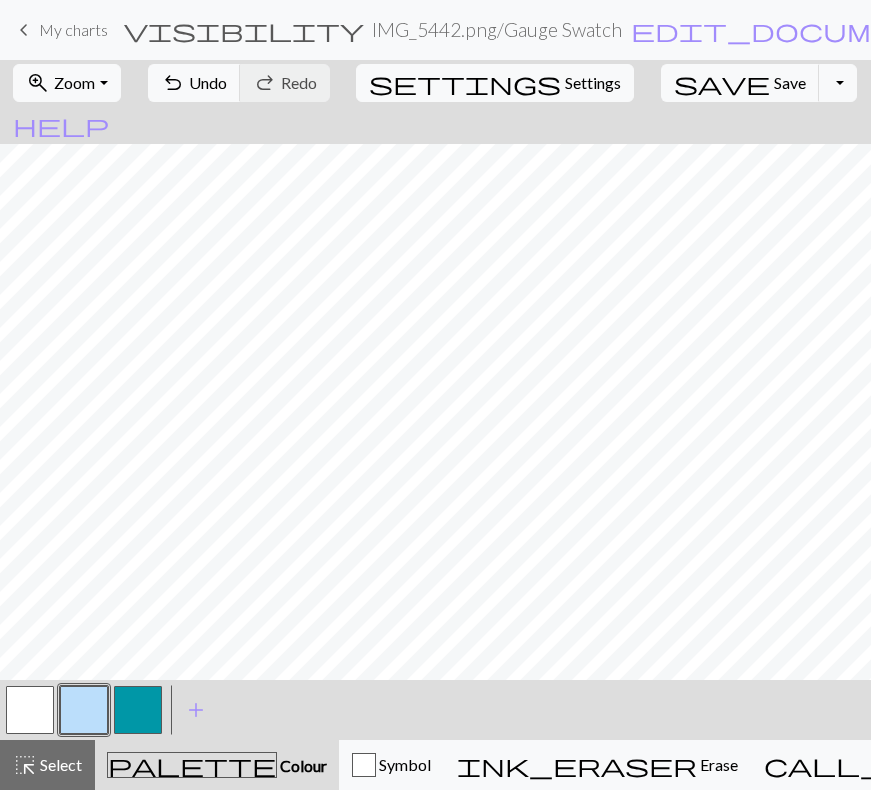 click at bounding box center (138, 710) 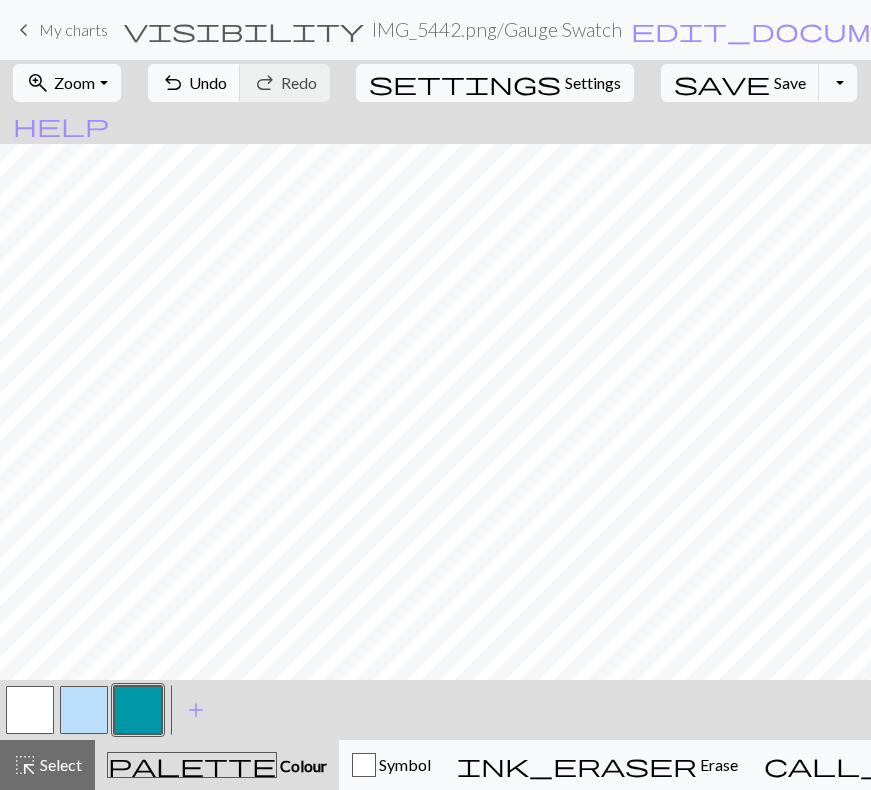 click at bounding box center (138, 710) 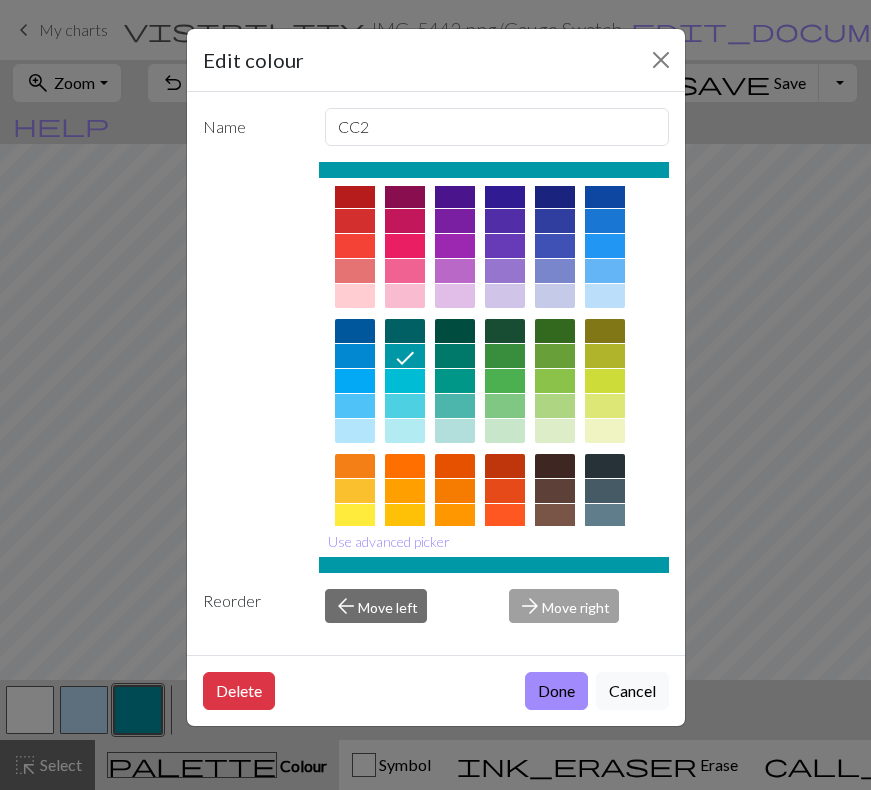 scroll, scrollTop: 0, scrollLeft: 0, axis: both 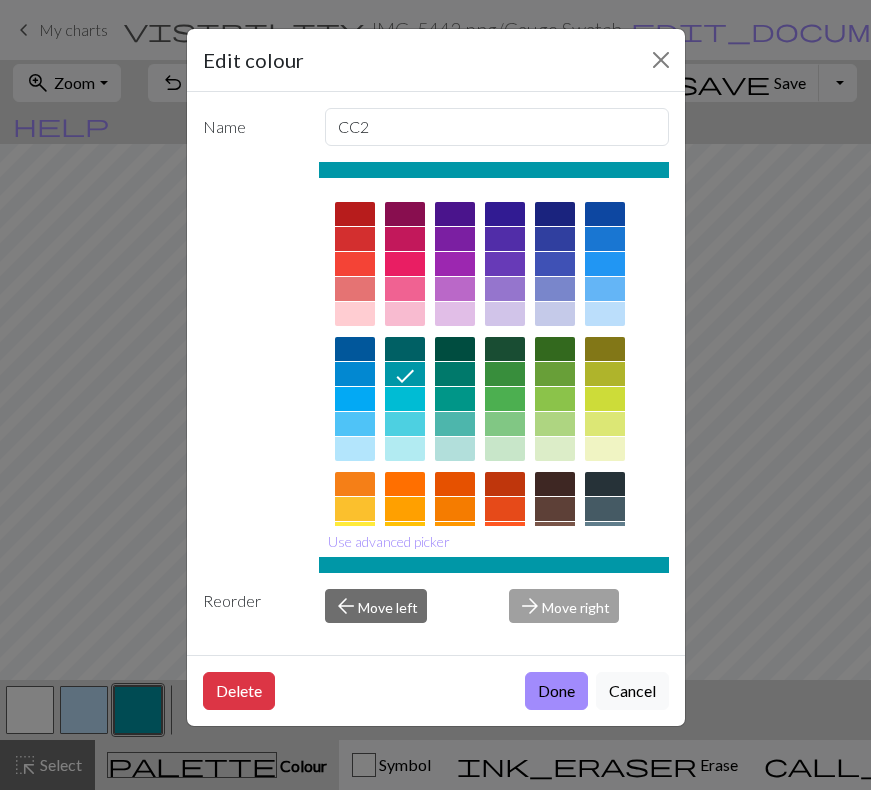 click at bounding box center (605, 264) 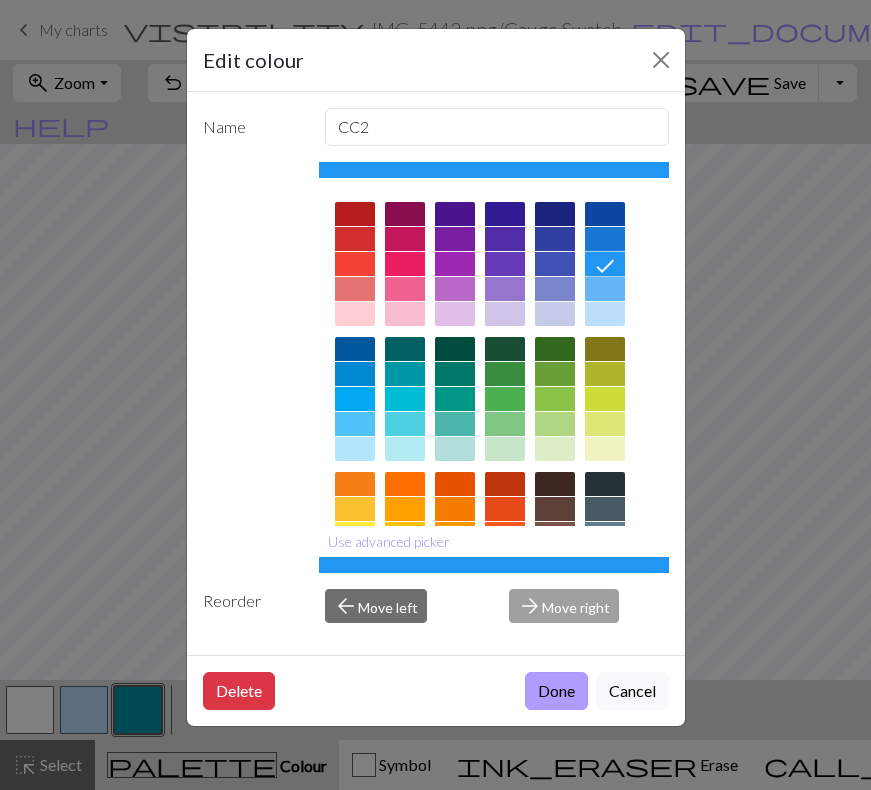 click on "Done" at bounding box center [556, 691] 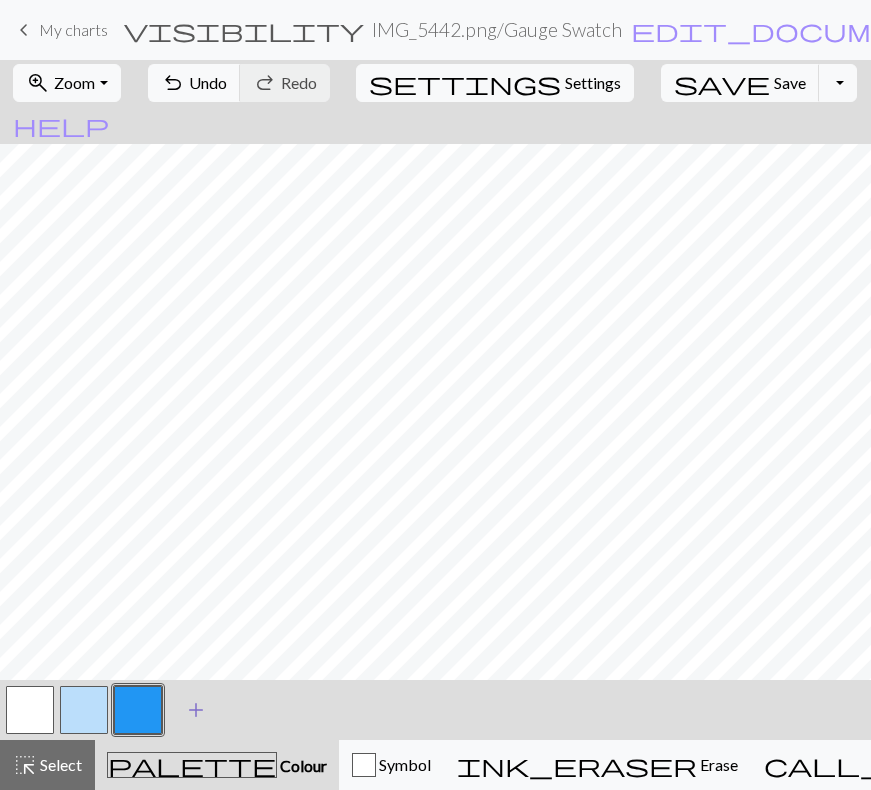 click on "add" at bounding box center (196, 710) 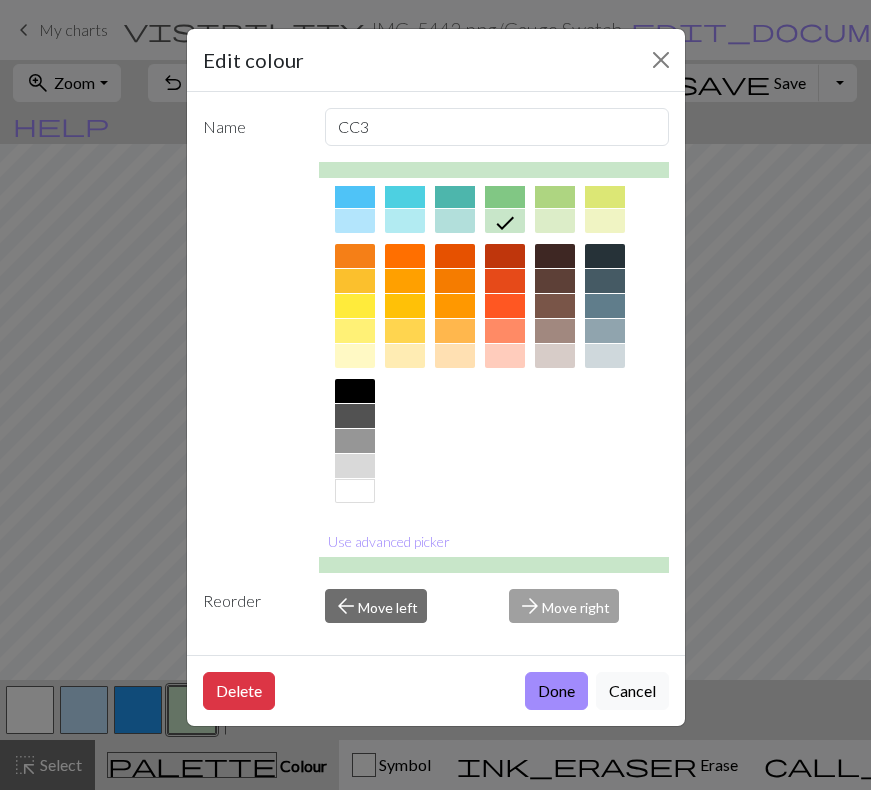 scroll, scrollTop: 0, scrollLeft: 0, axis: both 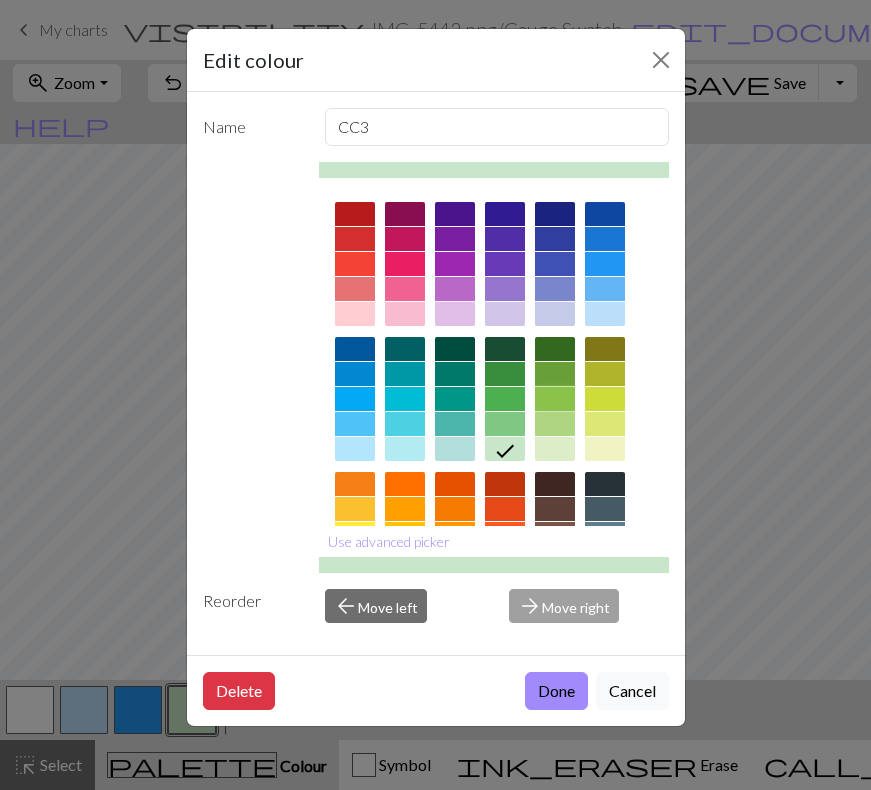 click at bounding box center [555, 399] 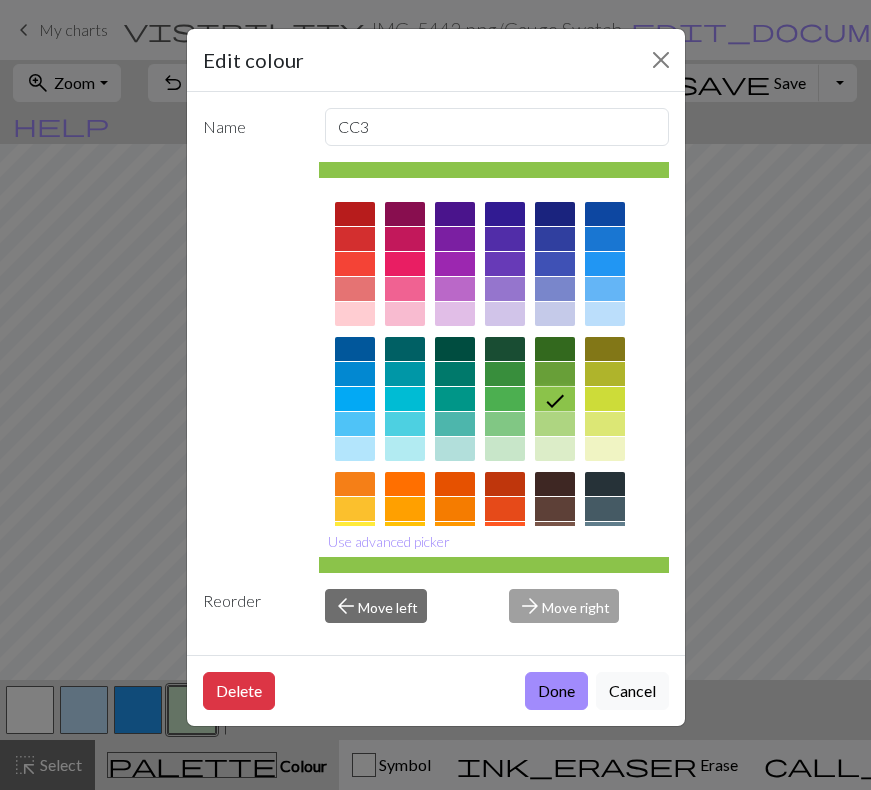 click at bounding box center [555, 424] 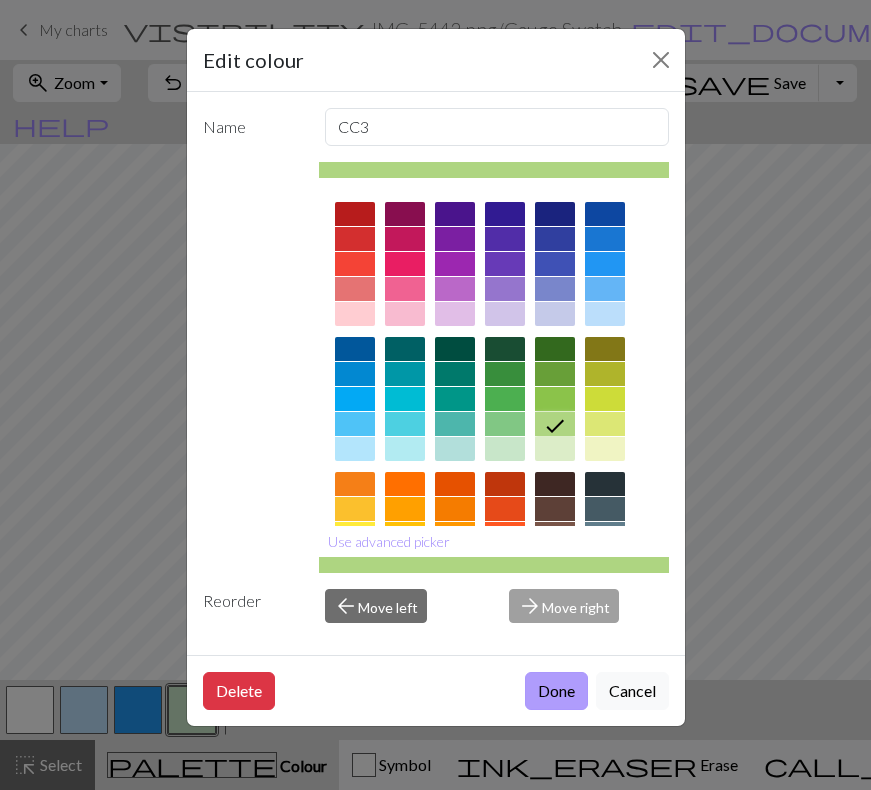 click on "Done" at bounding box center [556, 691] 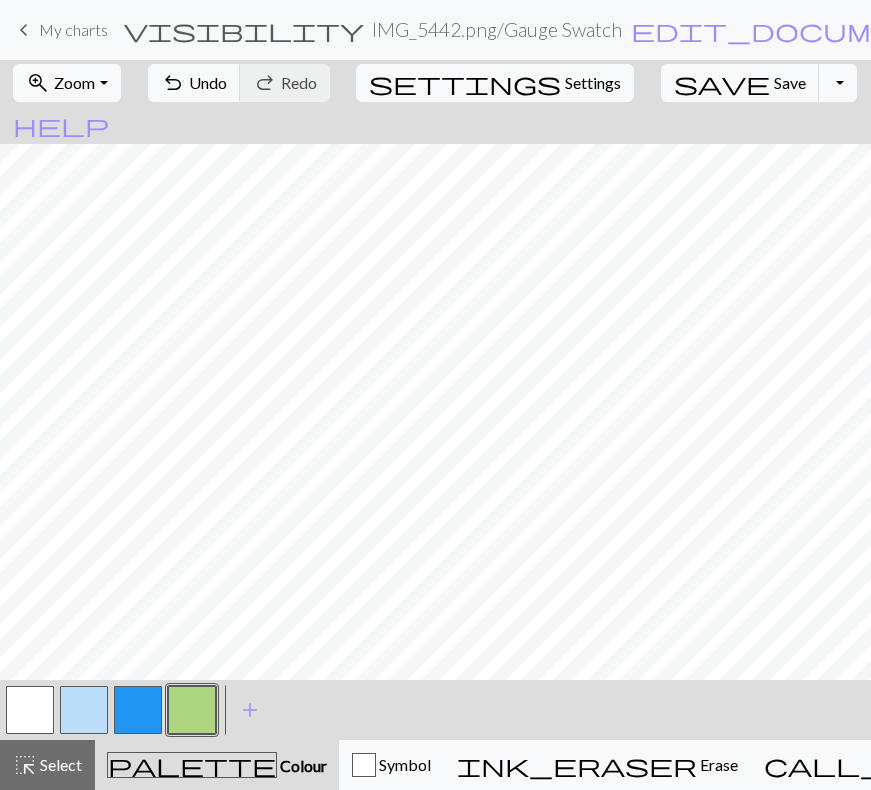 click at bounding box center [192, 710] 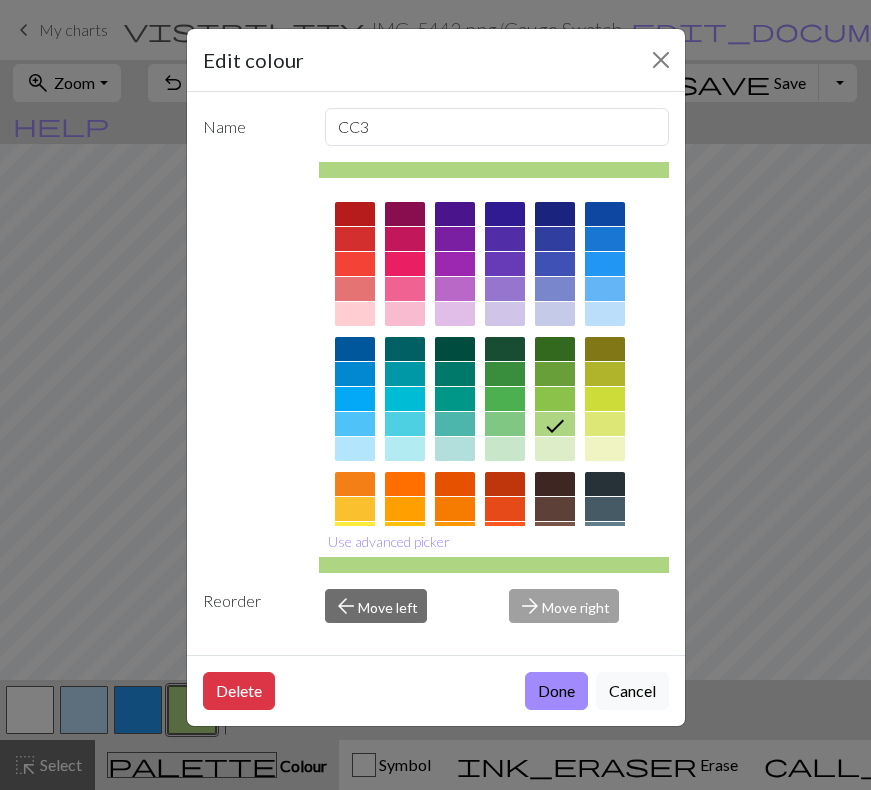 click at bounding box center [494, 467] 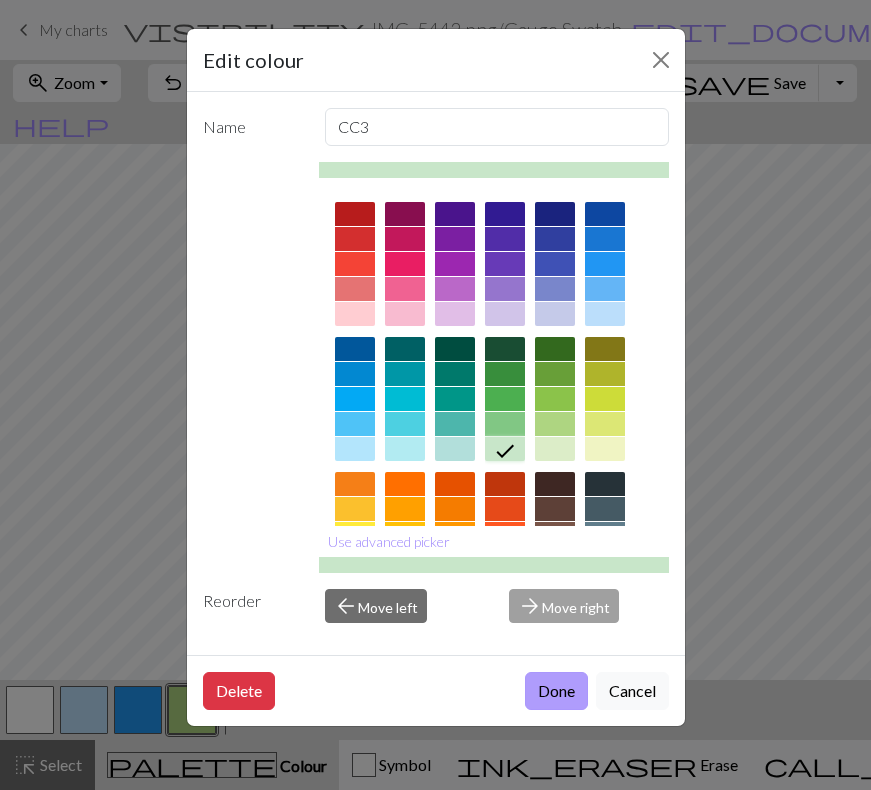 click on "Done" at bounding box center (556, 691) 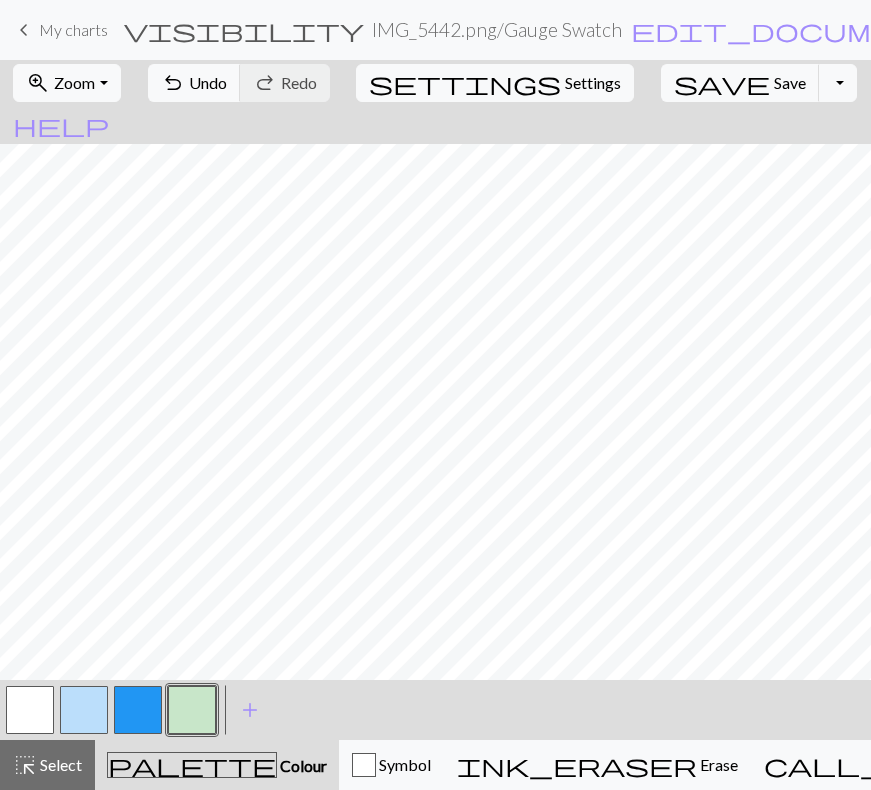 click at bounding box center [192, 710] 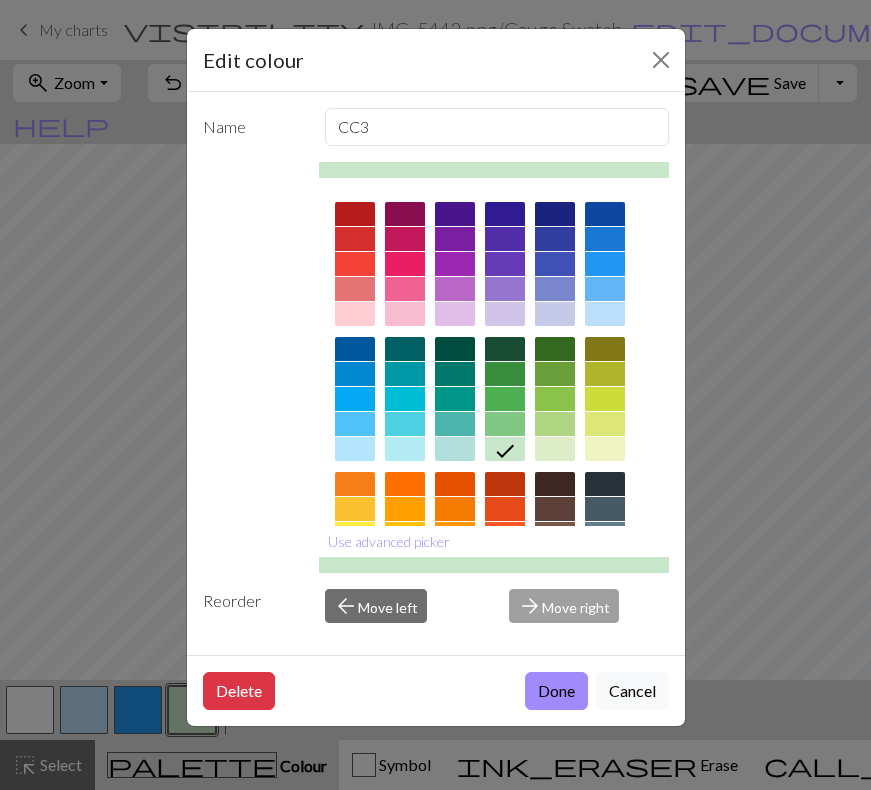 click at bounding box center [555, 349] 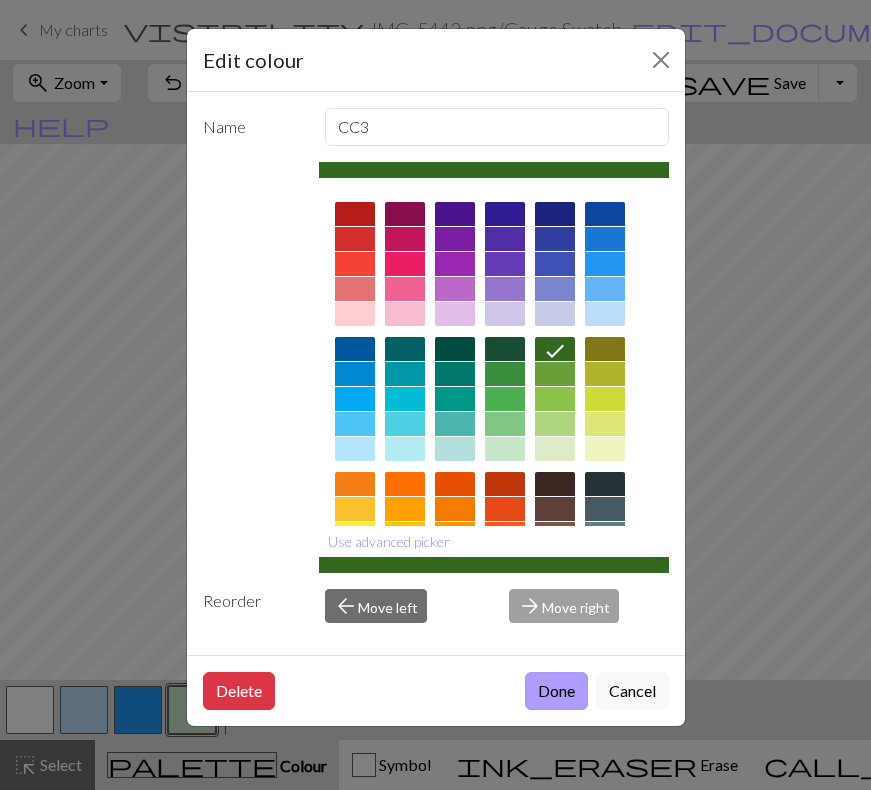 click on "Done" at bounding box center [556, 691] 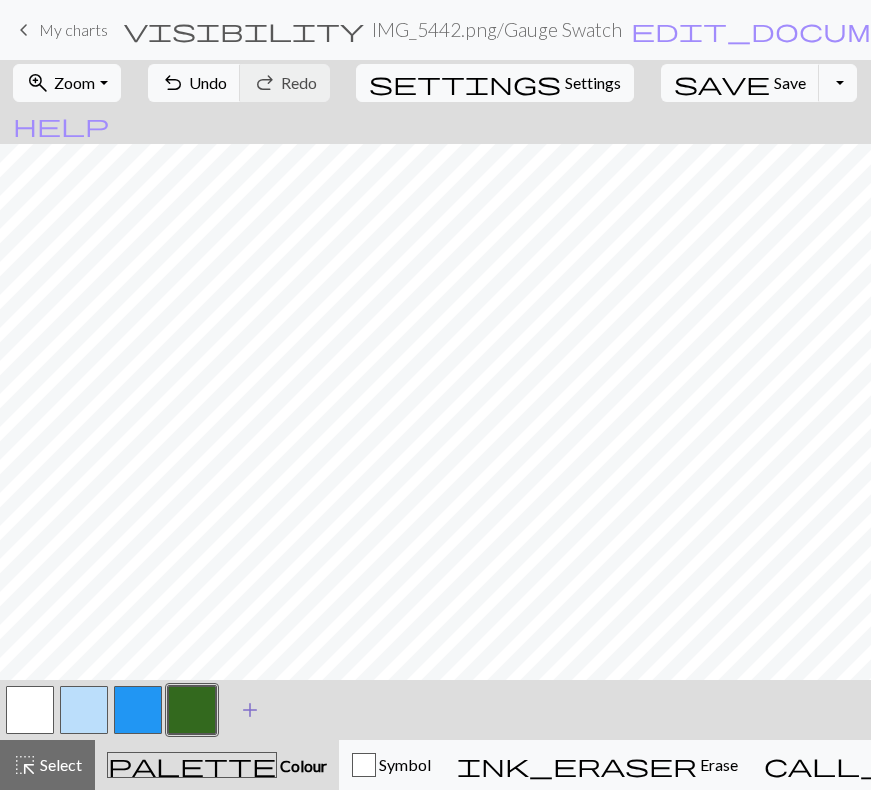 click on "add" at bounding box center [250, 710] 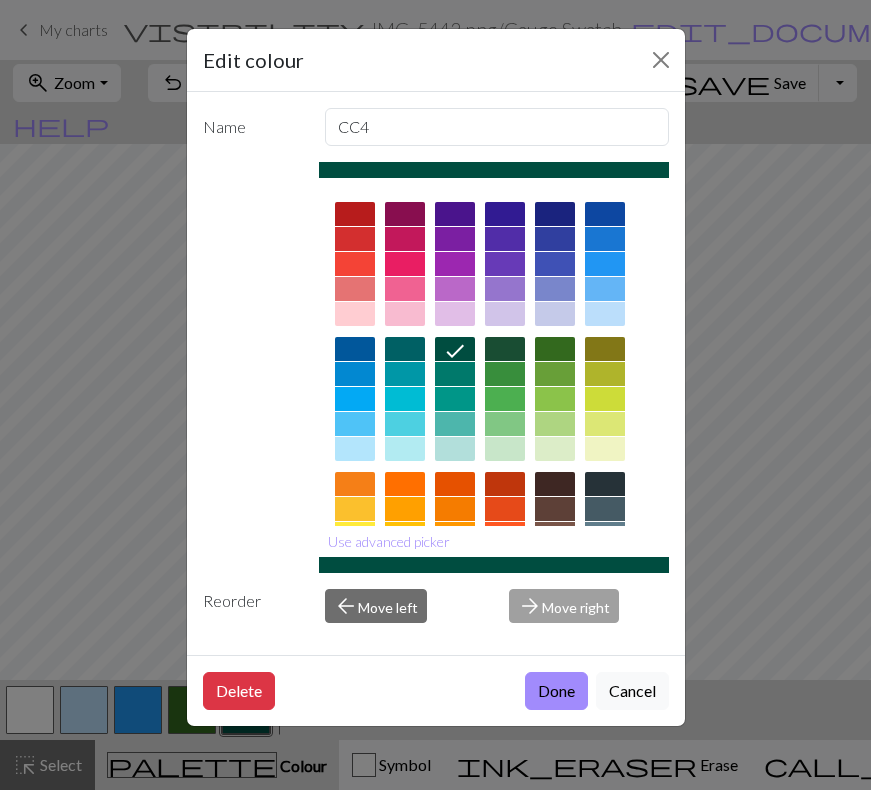 scroll, scrollTop: 228, scrollLeft: 0, axis: vertical 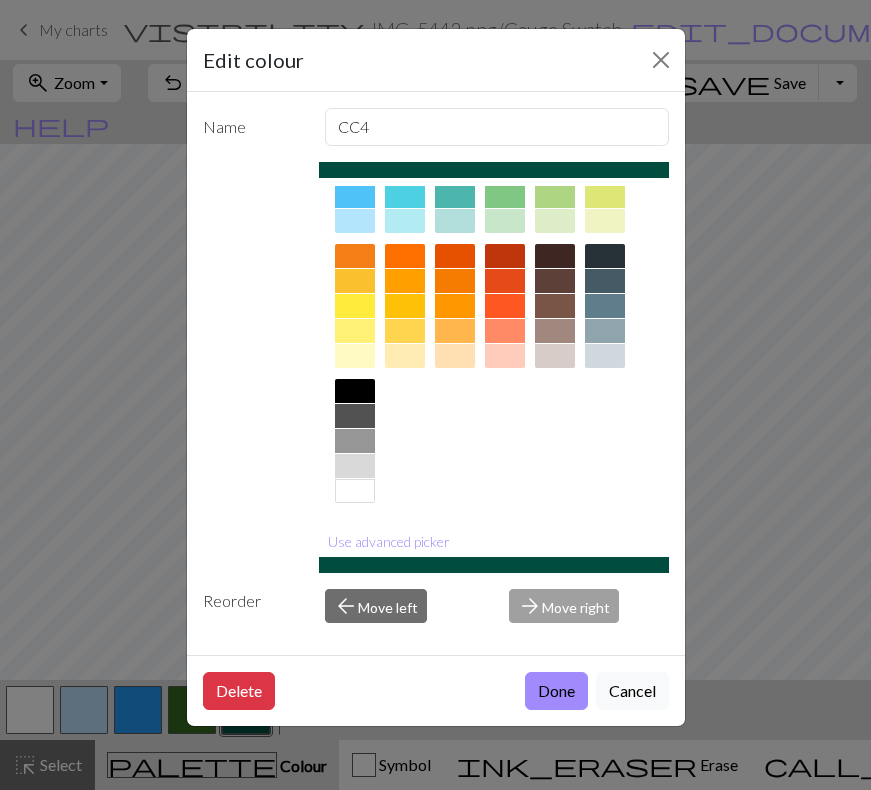 click at bounding box center (605, 331) 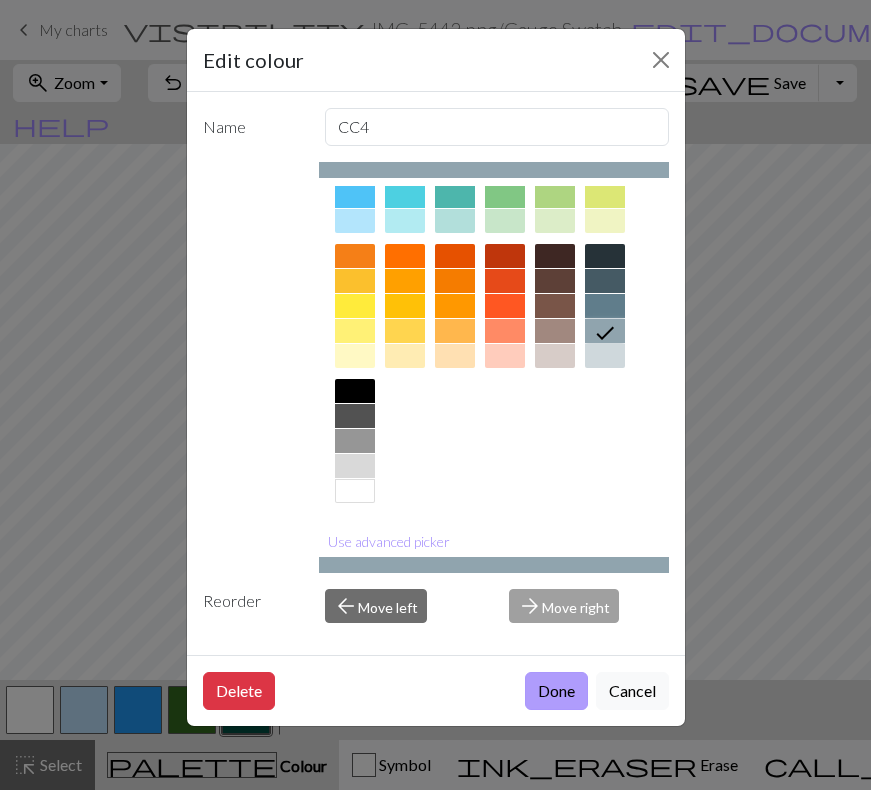 click on "Done" at bounding box center (556, 691) 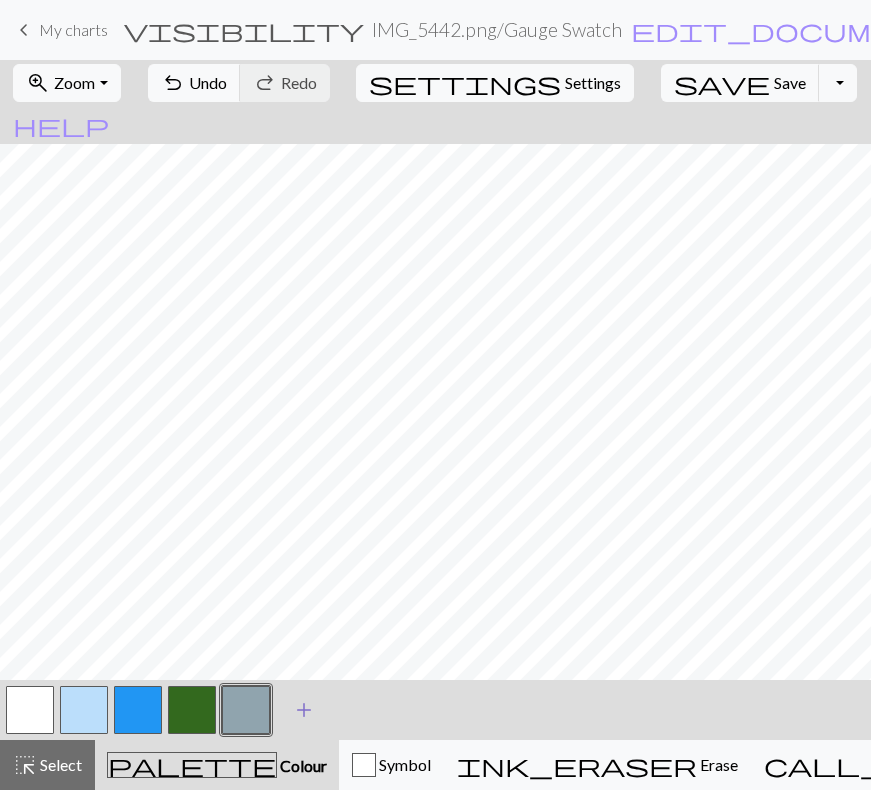 click on "add" at bounding box center [304, 710] 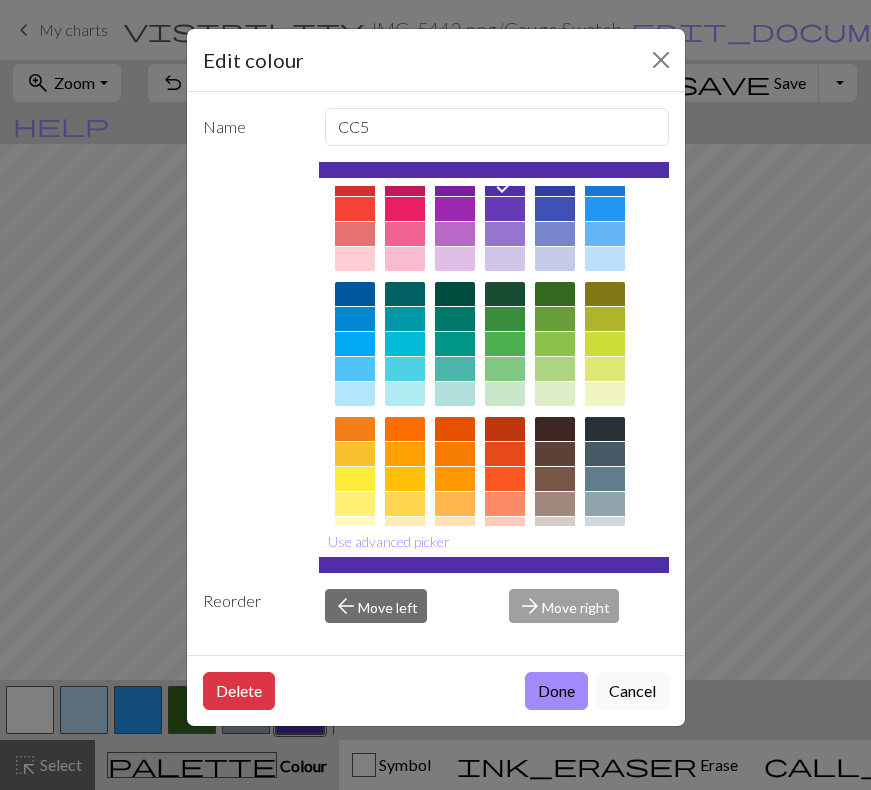 scroll, scrollTop: 228, scrollLeft: 0, axis: vertical 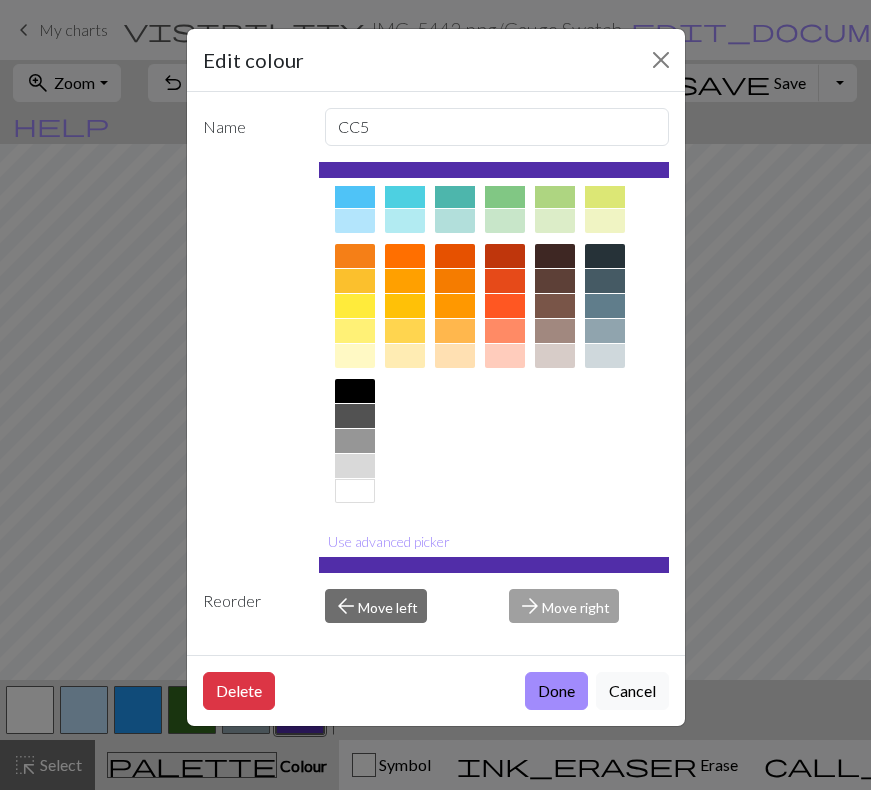 click at bounding box center (605, 356) 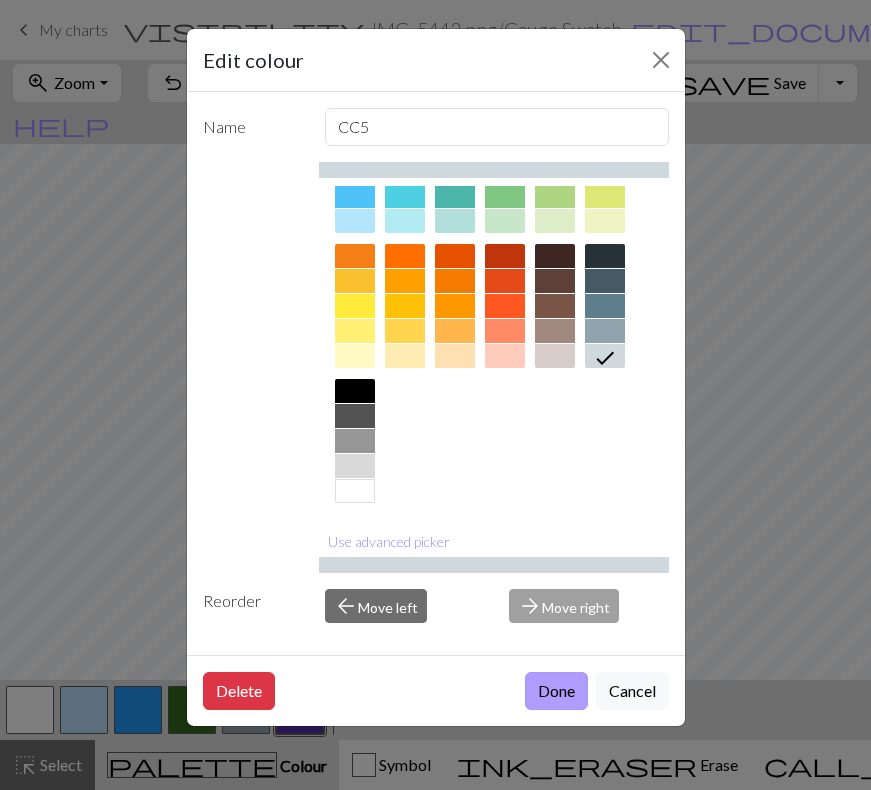 click on "Done" at bounding box center (556, 691) 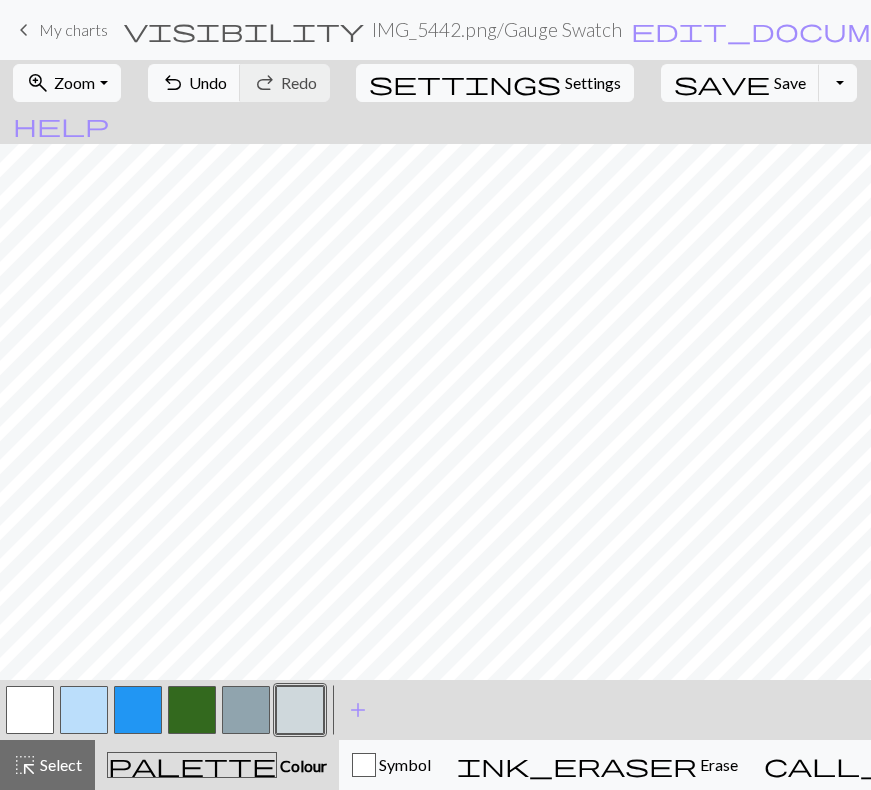 scroll, scrollTop: 83, scrollLeft: 0, axis: vertical 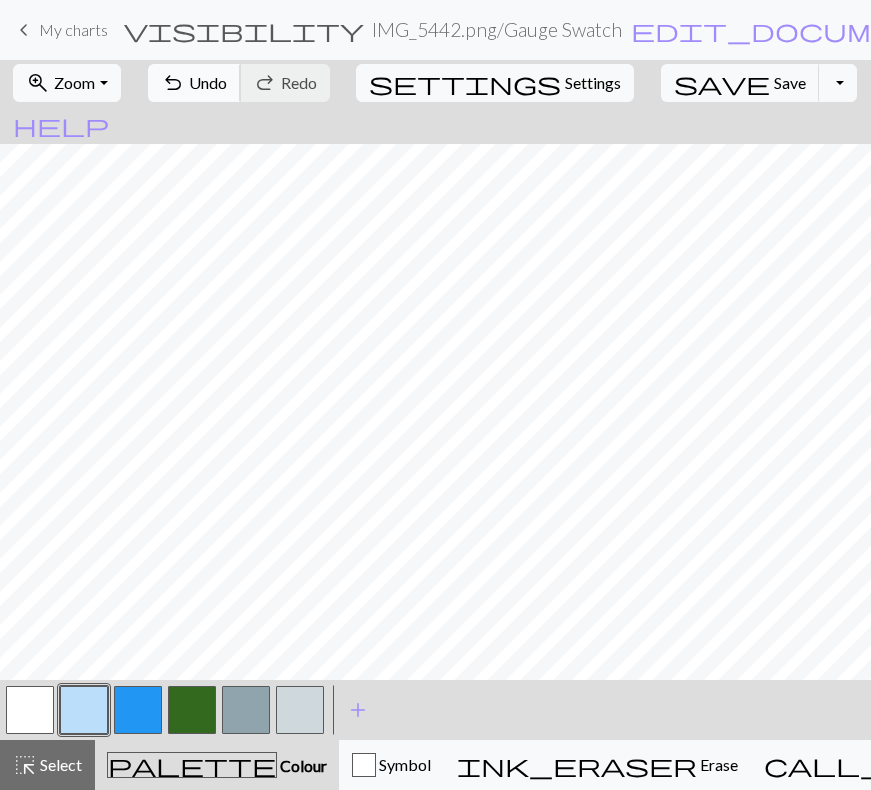 click on "Undo" at bounding box center (208, 82) 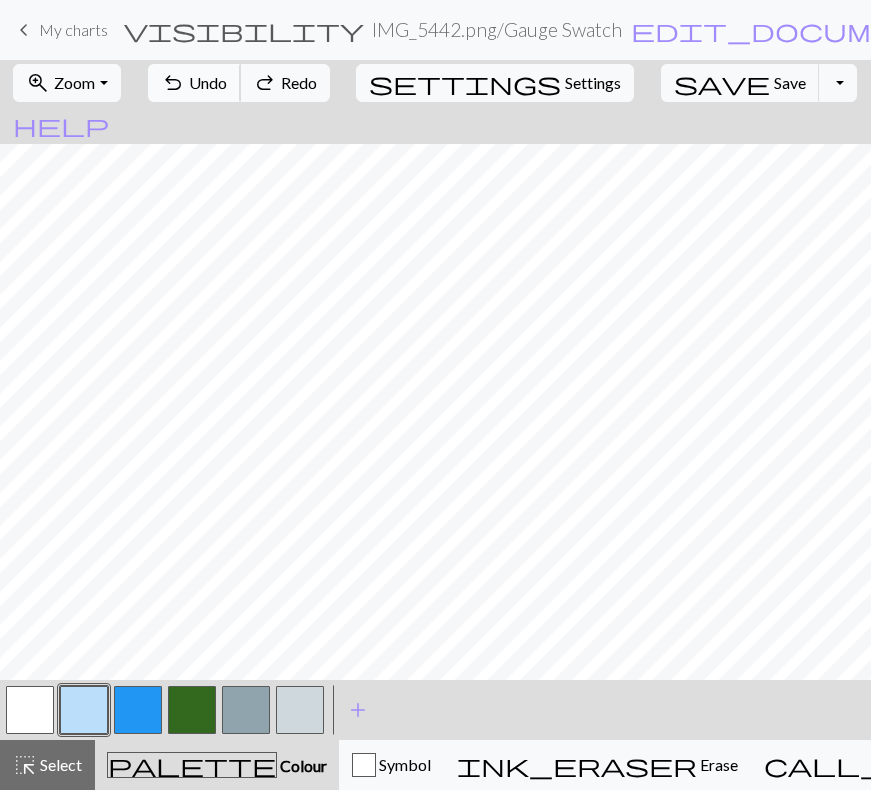 click on "Undo" at bounding box center [208, 82] 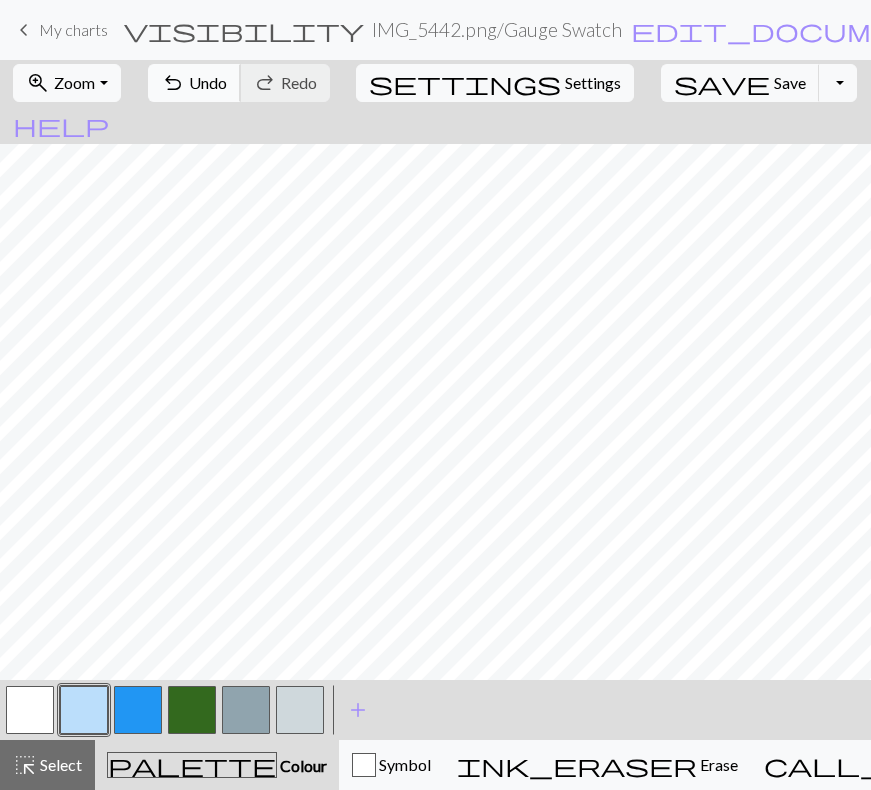 scroll, scrollTop: 171, scrollLeft: 0, axis: vertical 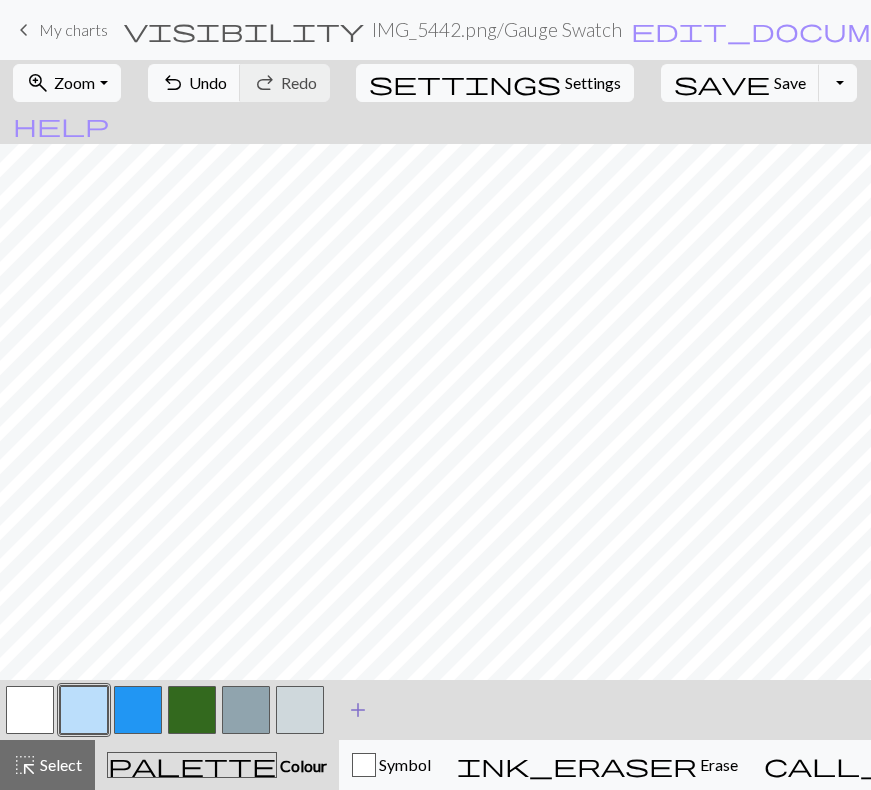 click on "add" at bounding box center (358, 710) 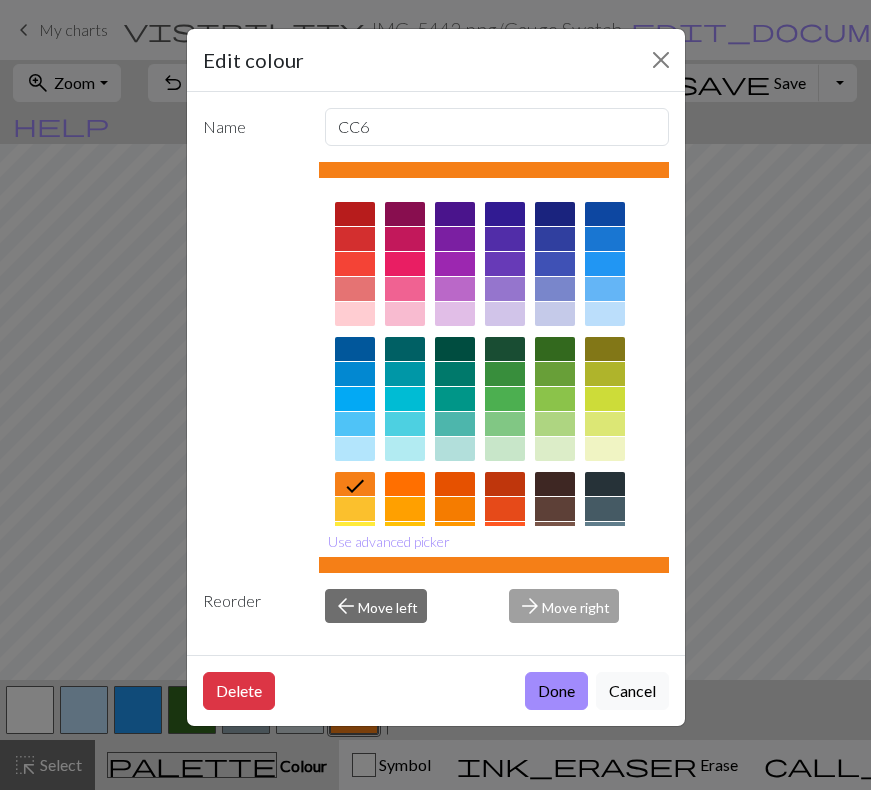 click at bounding box center (455, 374) 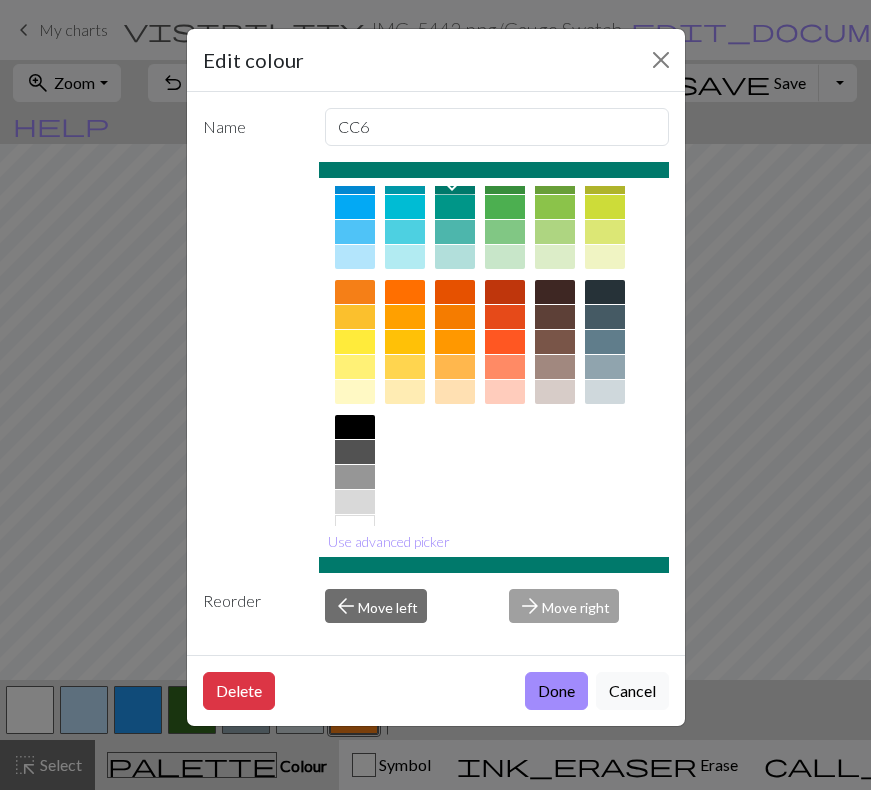 scroll, scrollTop: 28, scrollLeft: 0, axis: vertical 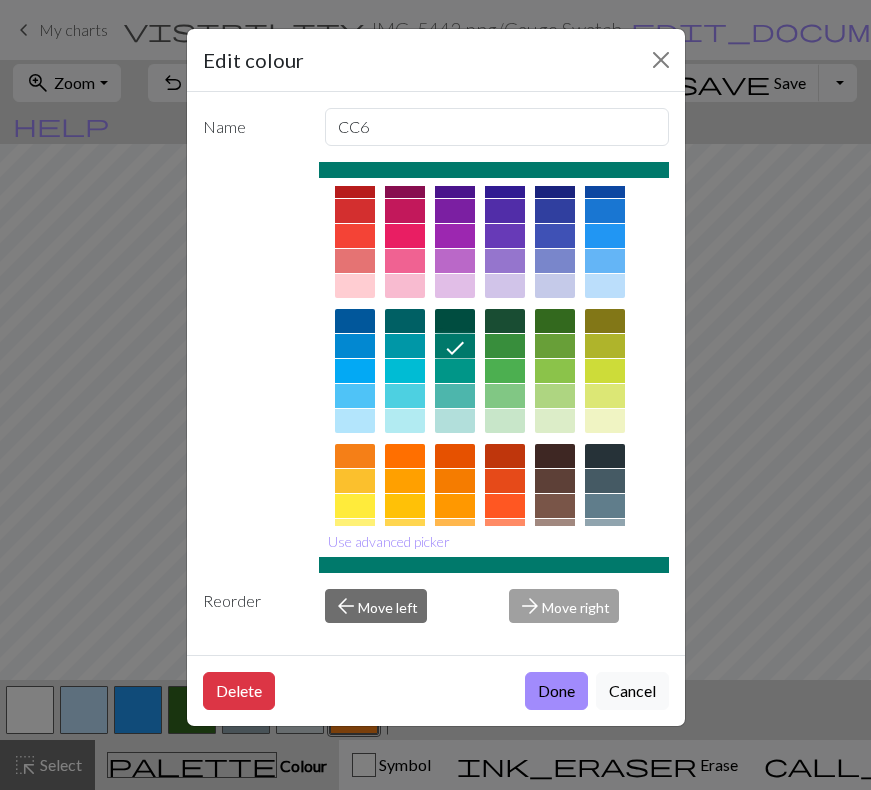 click at bounding box center [405, 346] 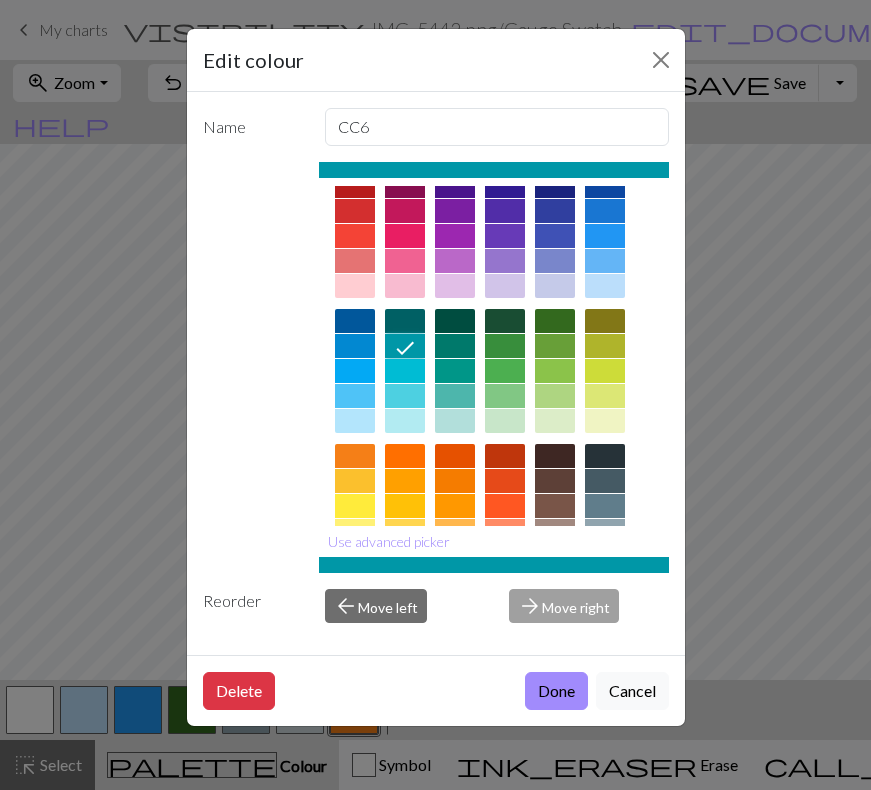 click at bounding box center [405, 321] 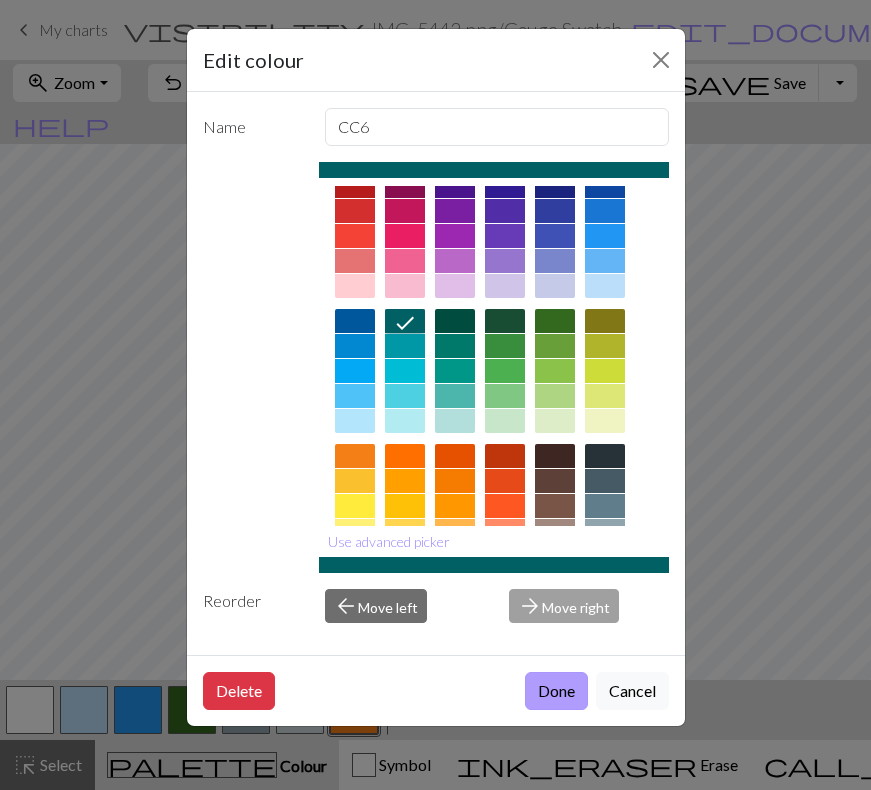 click on "Done" at bounding box center (556, 691) 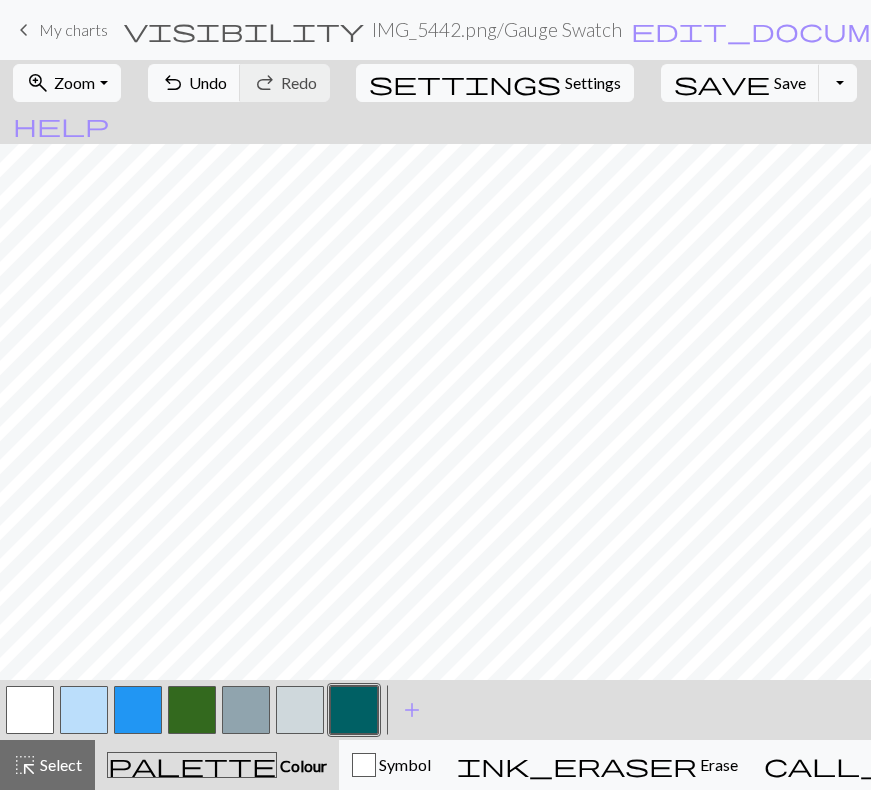 click at bounding box center (435, 412) 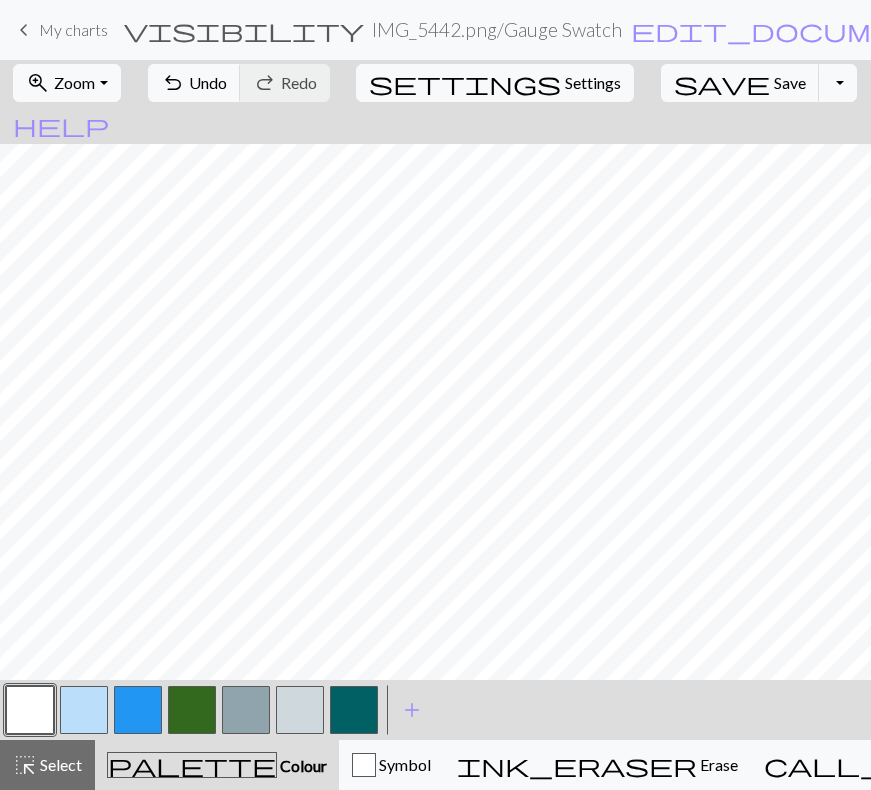 click at bounding box center [30, 710] 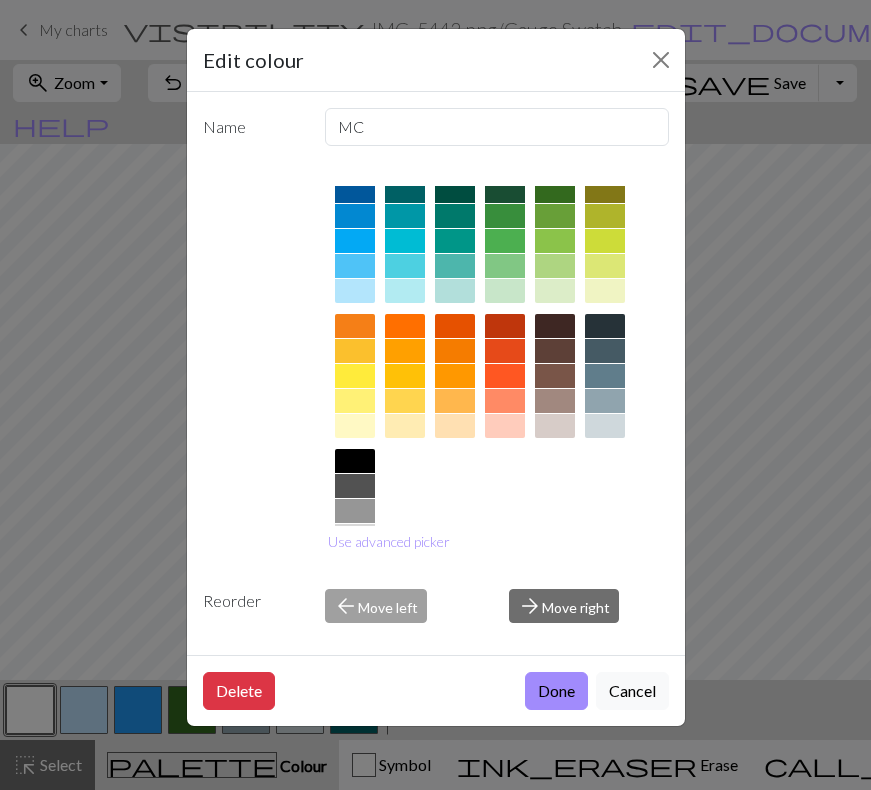 scroll, scrollTop: 0, scrollLeft: 0, axis: both 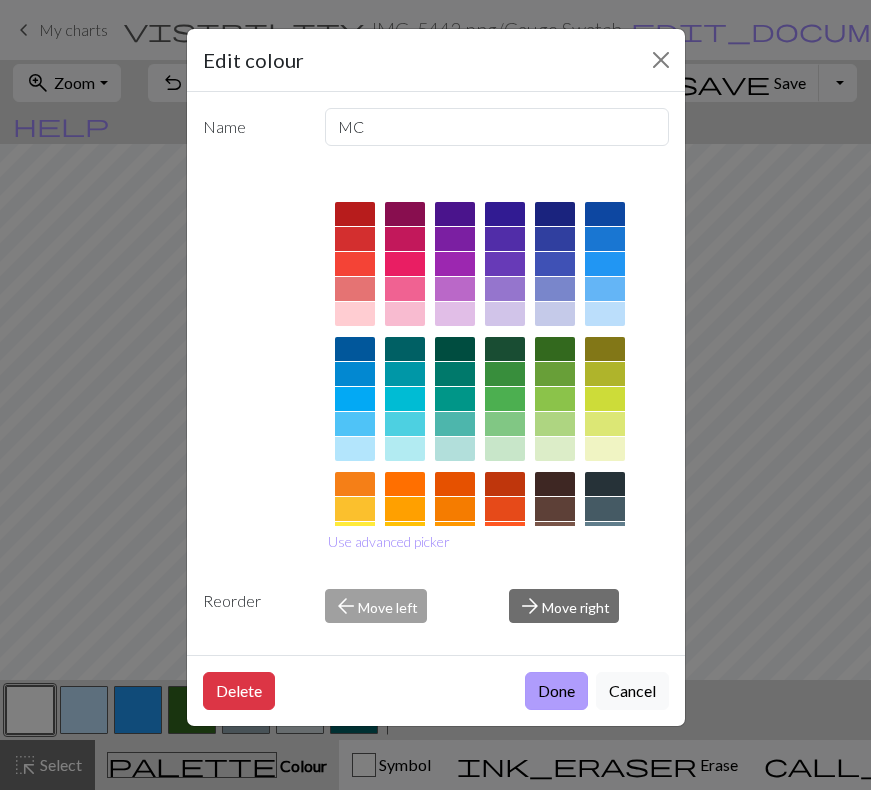 click on "Done" at bounding box center (556, 691) 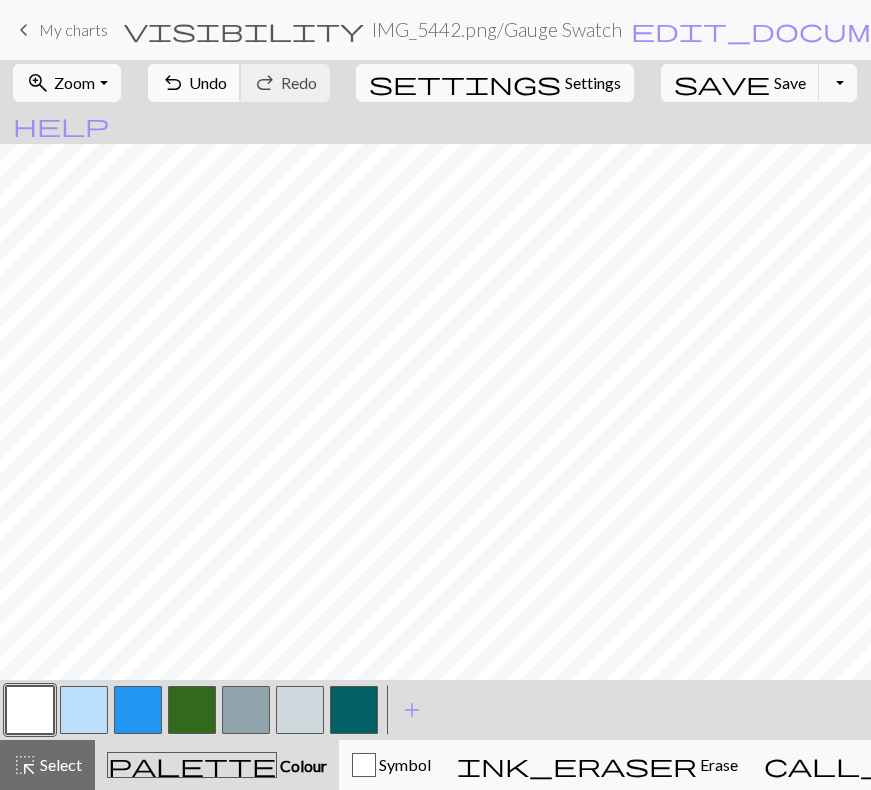 click on "undo Undo Undo" at bounding box center [194, 83] 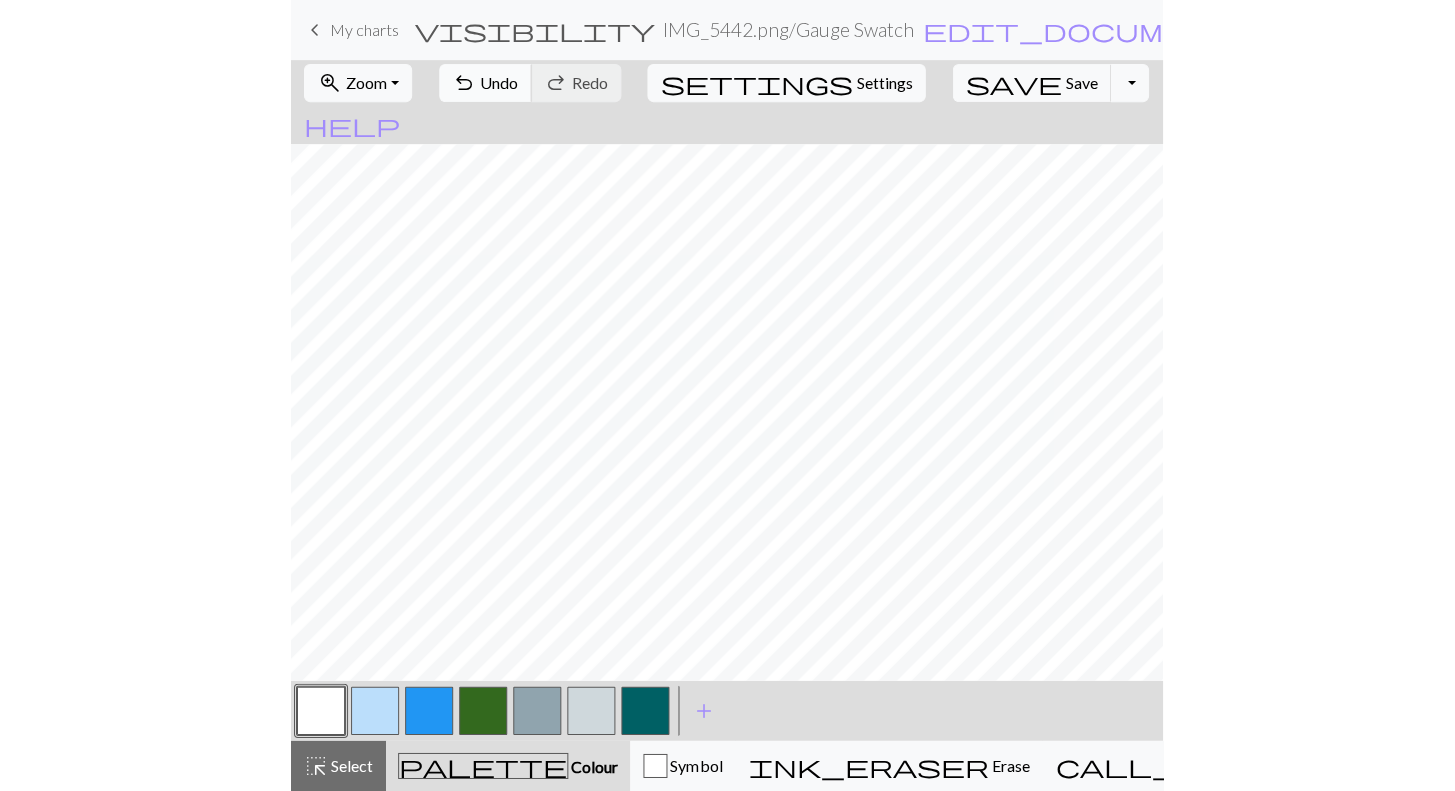 scroll, scrollTop: 171, scrollLeft: 0, axis: vertical 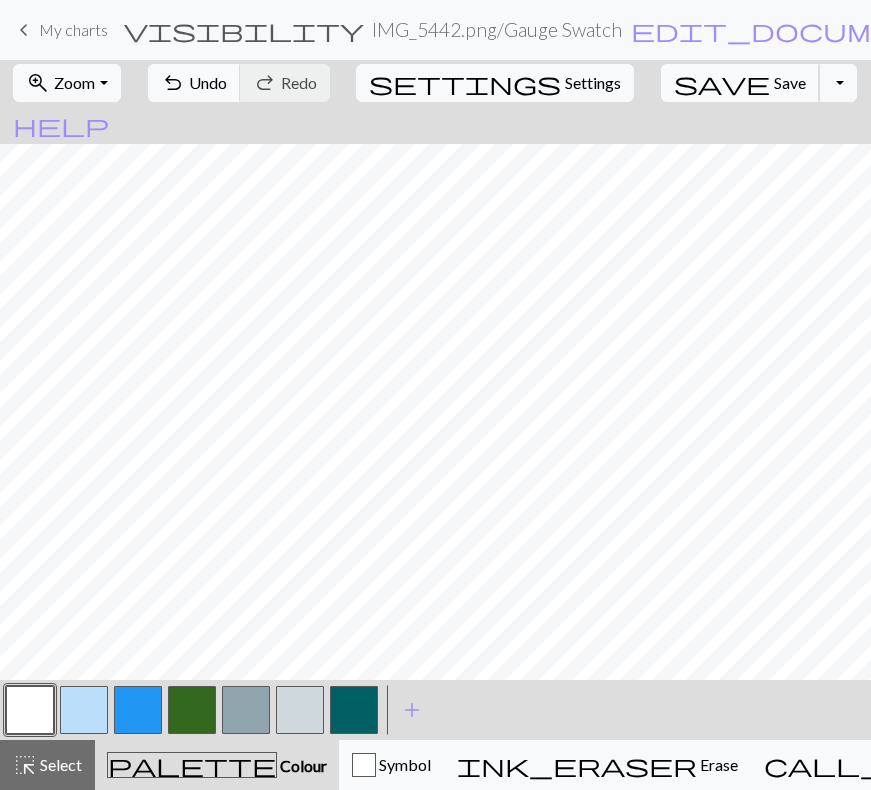 click on "Save" at bounding box center [790, 82] 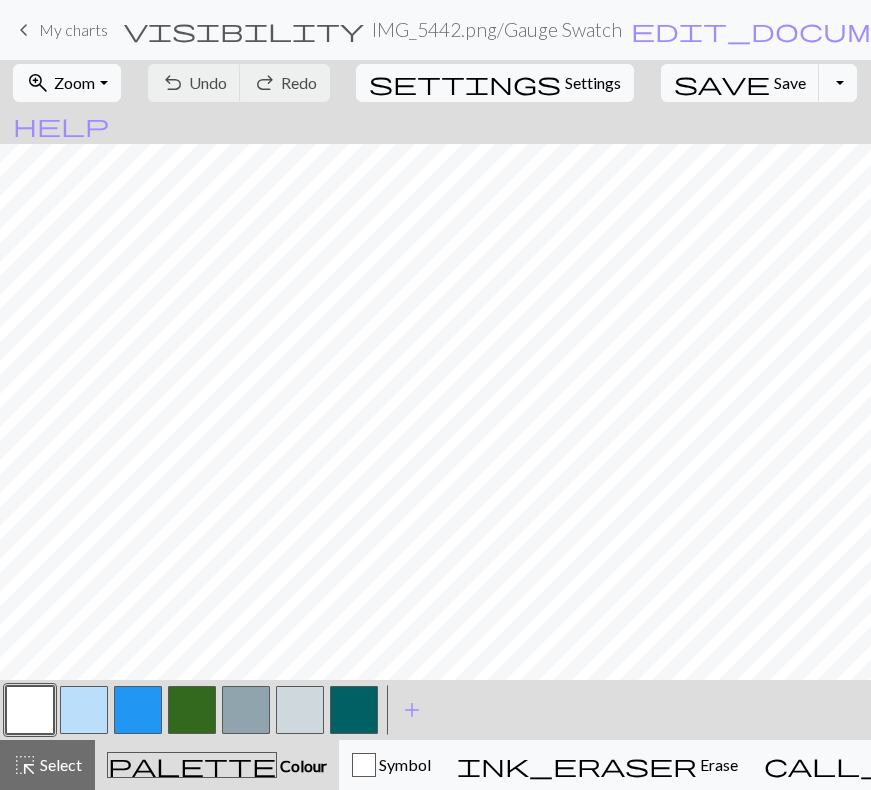 click on "keyboard_arrow_left" at bounding box center [24, 30] 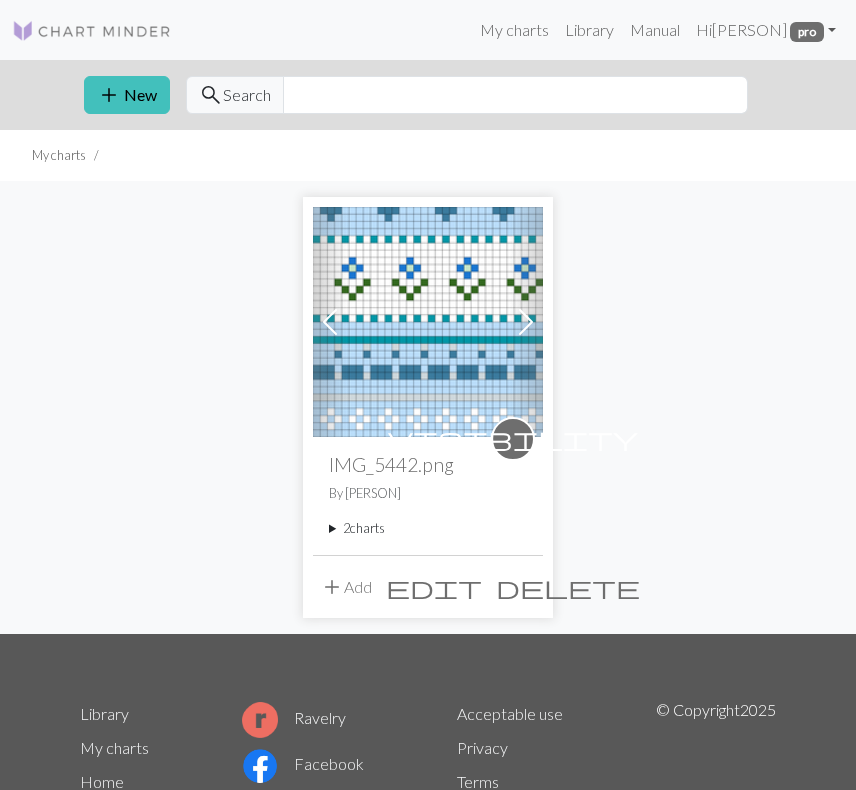 click on "Previous Next visibility IMG_5442.png By   [PERSON]  charts Sweet Dreams Sweater delete Gauge Swatch delete add  Add edit delete" at bounding box center (428, 407) 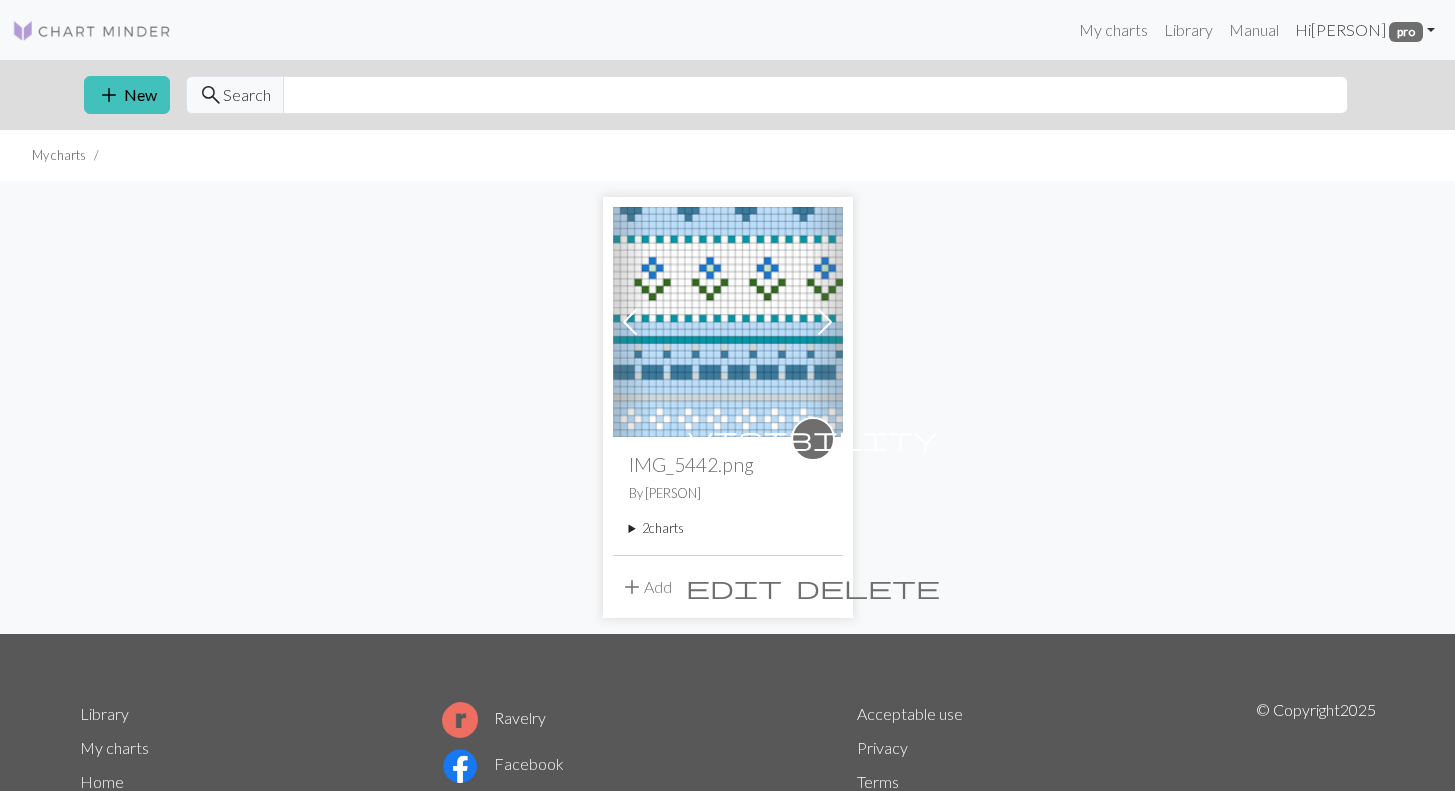 click on "Hi  [PERSON]   pro" at bounding box center [1365, 30] 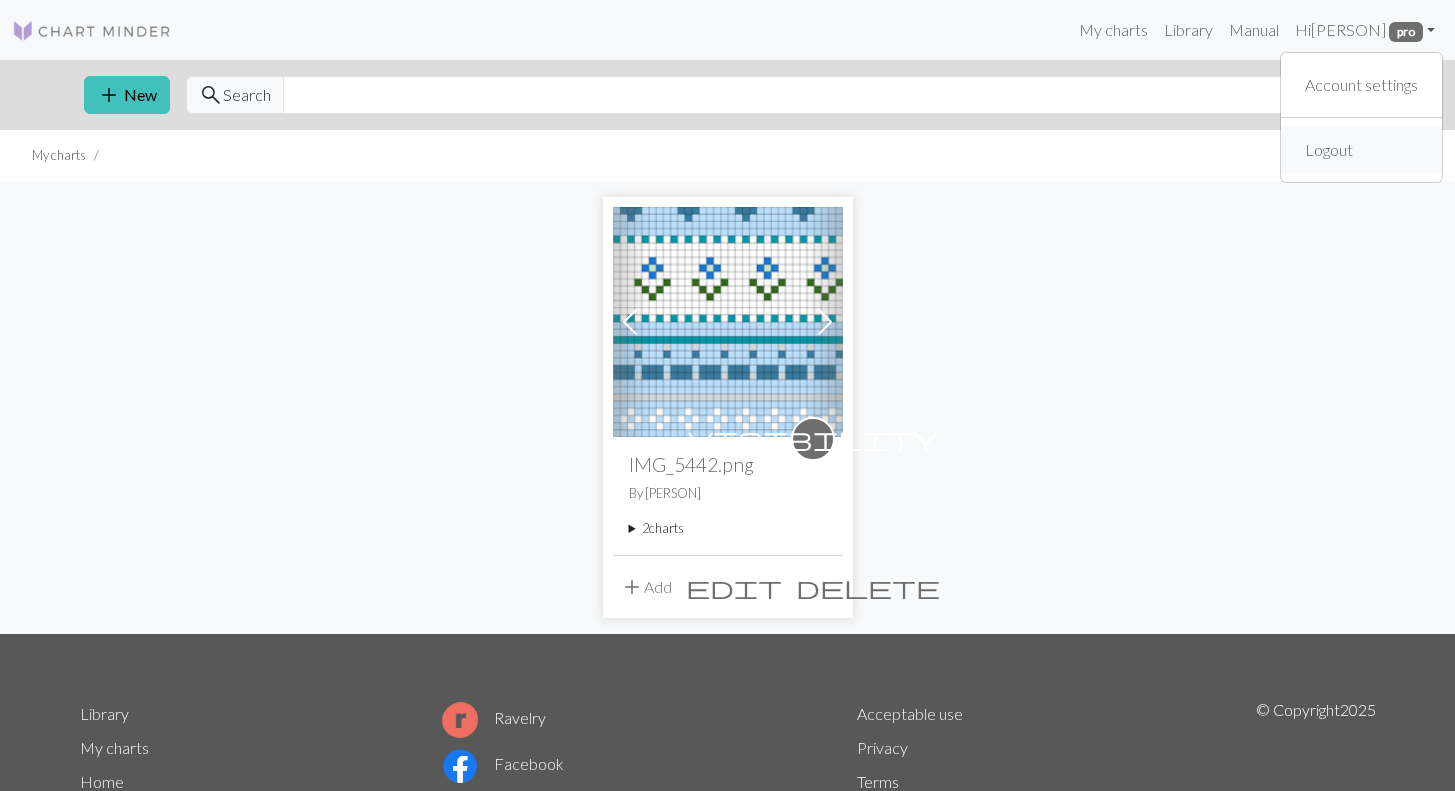 click on "Logout" at bounding box center [1361, 150] 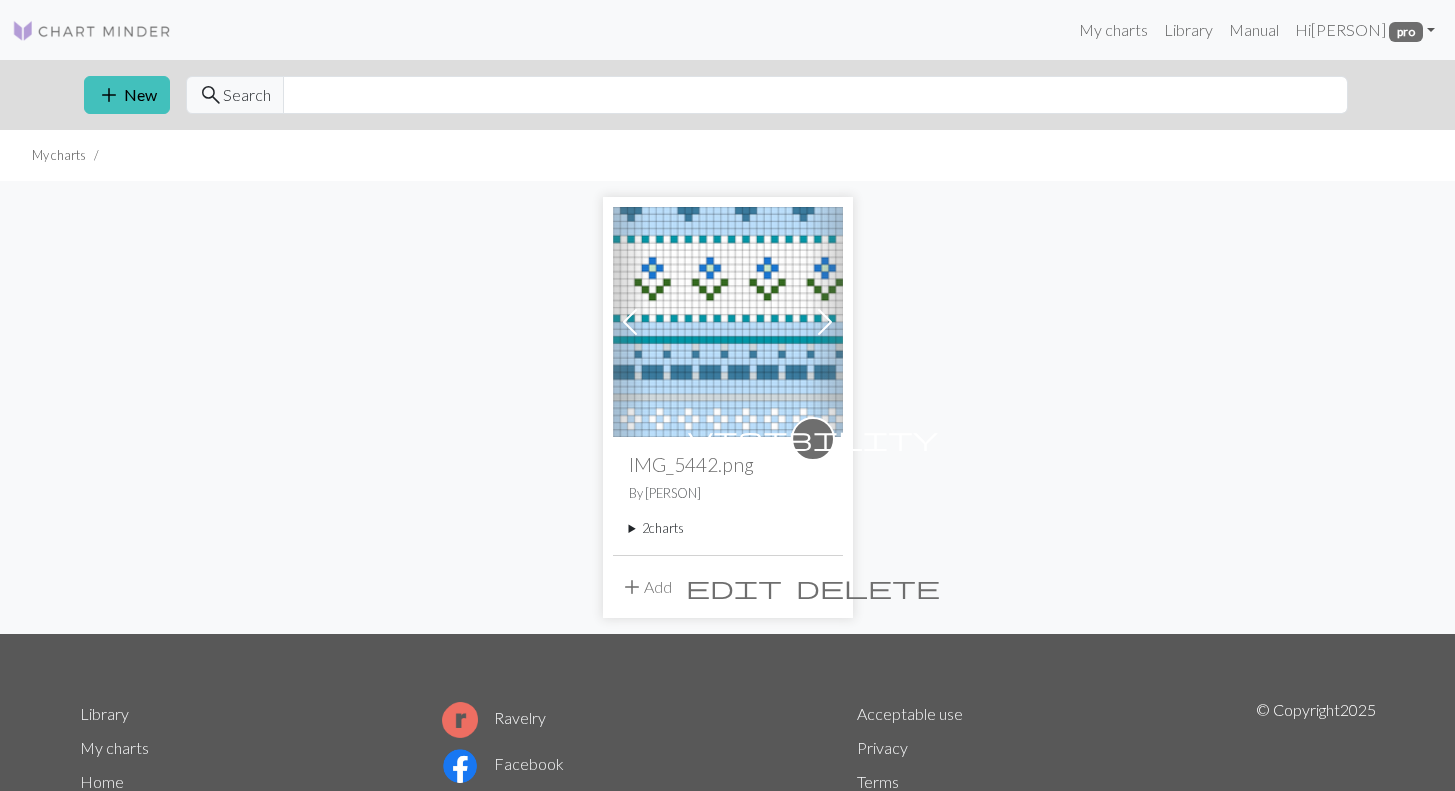 click at bounding box center [92, 31] 